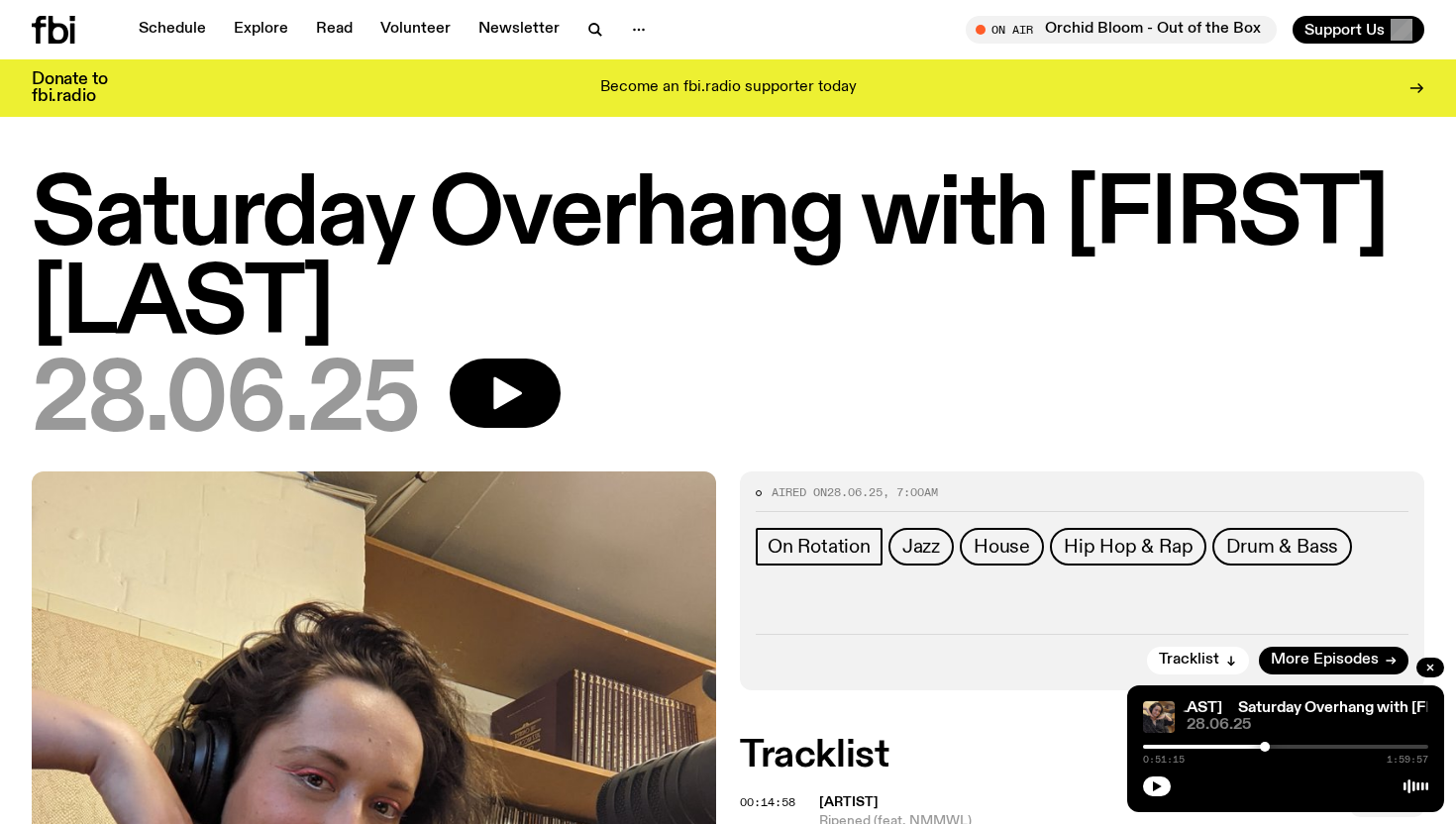 scroll, scrollTop: 737, scrollLeft: 0, axis: vertical 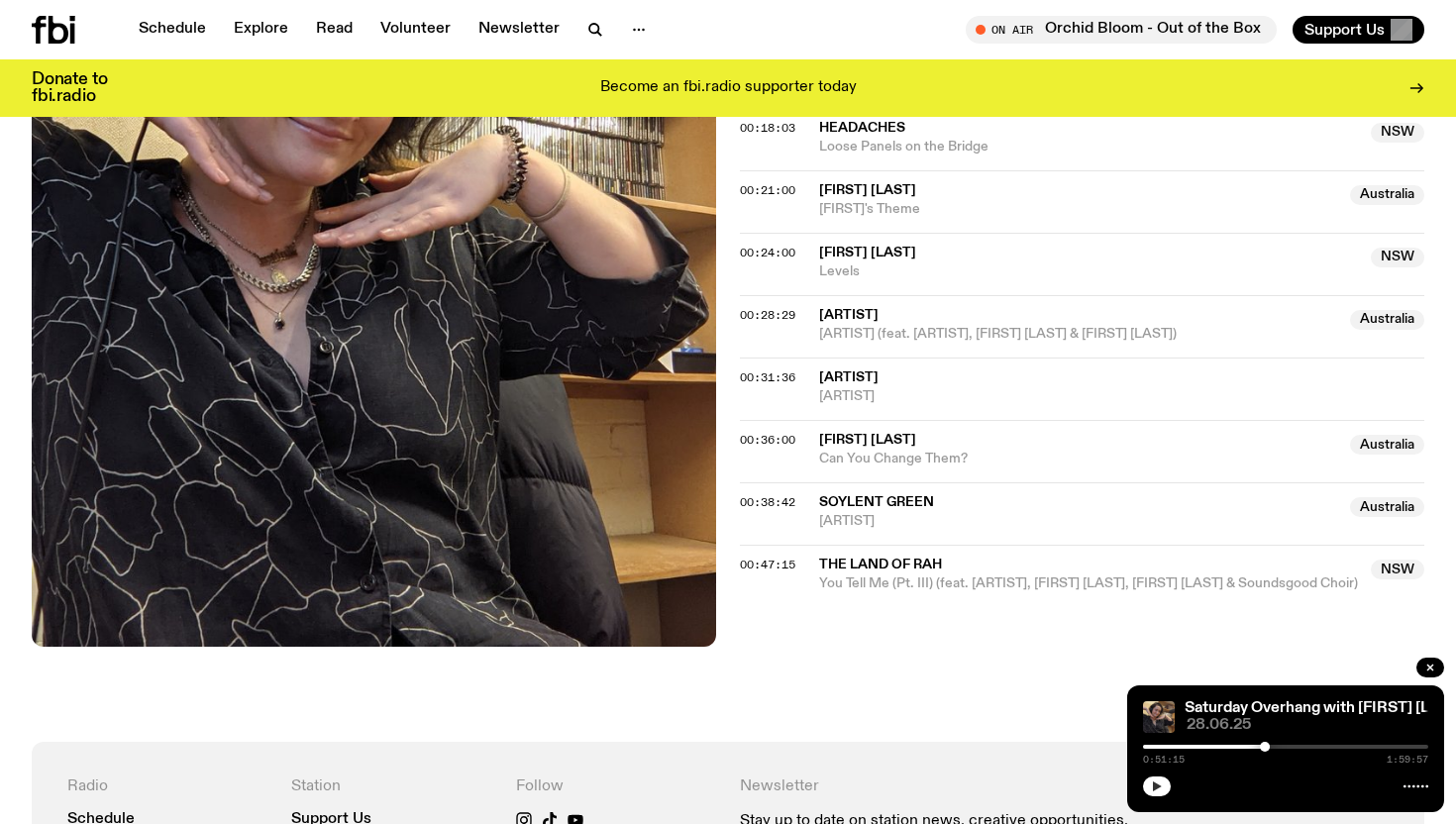 click 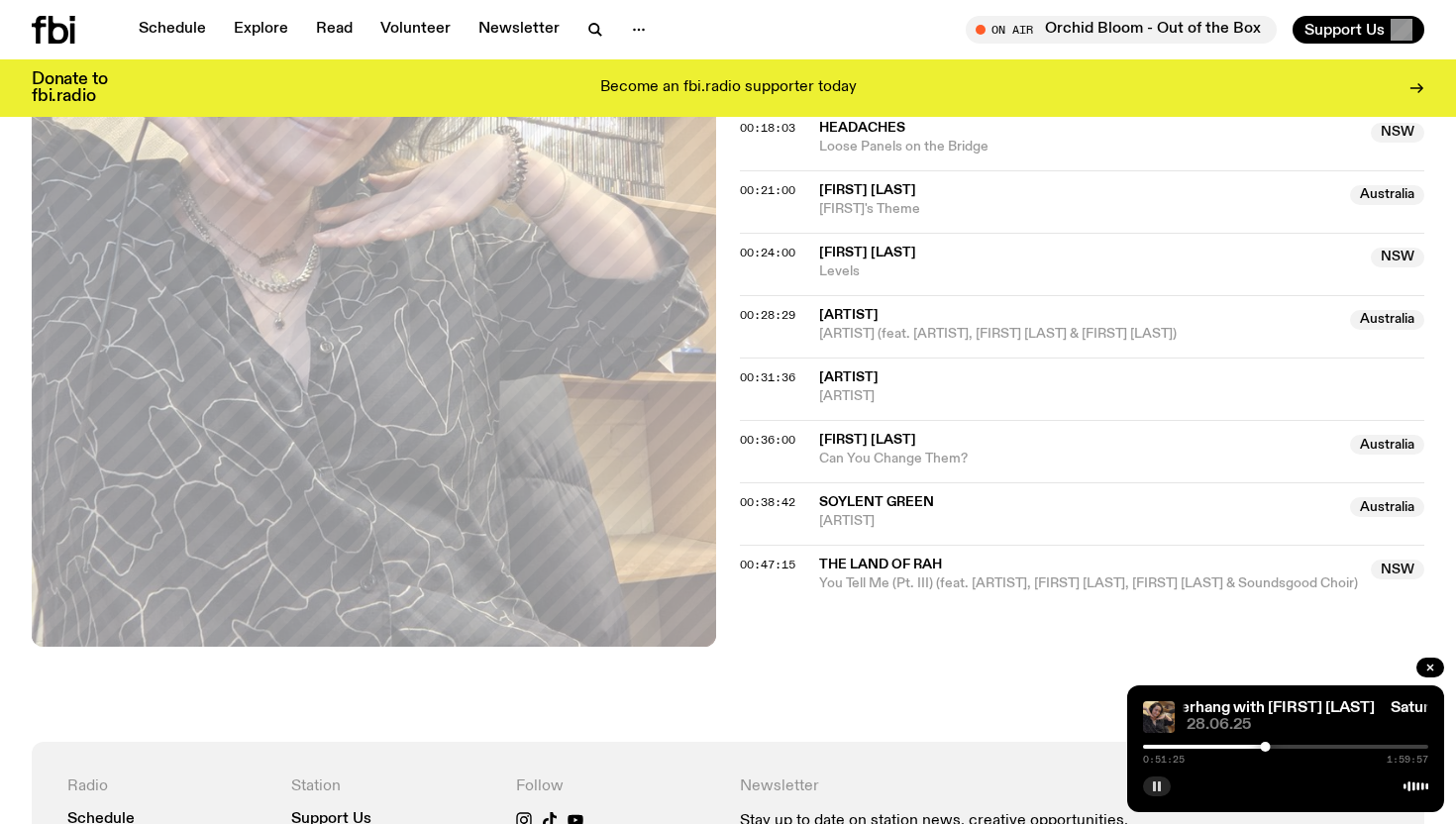 type 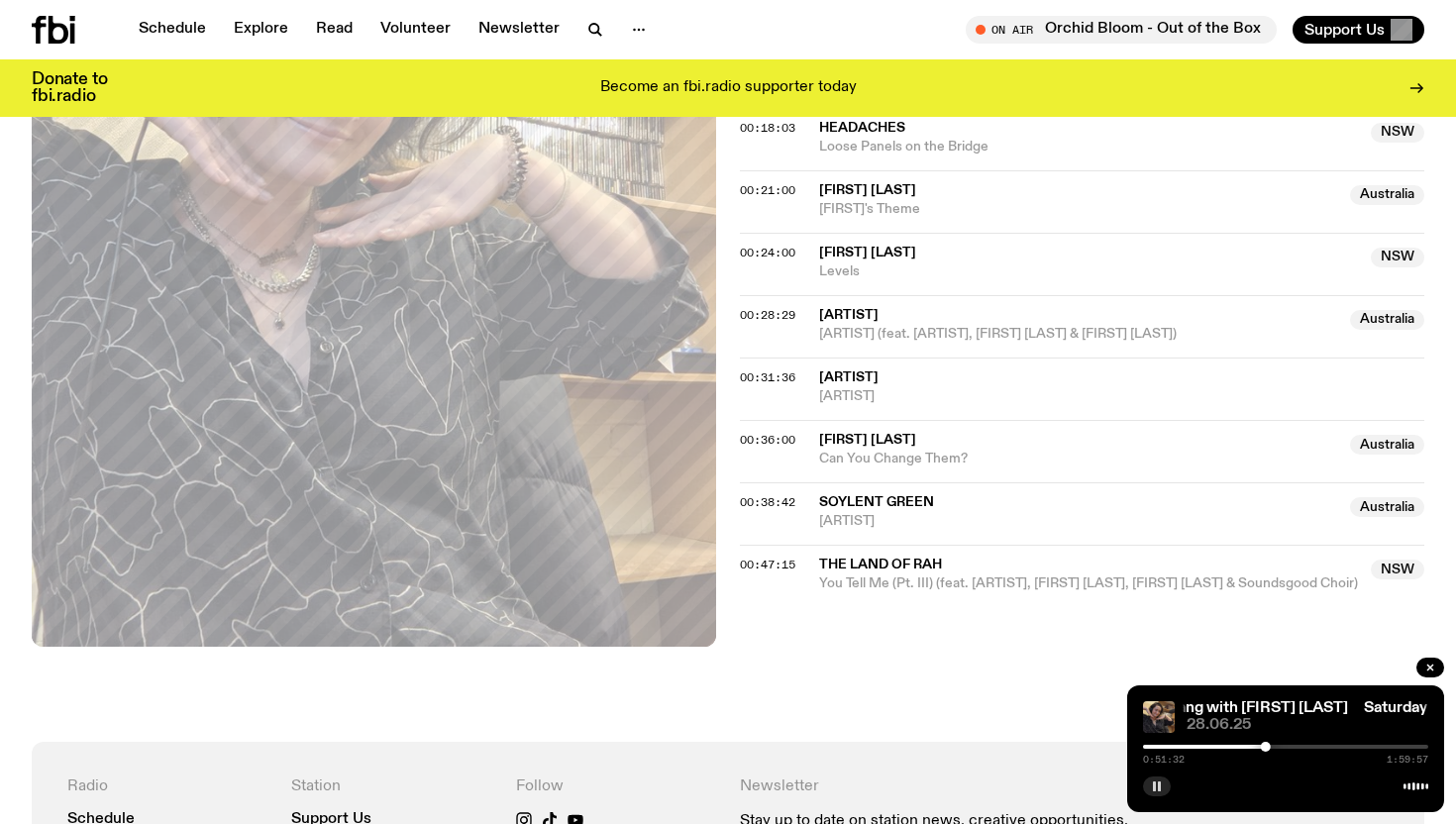 click on "0:51:32 1:59:57" at bounding box center (1286, 753) 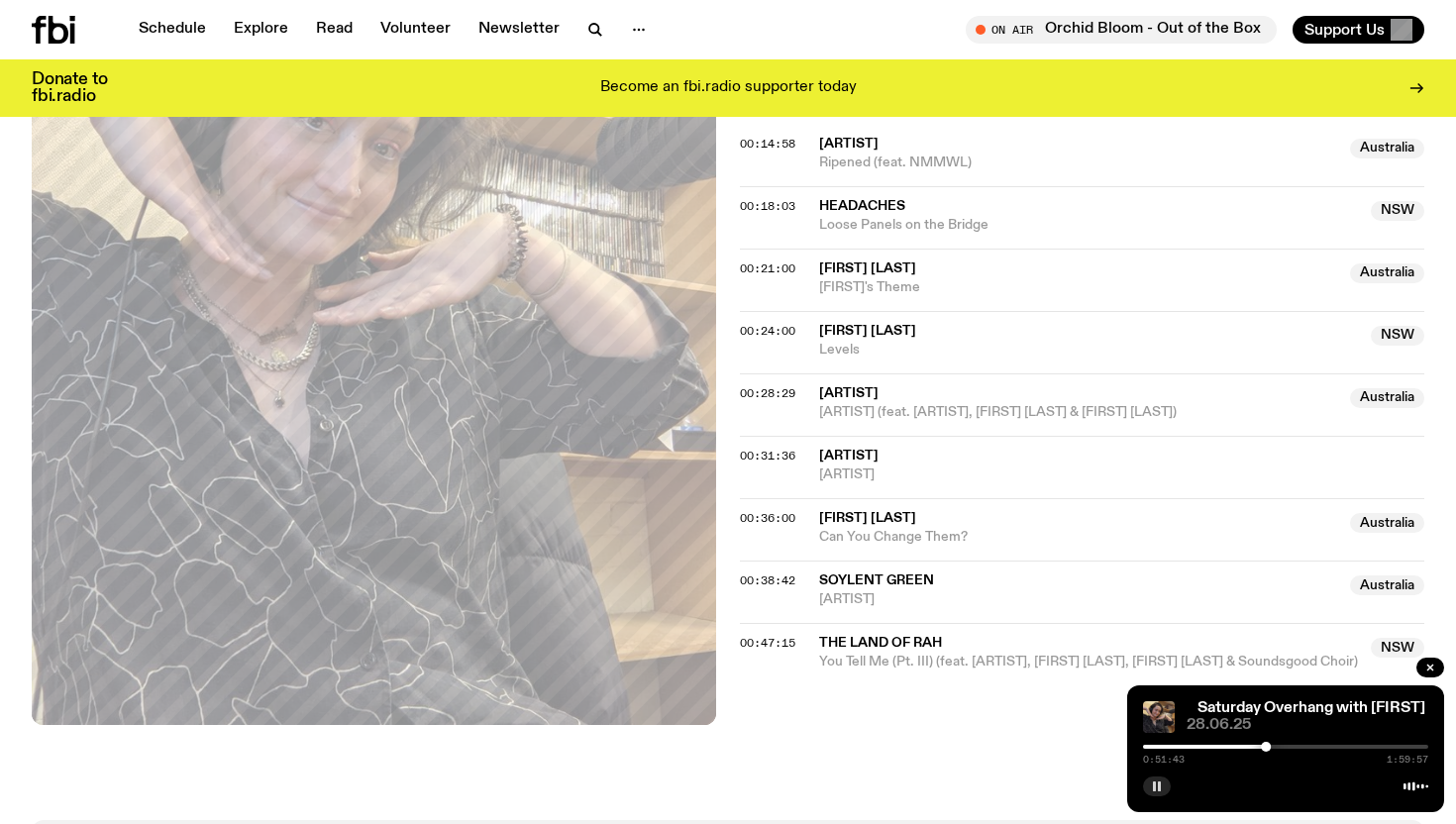 scroll, scrollTop: 735, scrollLeft: 0, axis: vertical 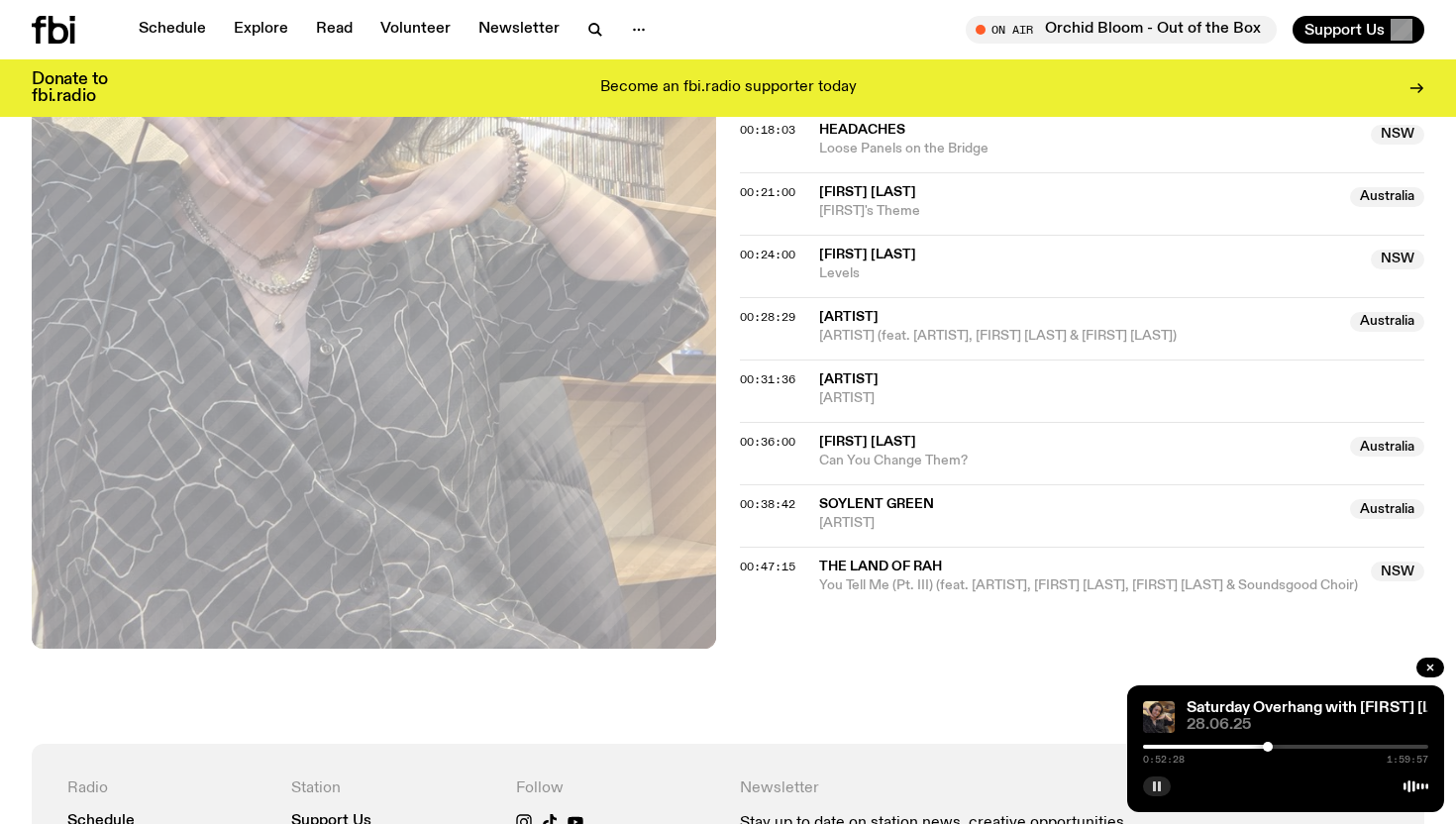 click at bounding box center (1268, 747) 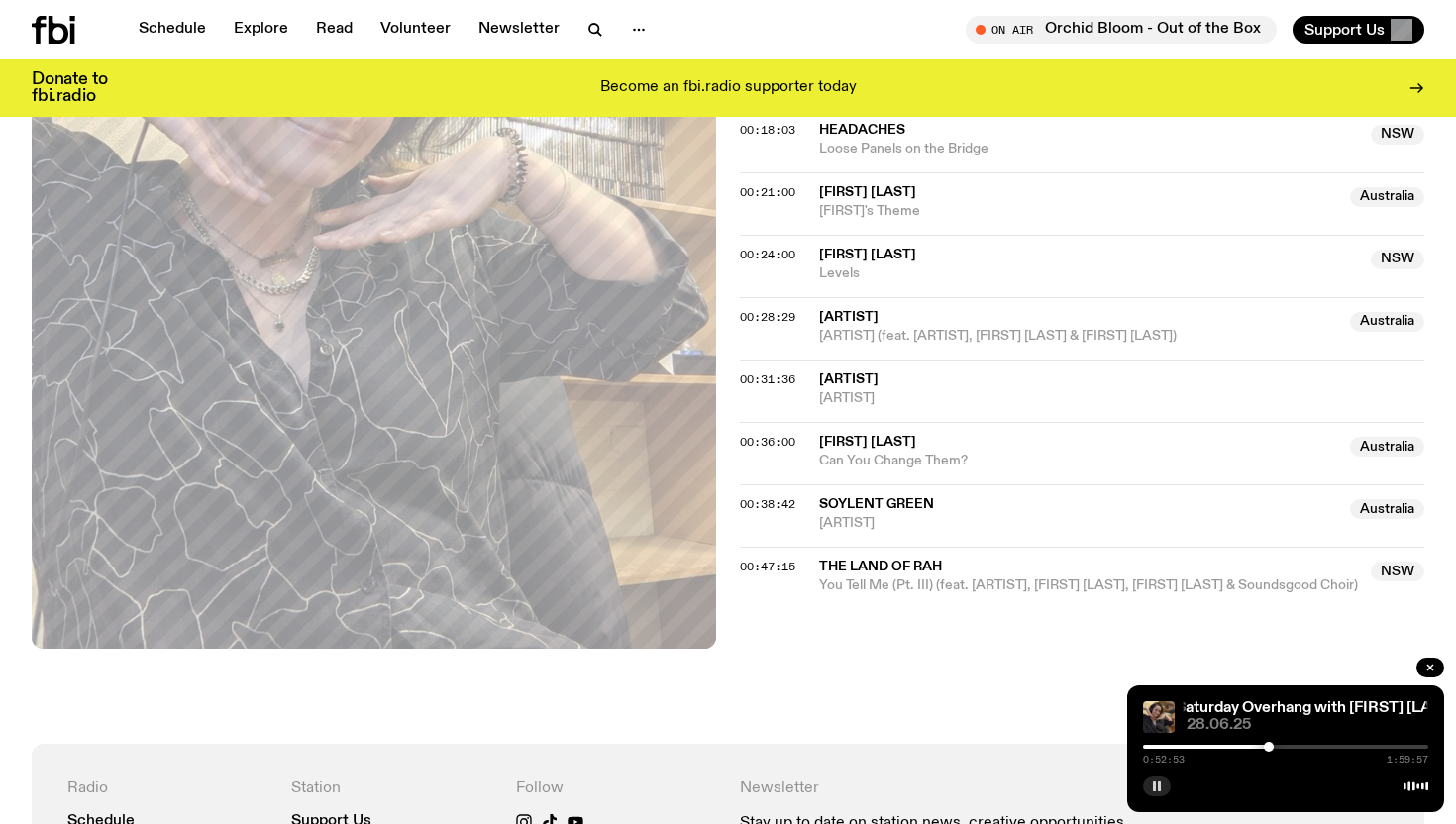 click at bounding box center (1269, 747) 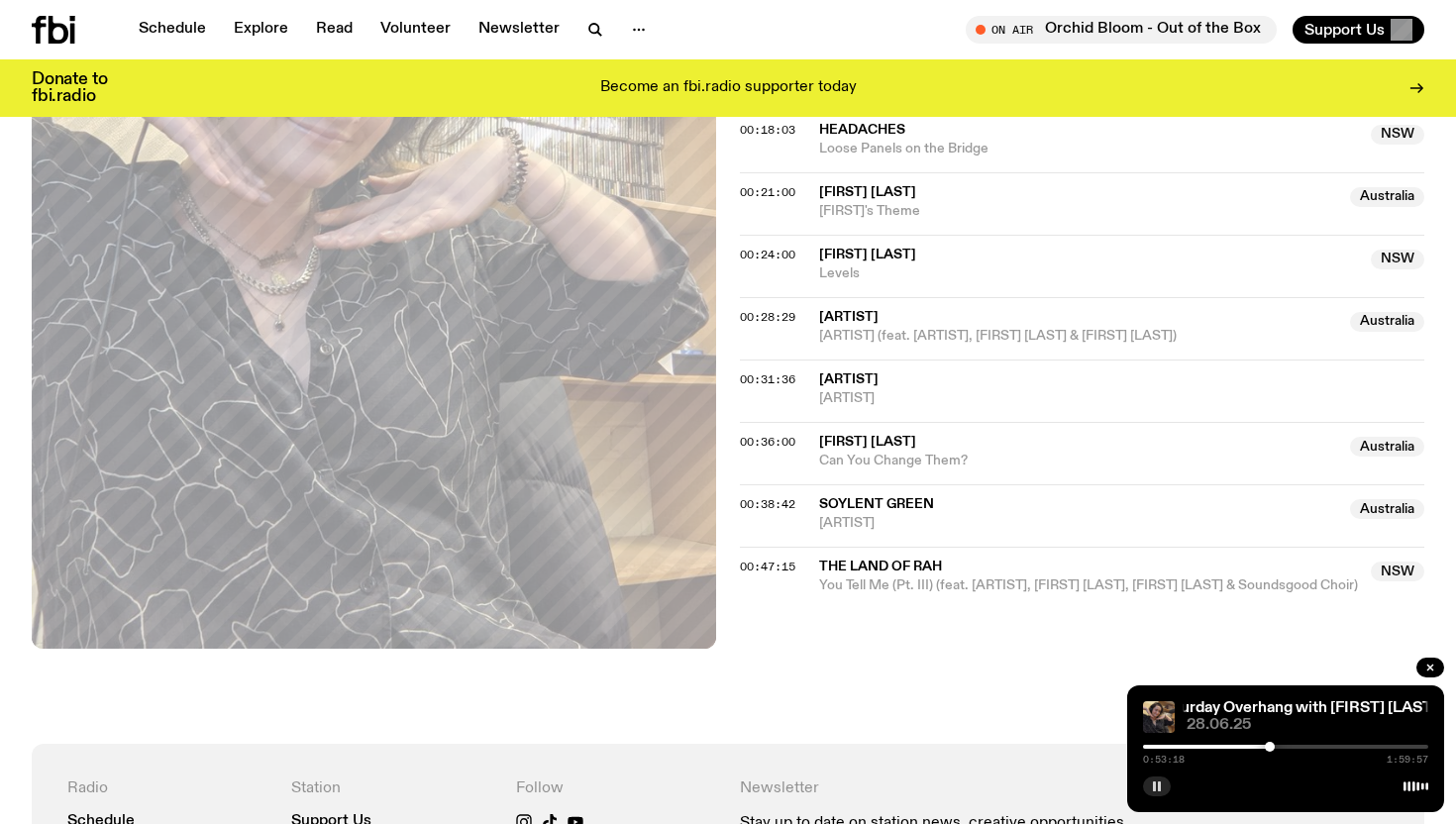 click at bounding box center [1270, 747] 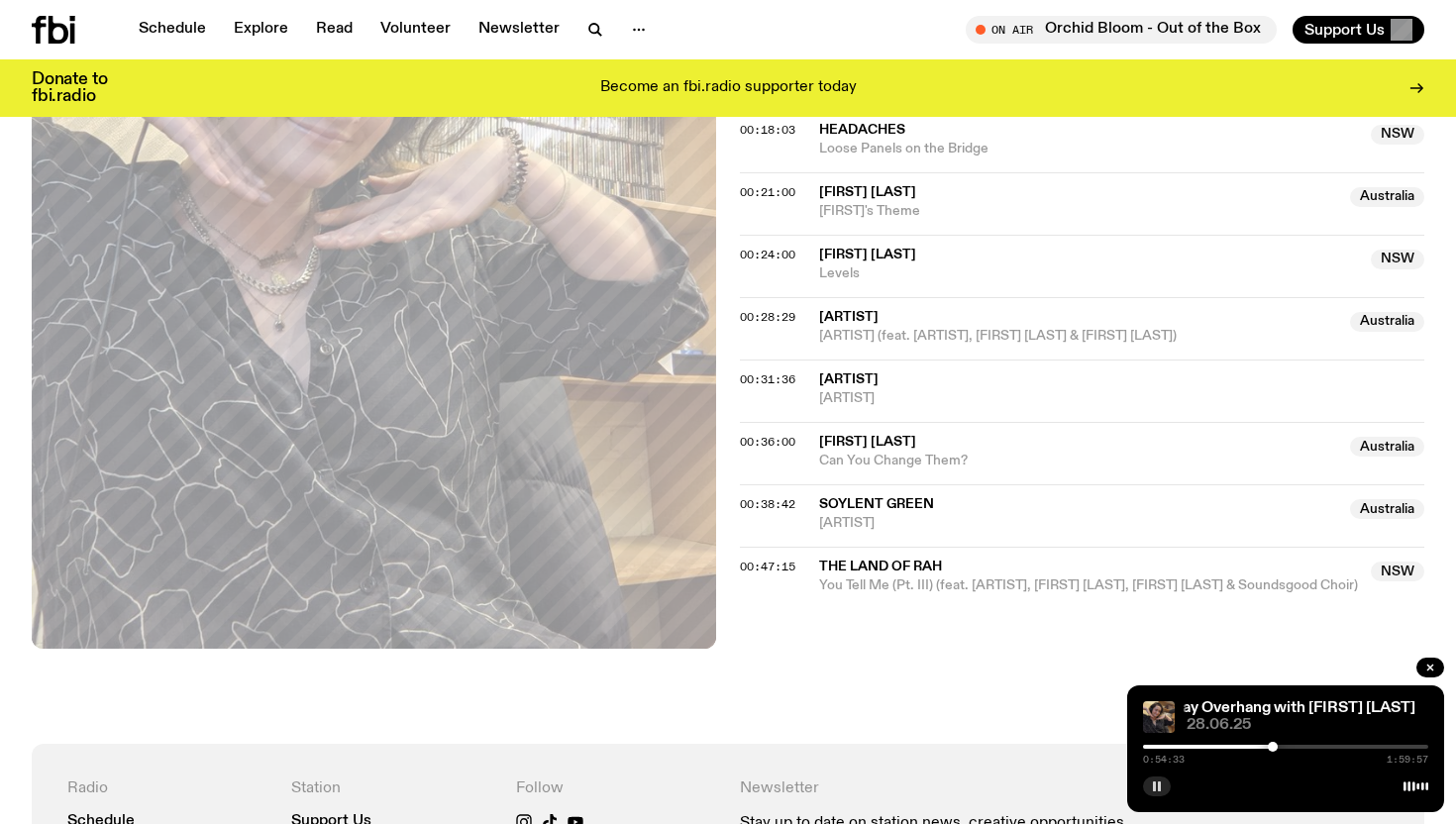 click at bounding box center (1273, 747) 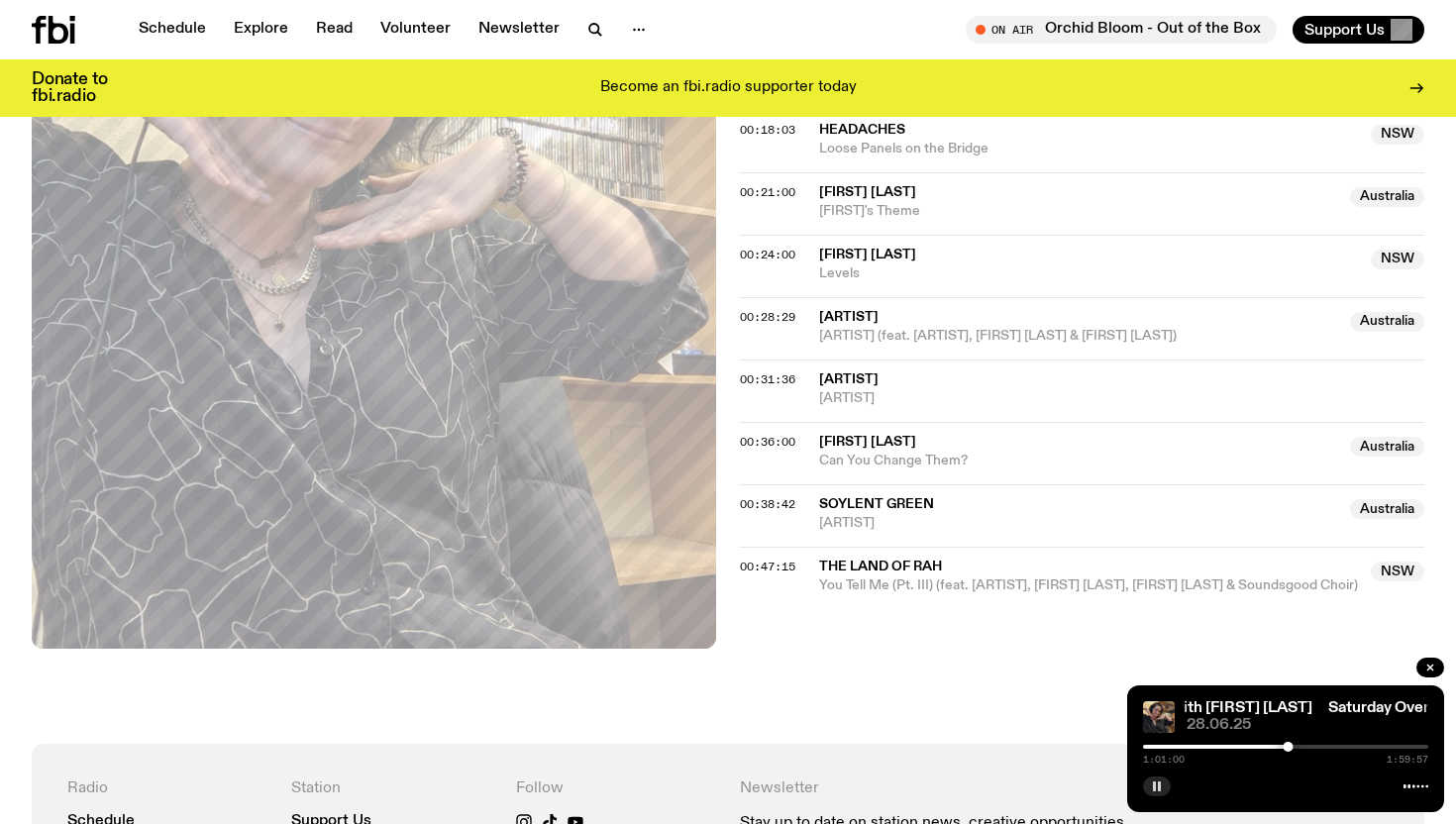 click at bounding box center (1145, 747) 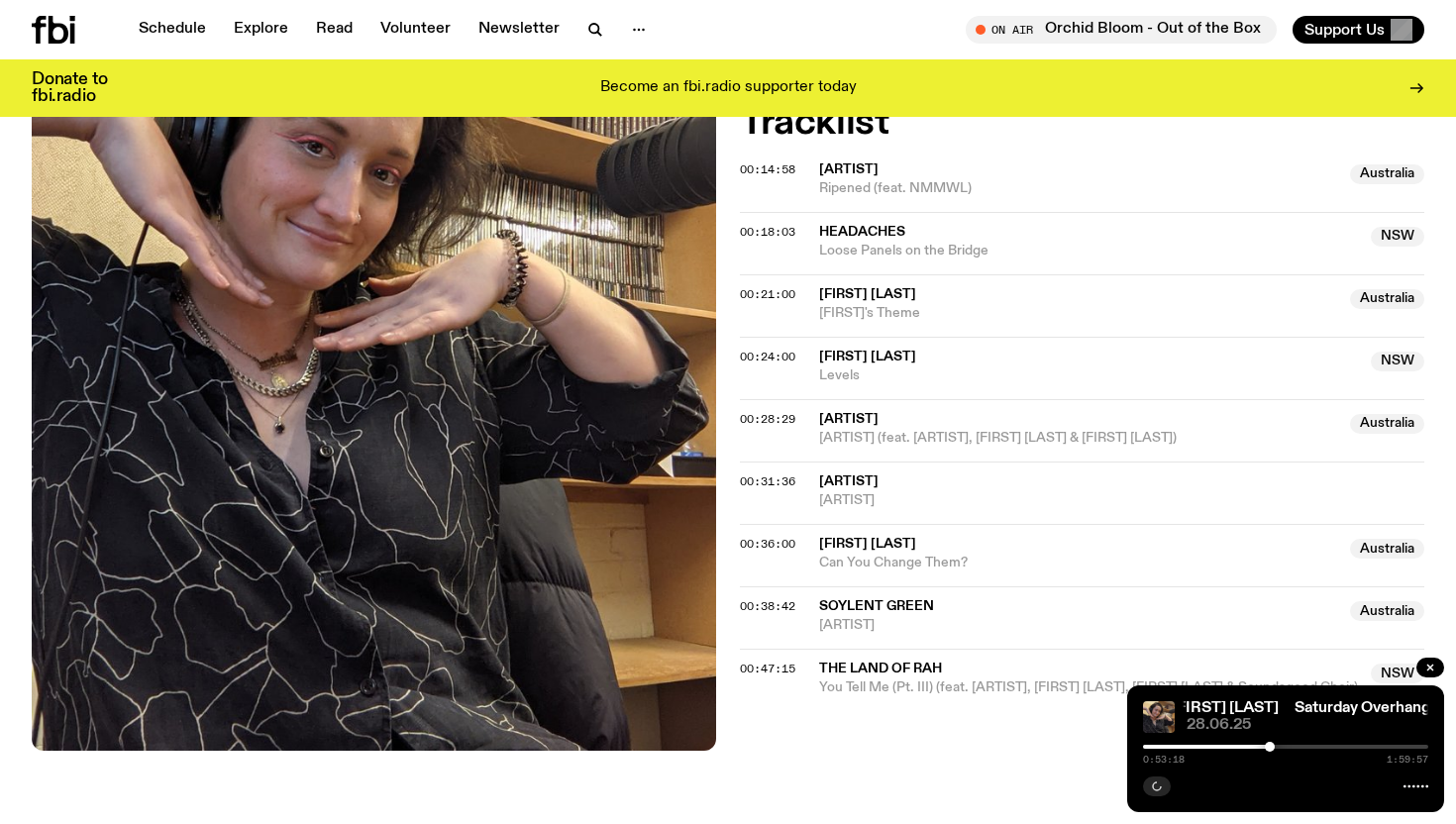 scroll, scrollTop: 693, scrollLeft: 0, axis: vertical 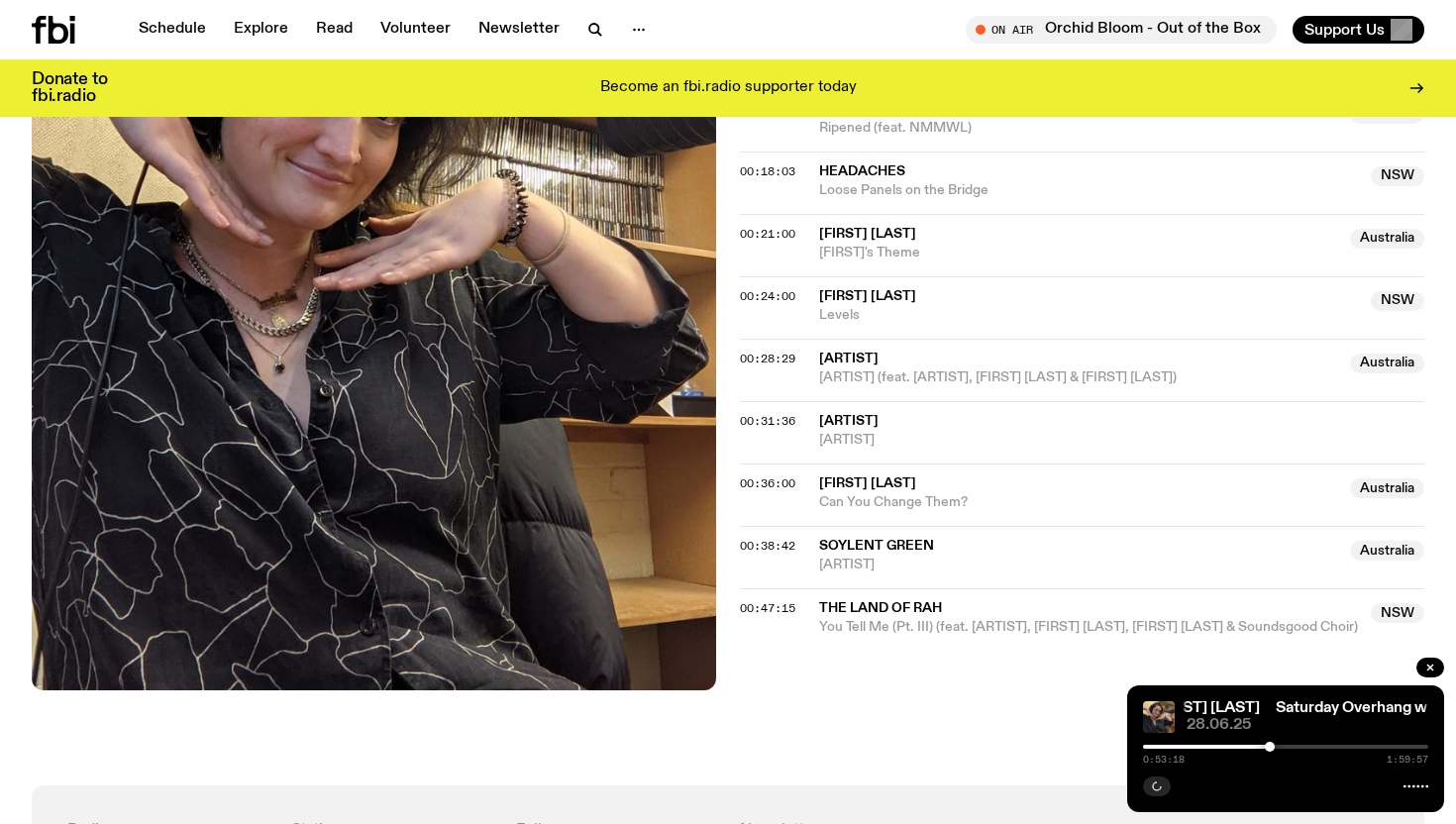 click at bounding box center [1127, 747] 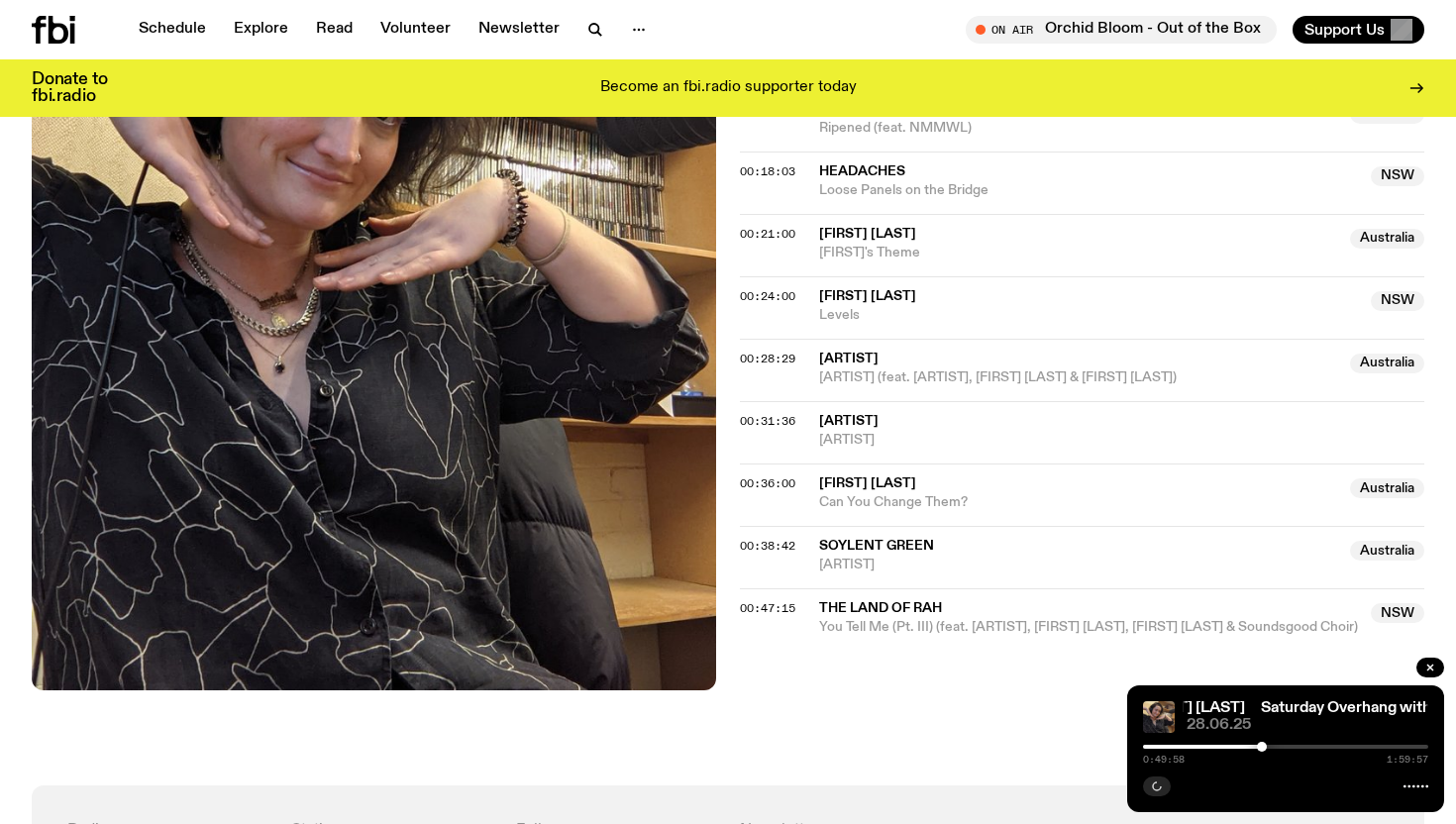 click at bounding box center [1119, 747] 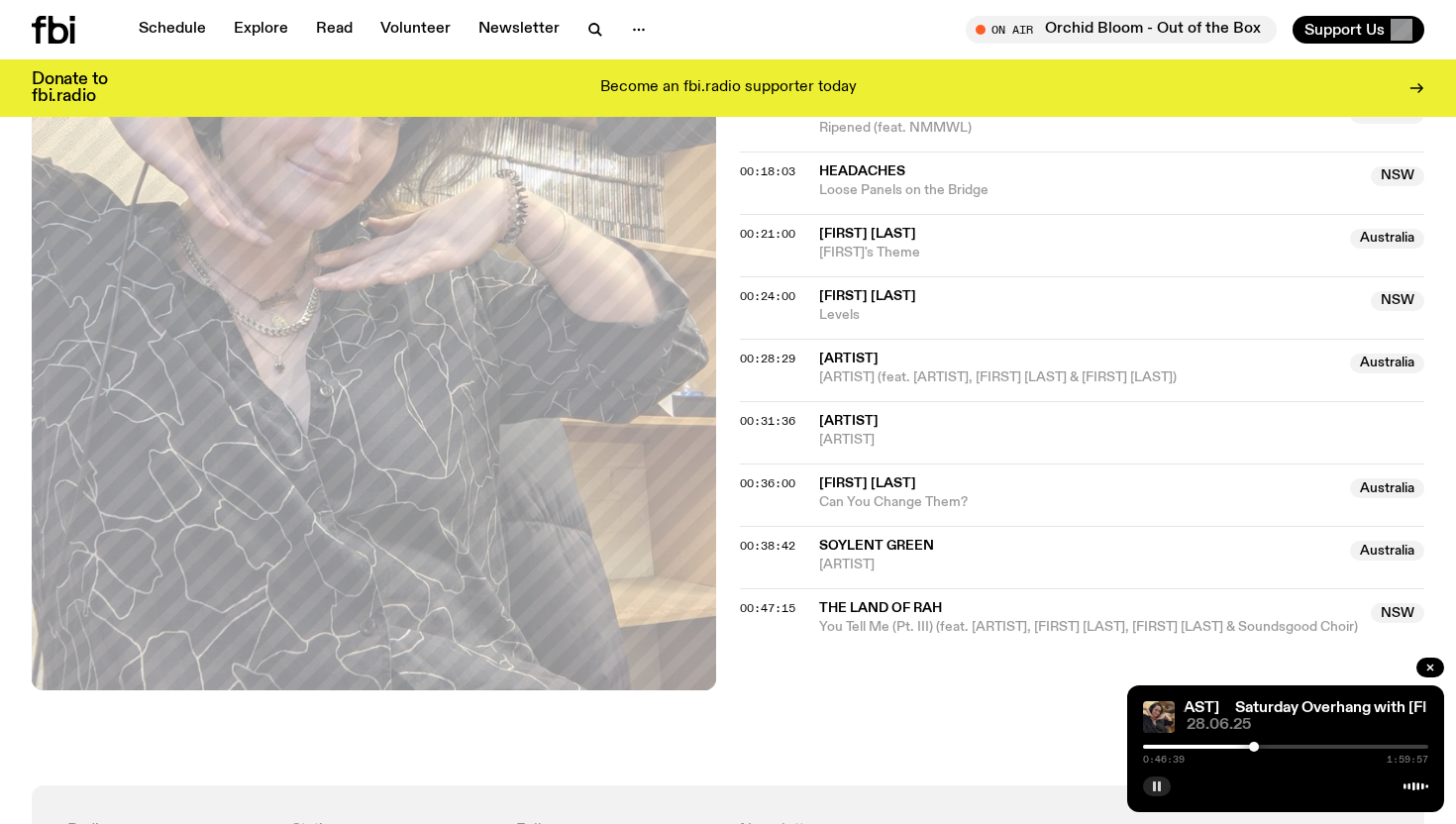 click at bounding box center (1254, 747) 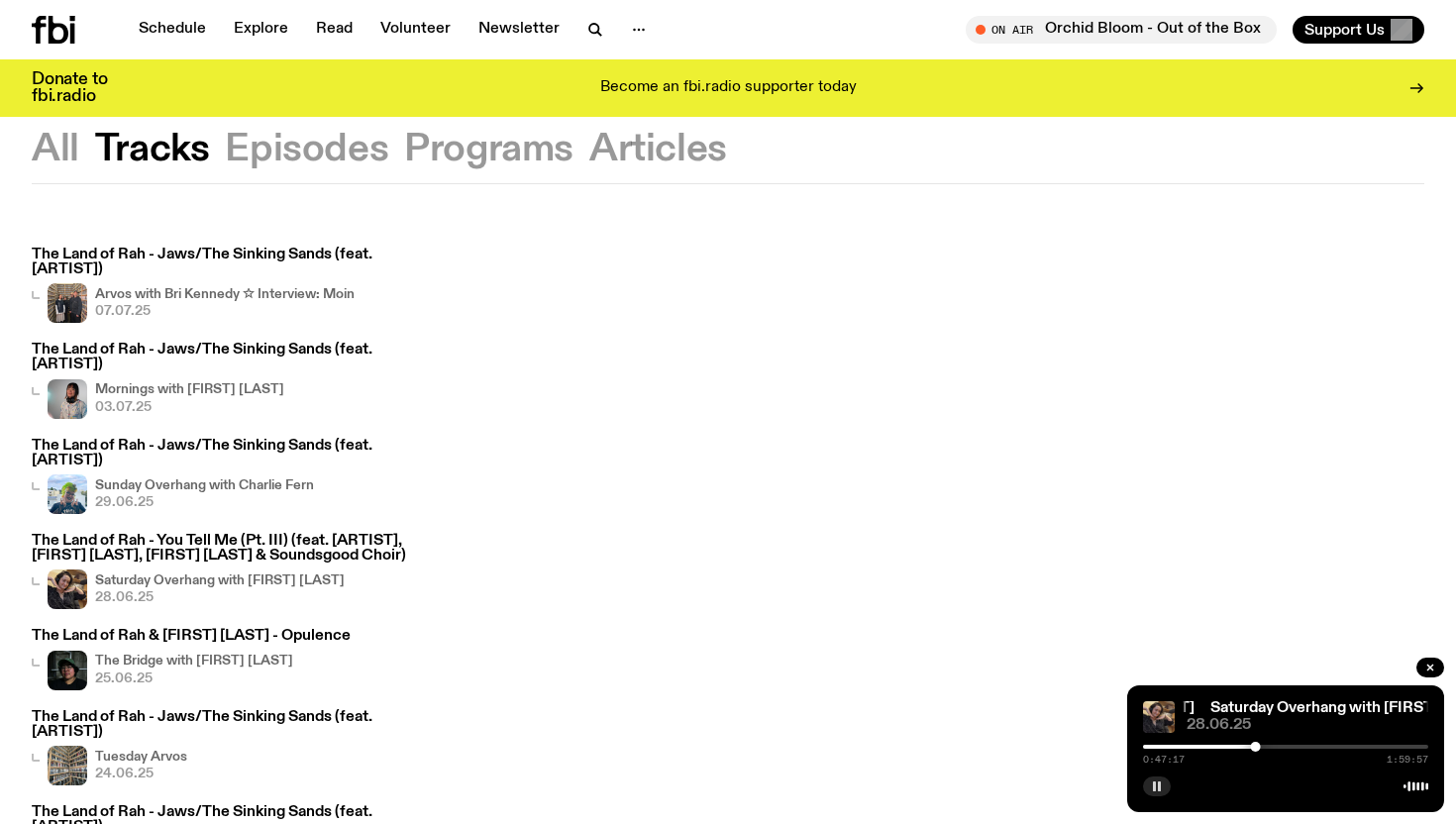 scroll, scrollTop: 57, scrollLeft: 0, axis: vertical 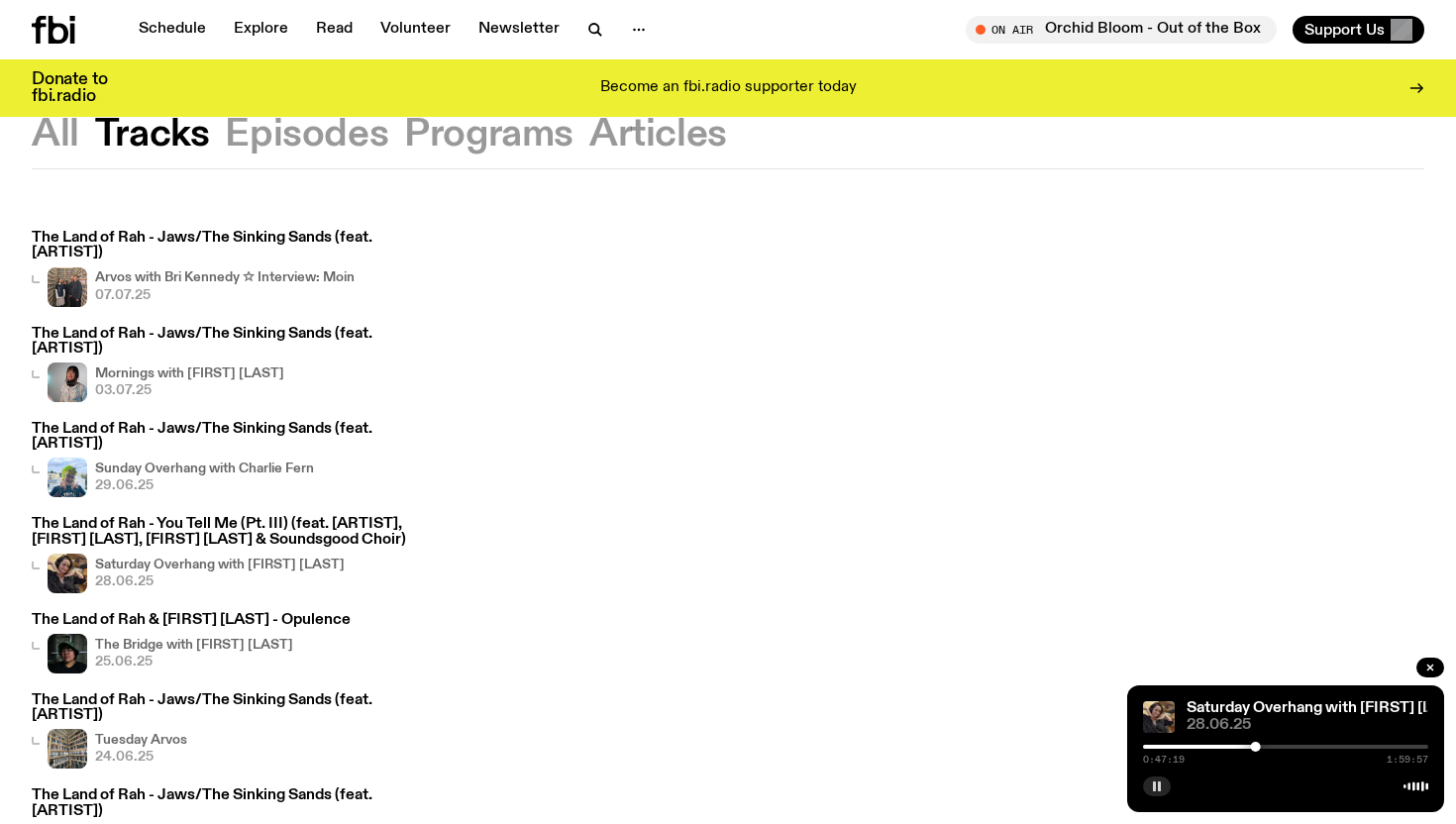 click on "The Land of Rah - Jaws/The Sinking Sands (feat. [ARTIST])" at bounding box center [222, 437] 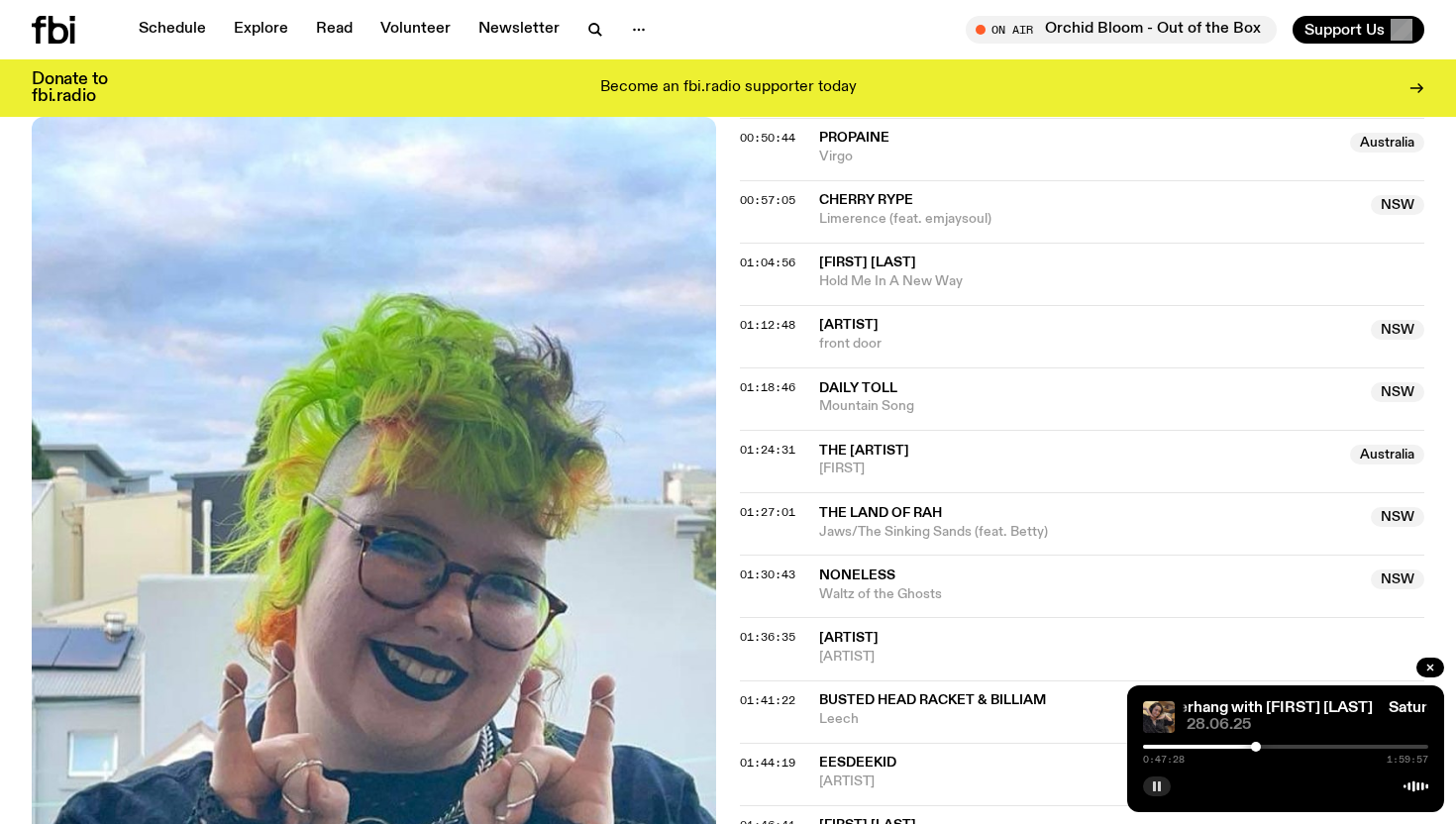 scroll, scrollTop: 1608, scrollLeft: 0, axis: vertical 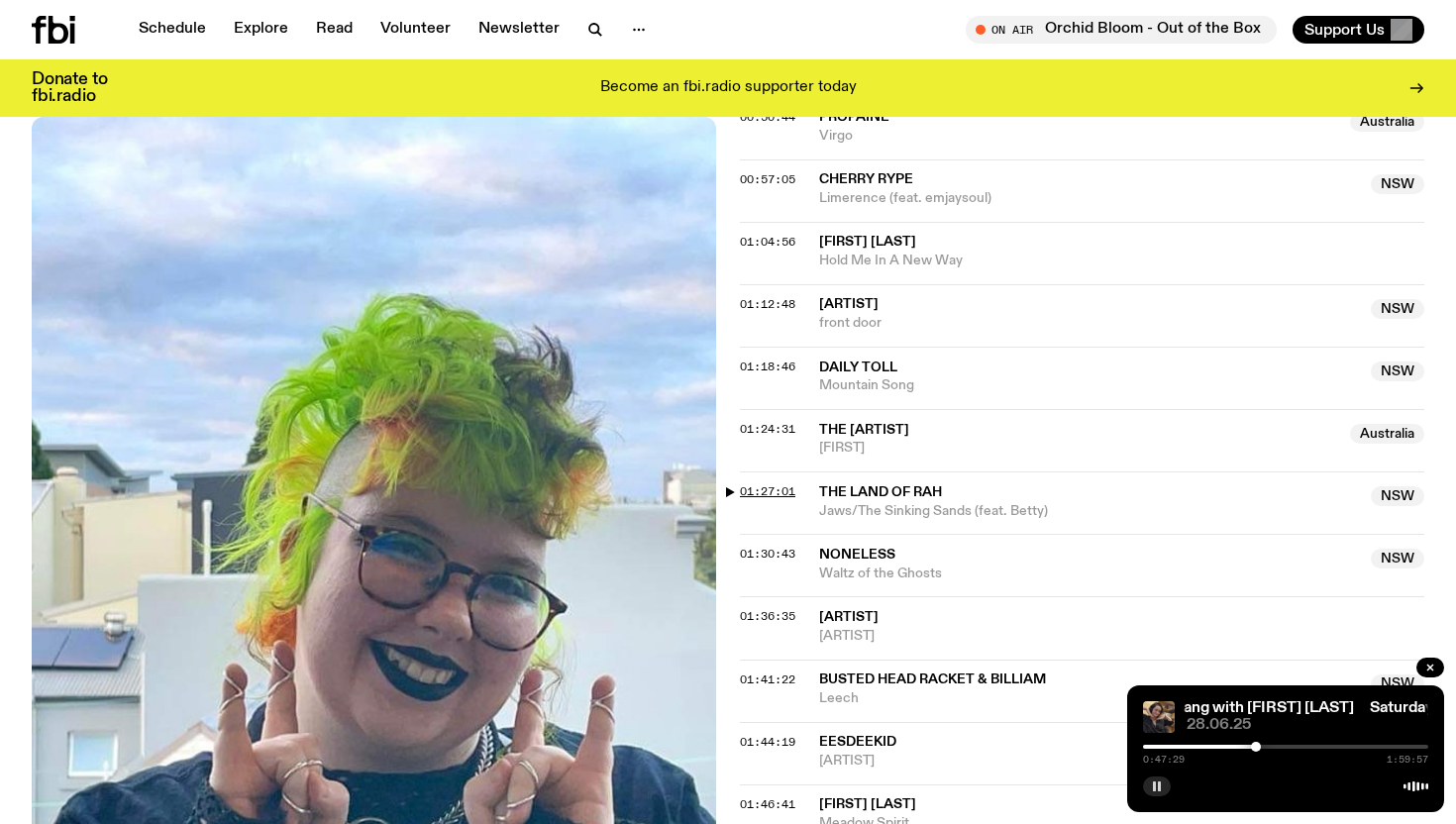 click on "01:27:01" at bounding box center (768, 491) 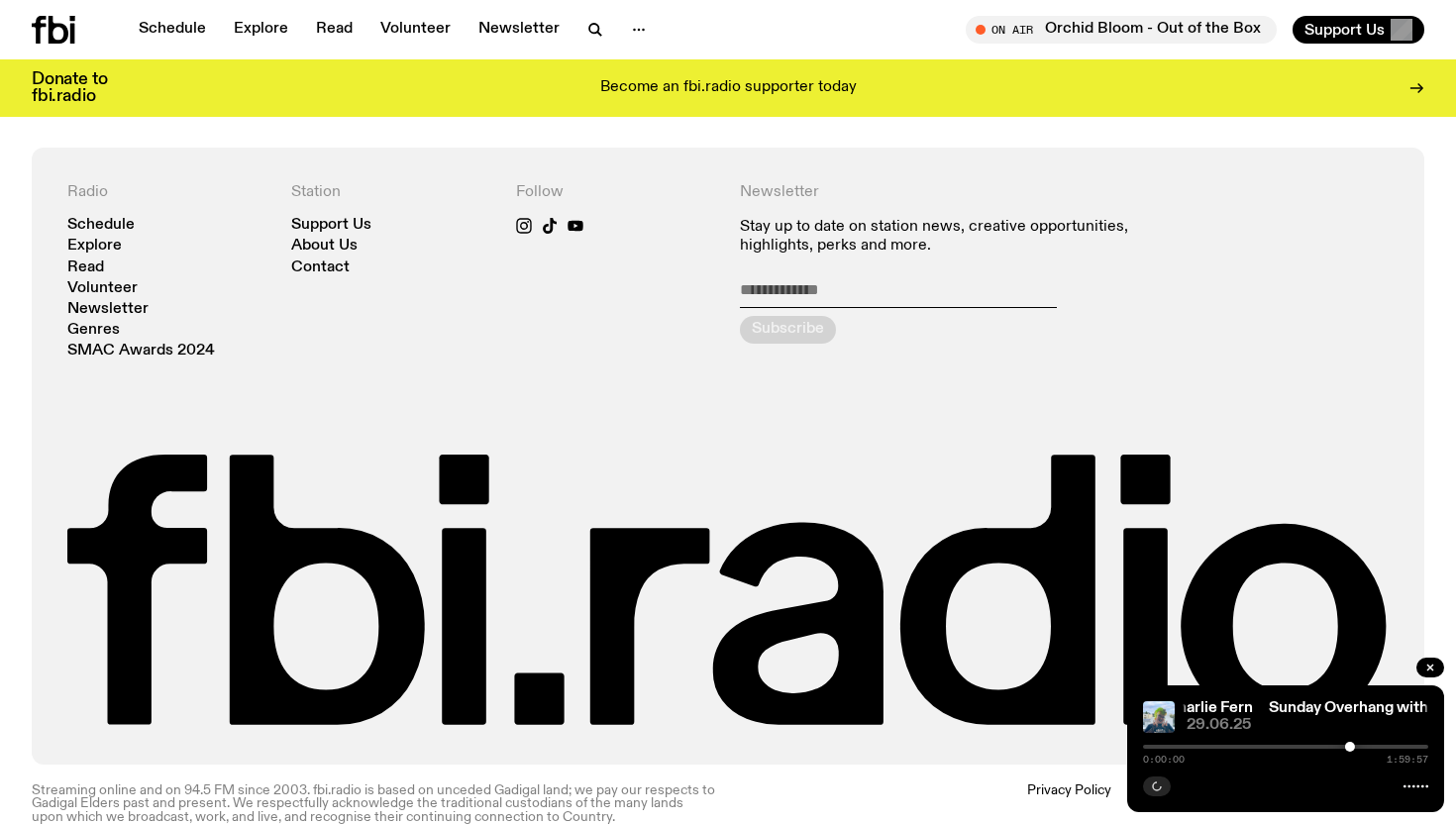 scroll, scrollTop: 2841, scrollLeft: 0, axis: vertical 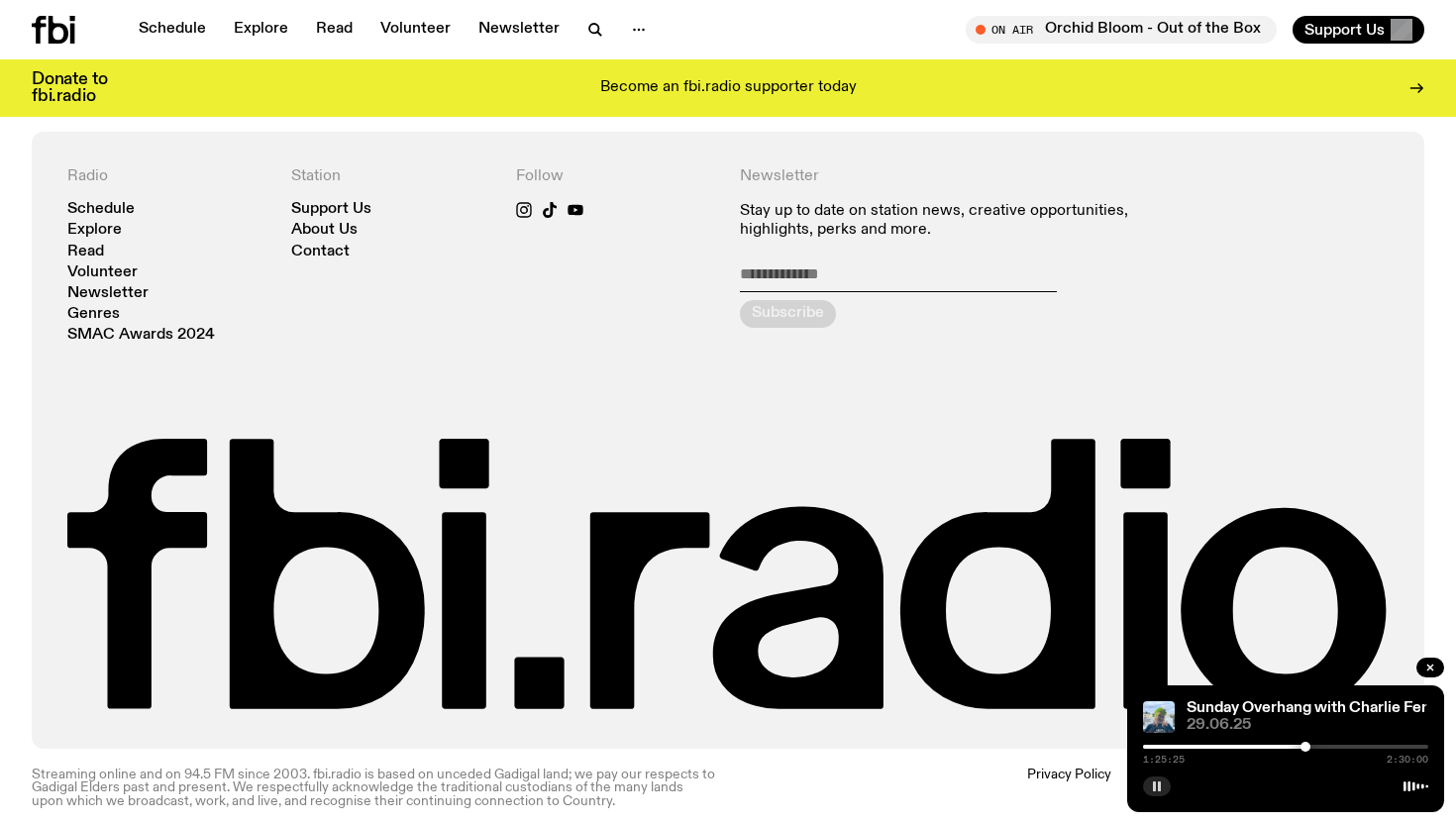 click at bounding box center (1305, 747) 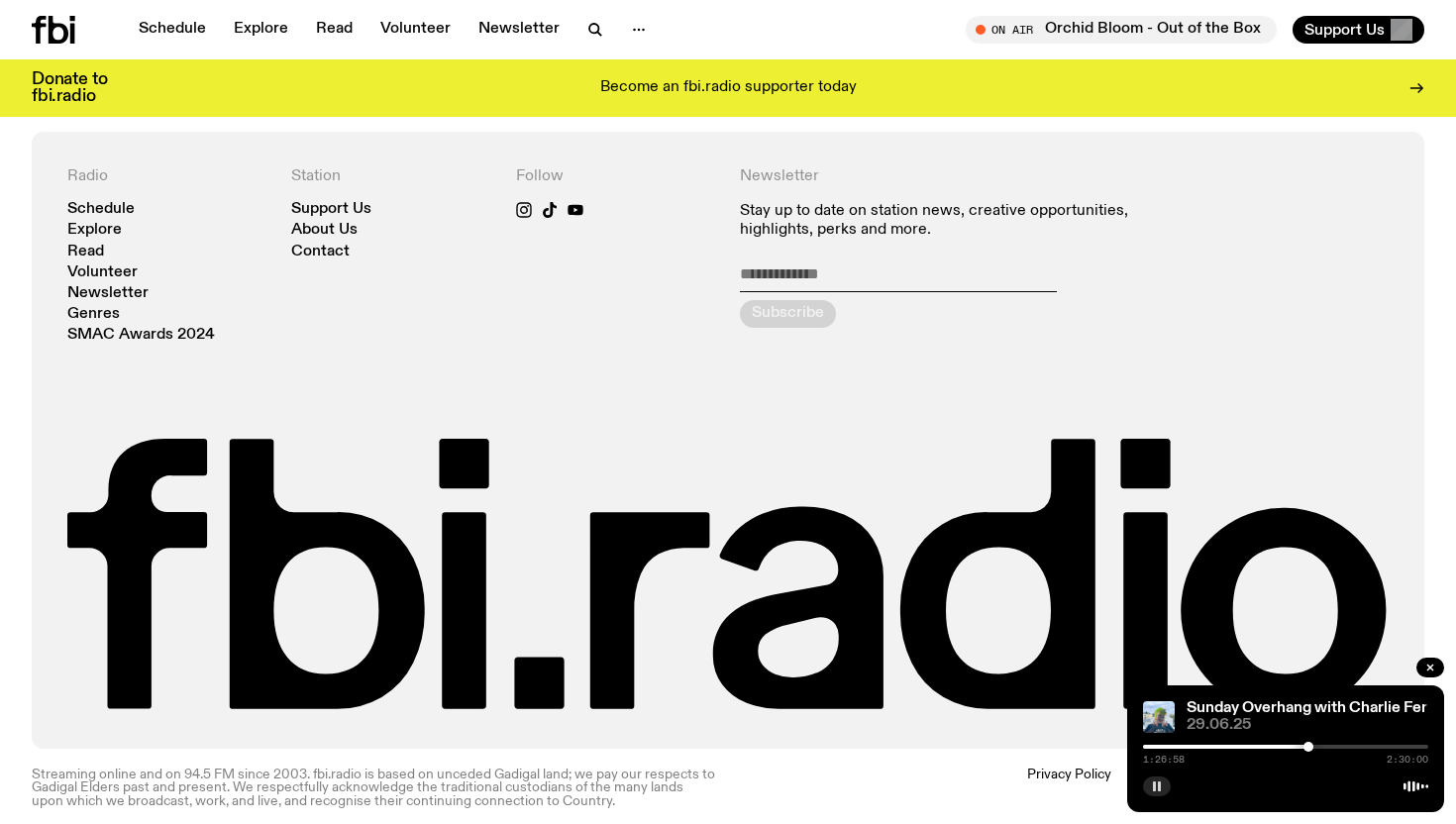 click at bounding box center (1308, 747) 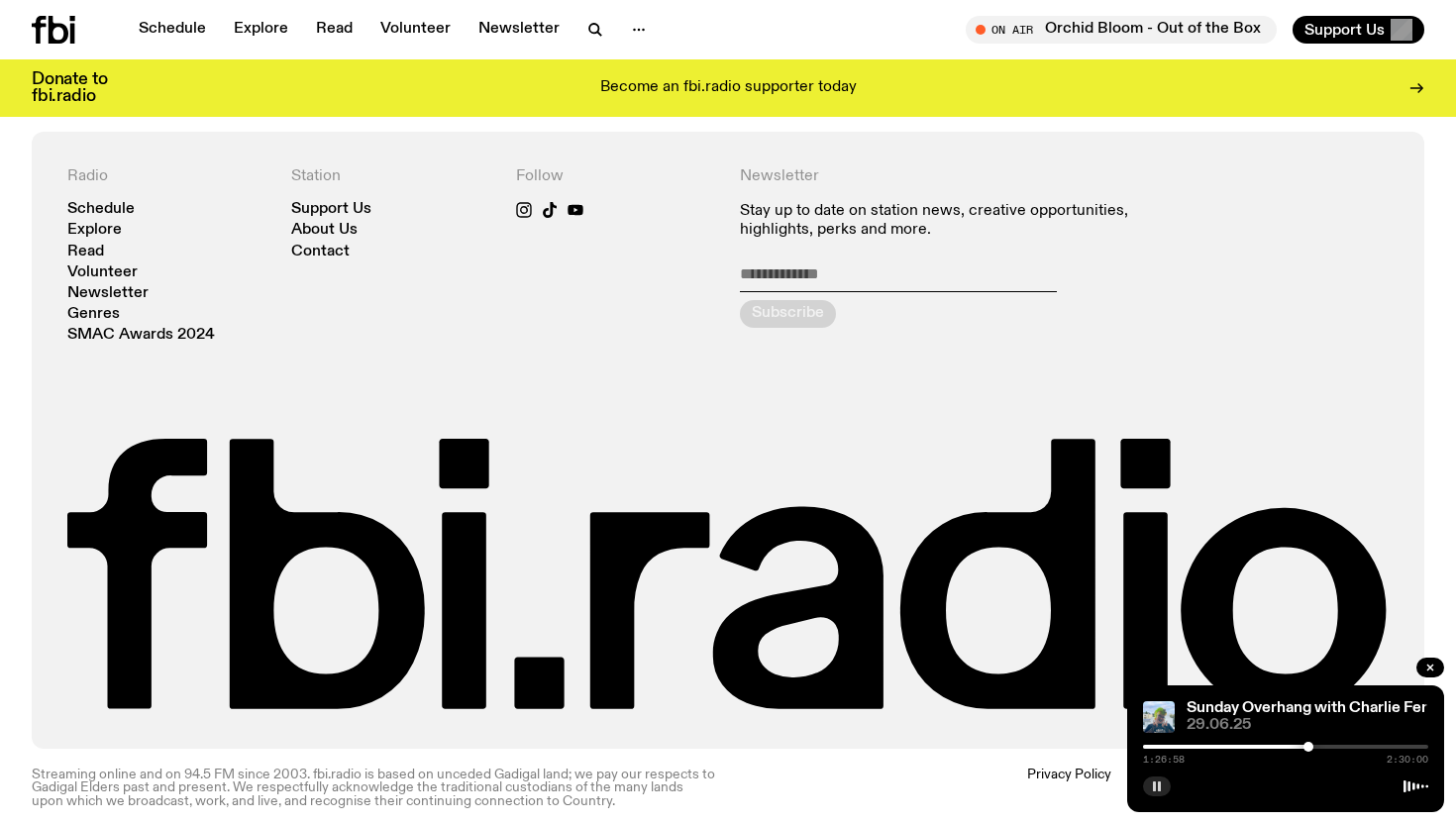 click at bounding box center [1308, 747] 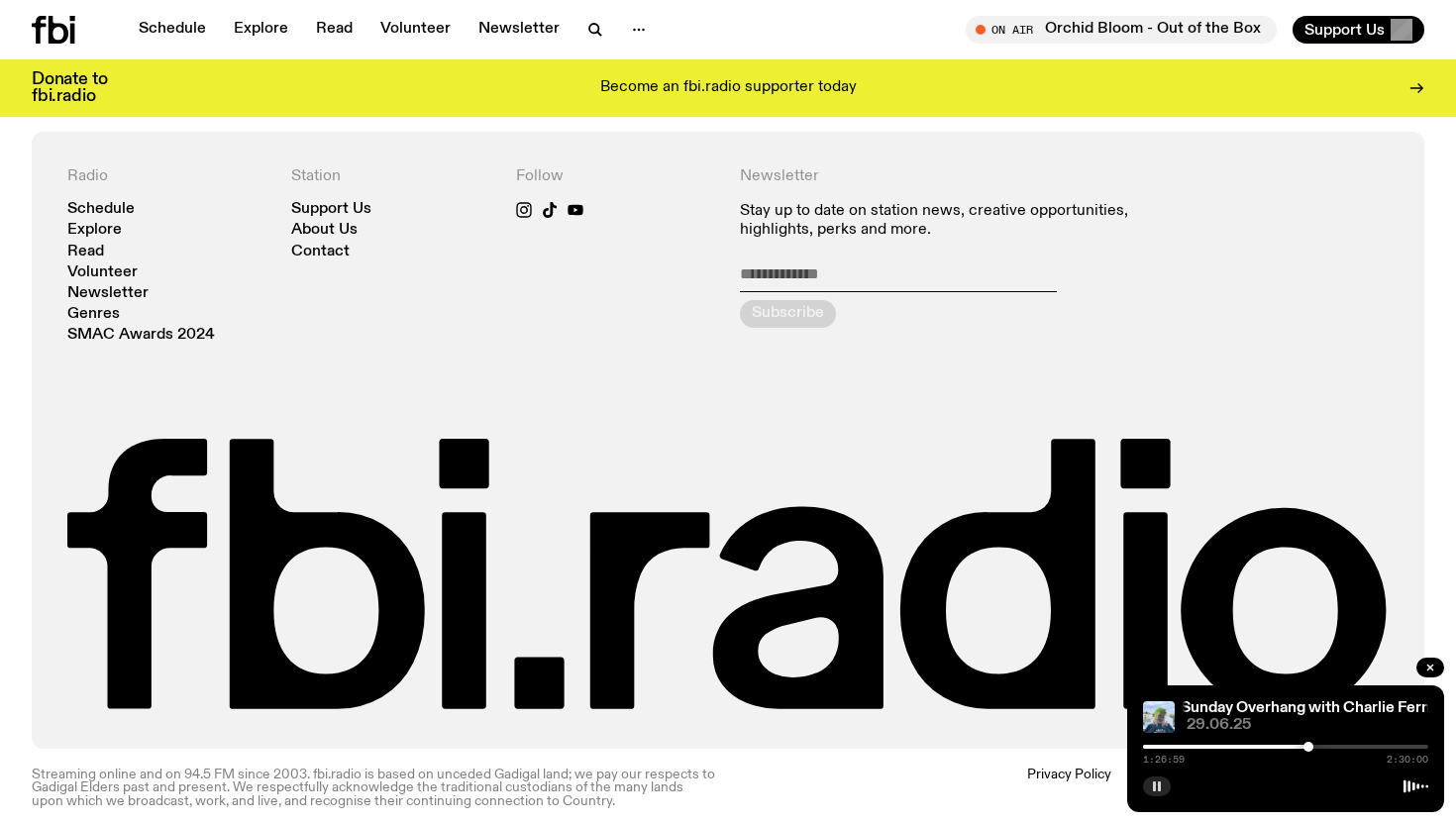 click at bounding box center (1308, 747) 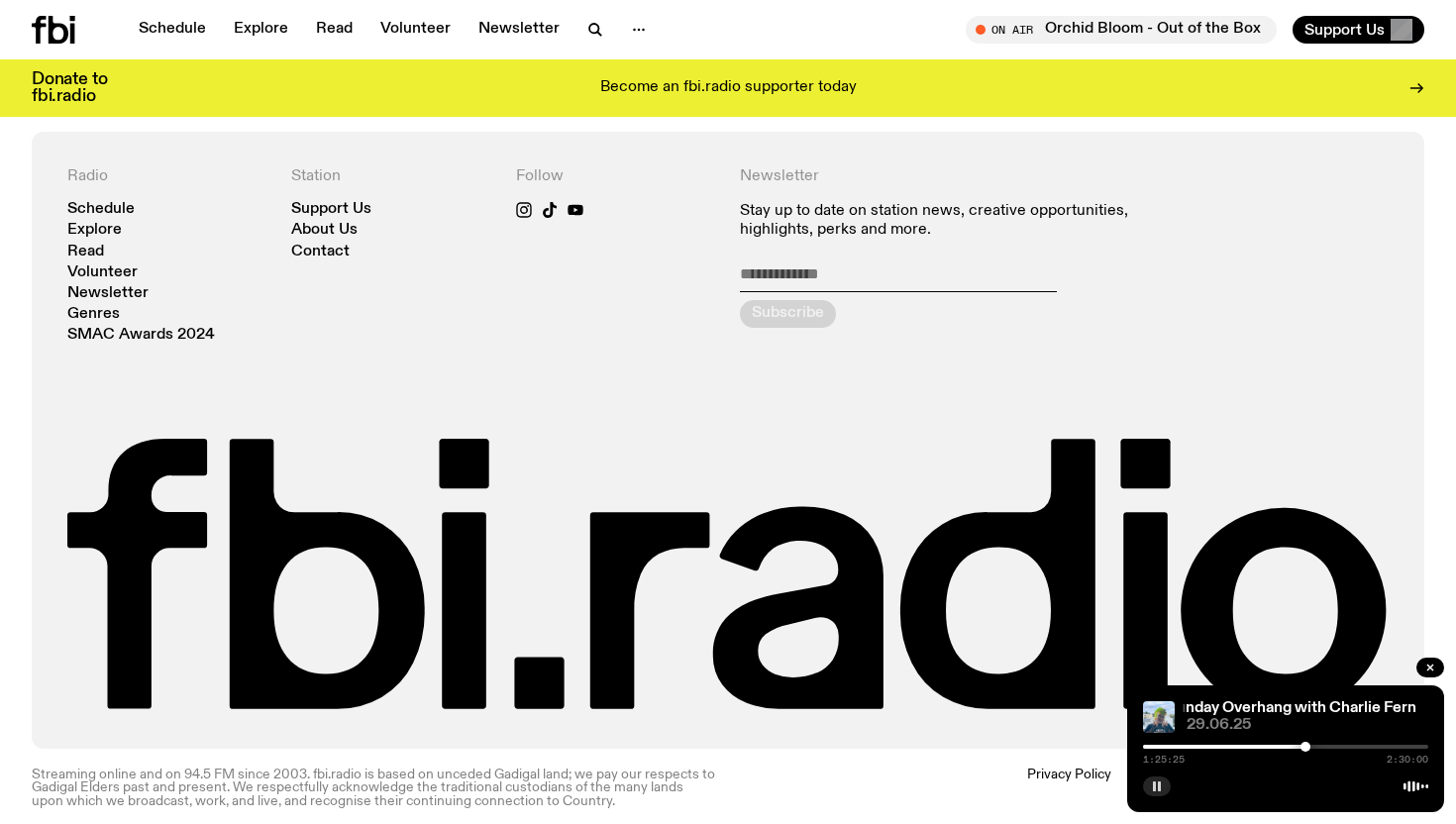 click at bounding box center (1305, 747) 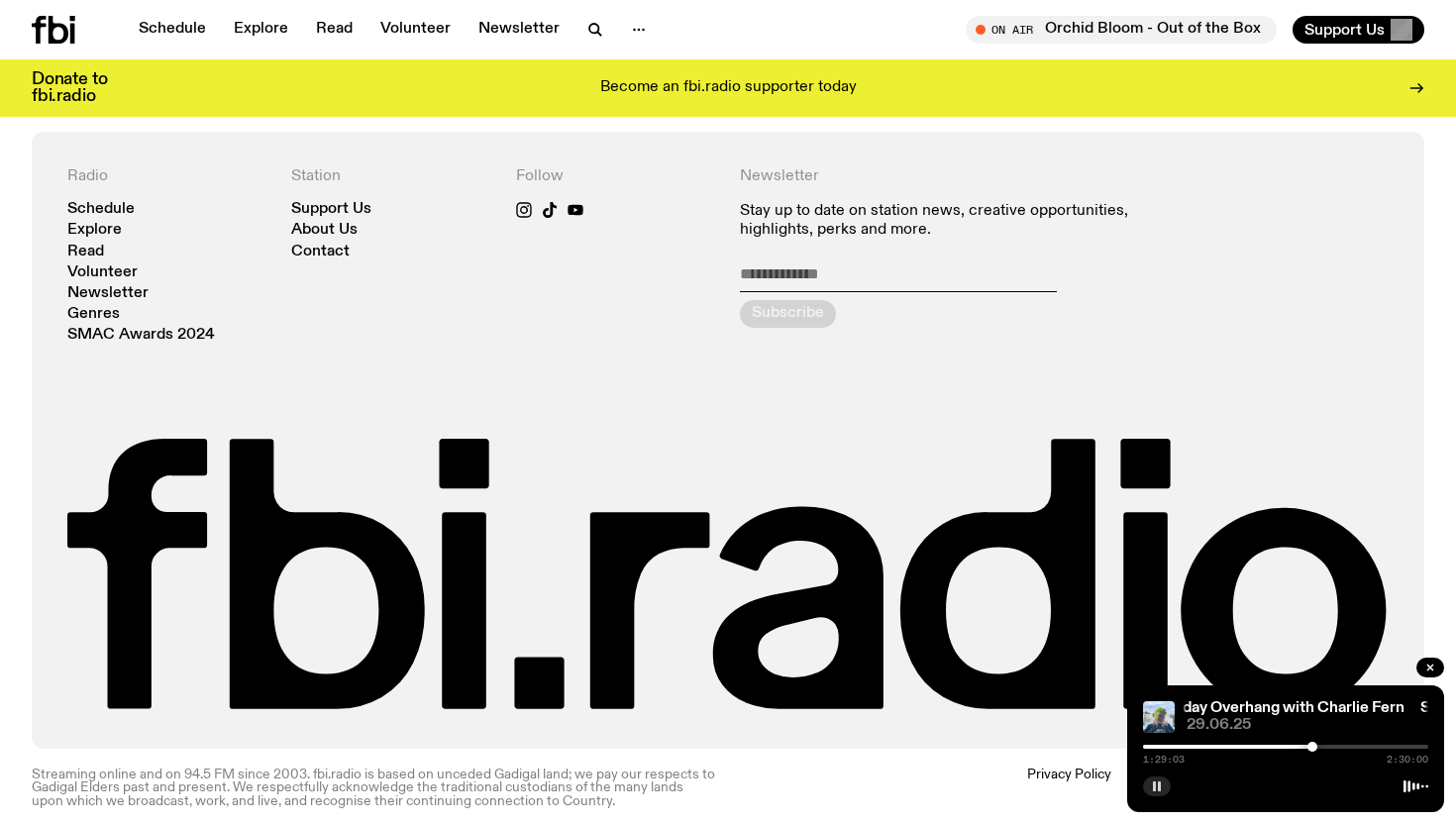 click at bounding box center (1312, 747) 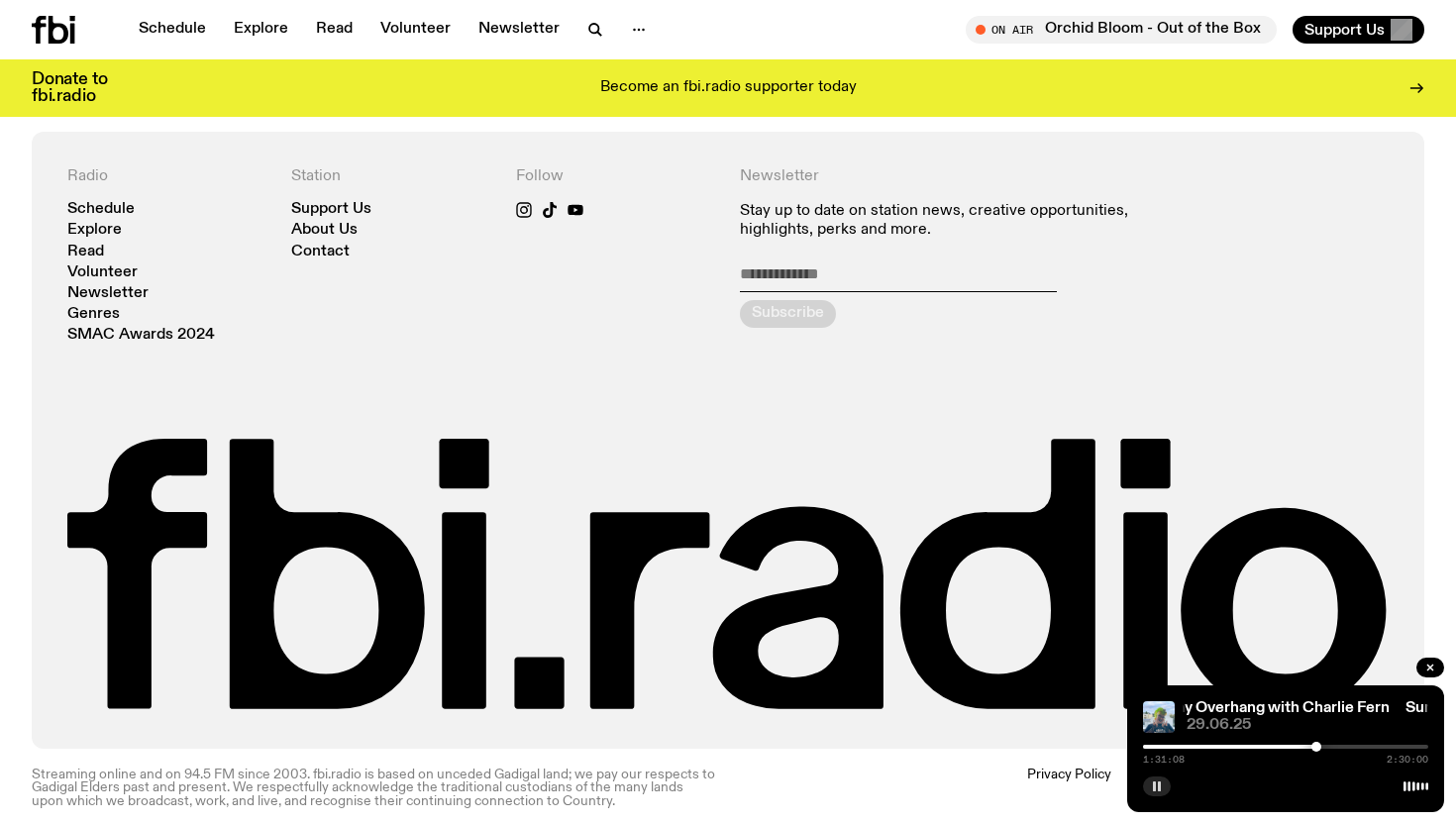 click at bounding box center [1316, 747] 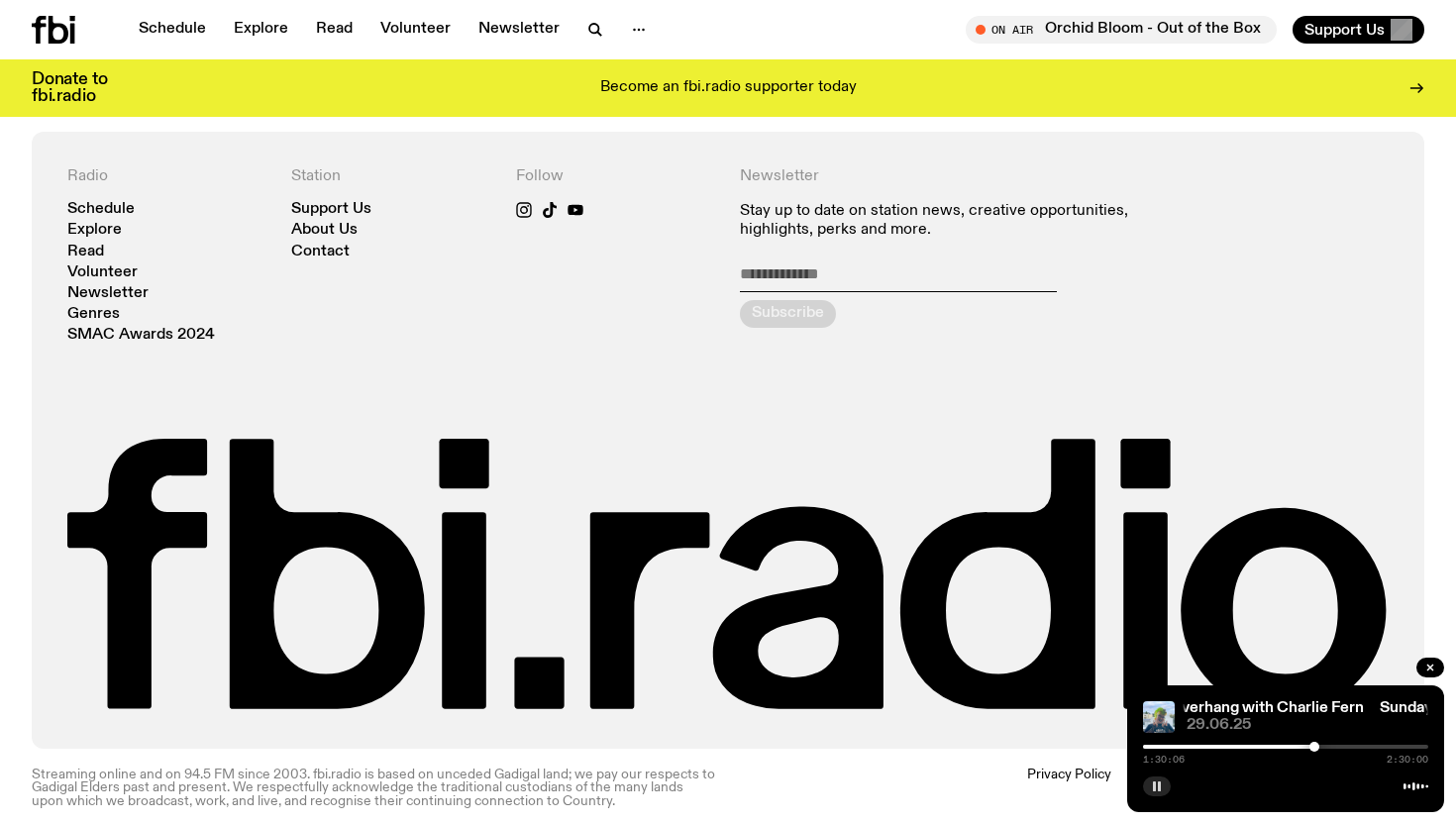 click at bounding box center [1314, 747] 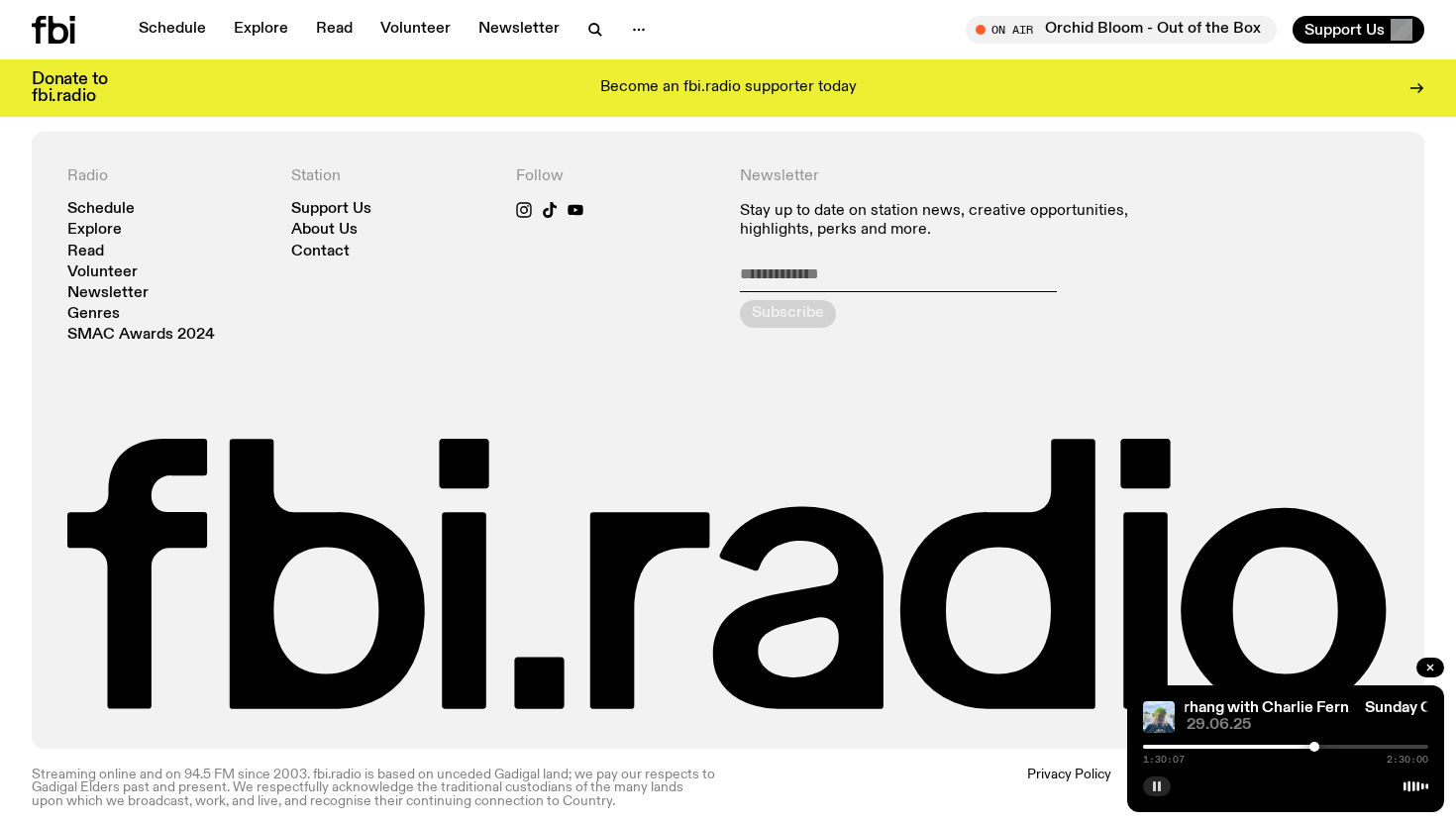 click at bounding box center (1314, 747) 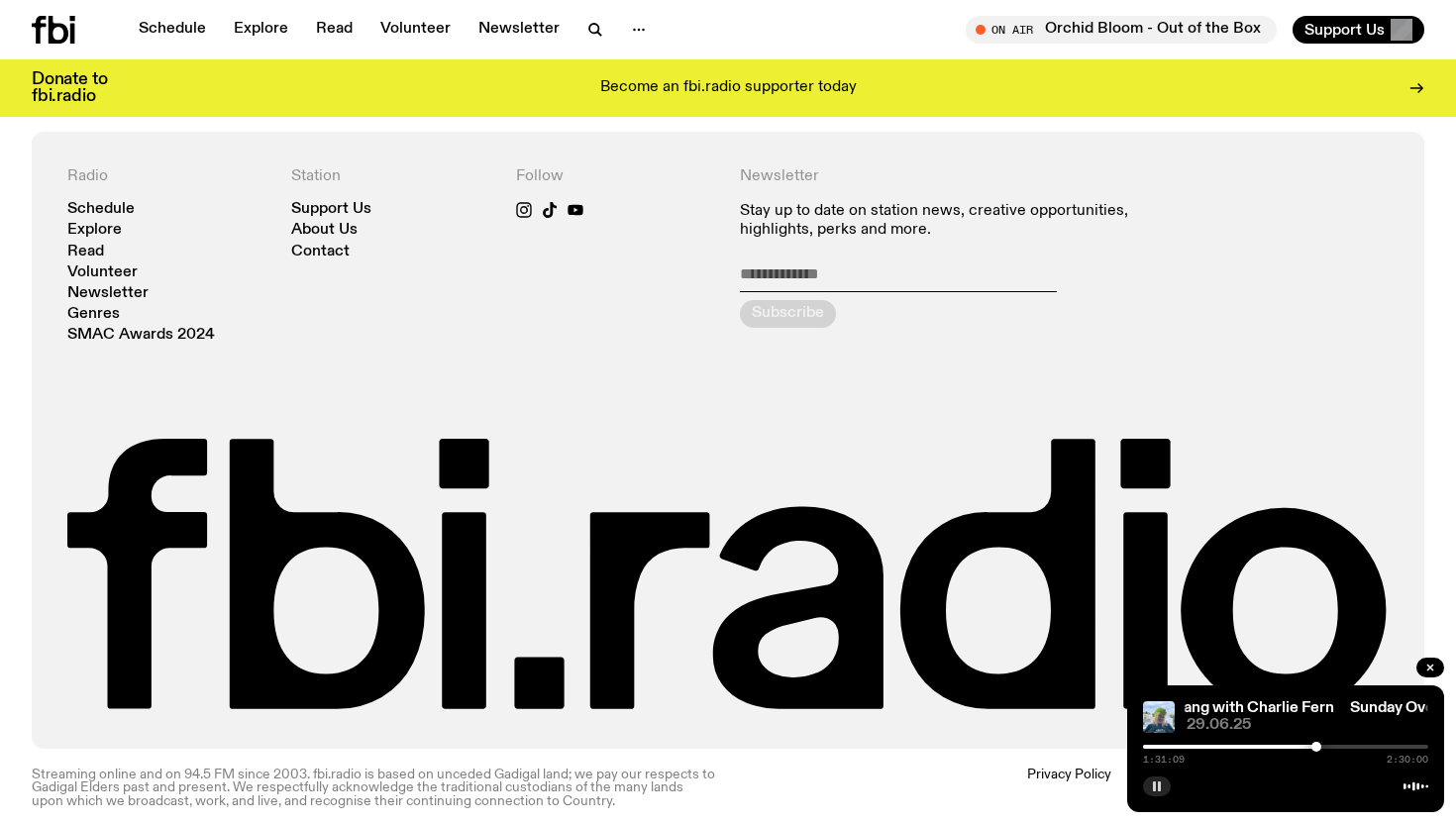 click at bounding box center [1316, 747] 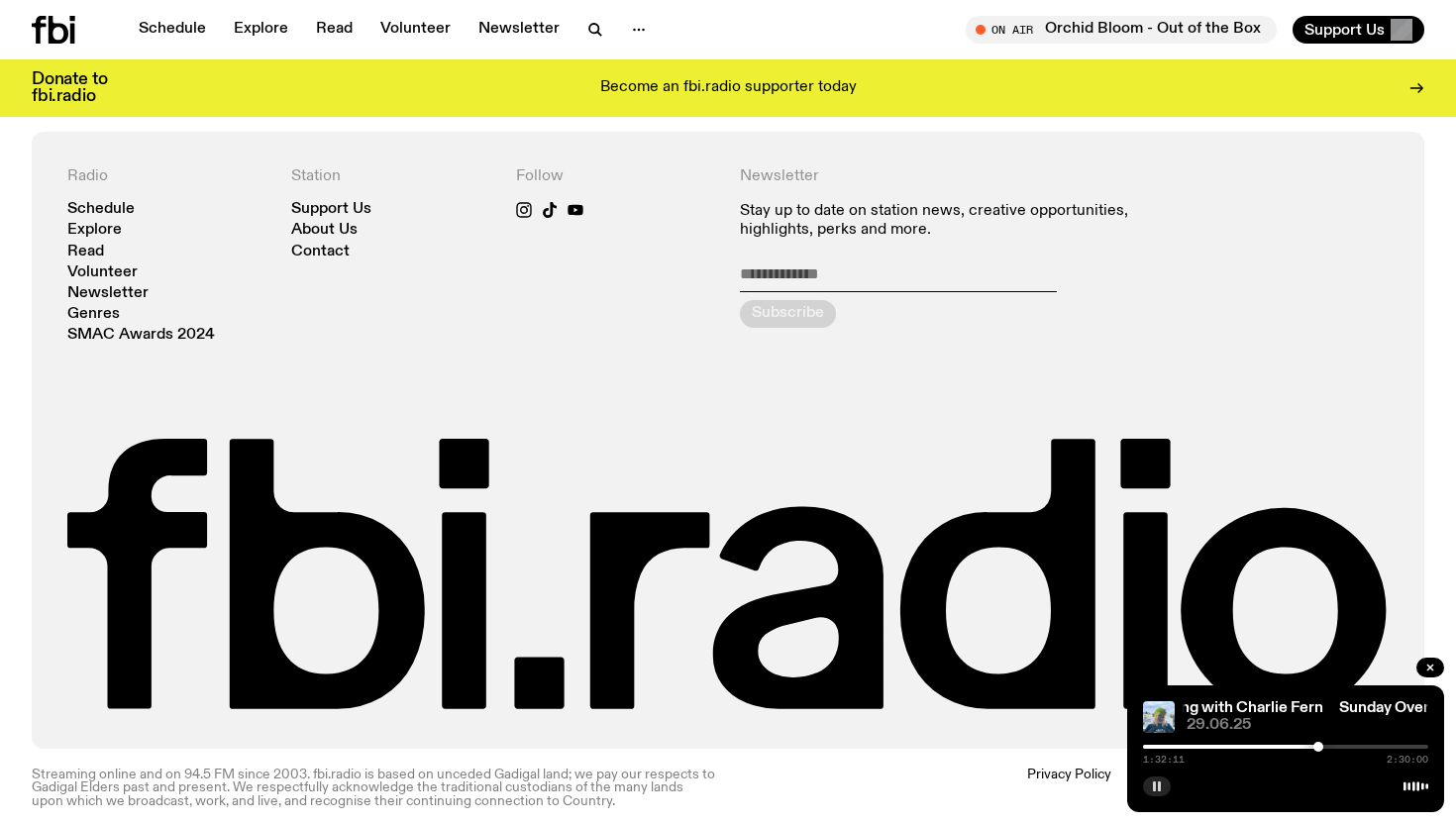 click at bounding box center (1318, 747) 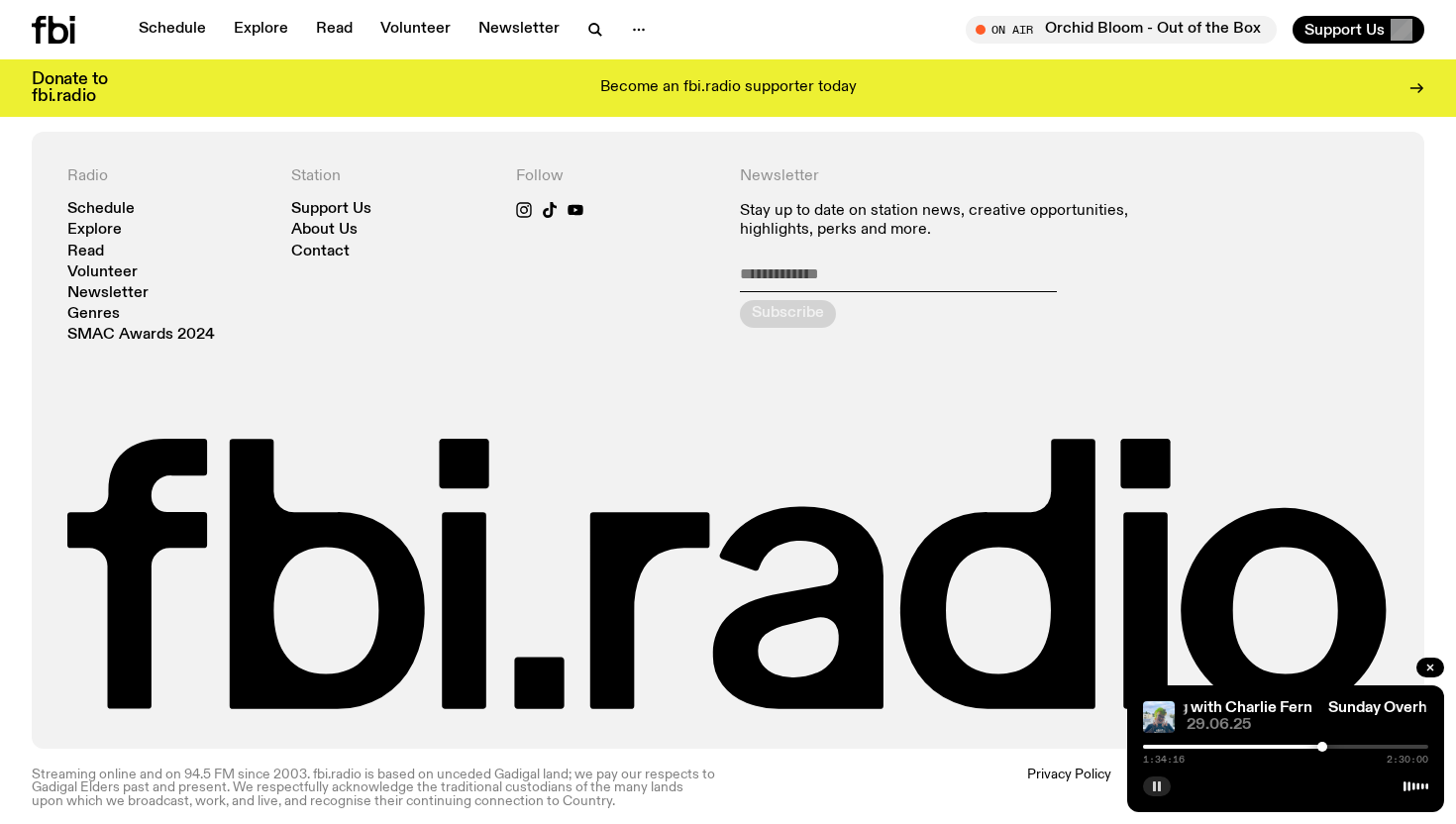 click at bounding box center (1322, 747) 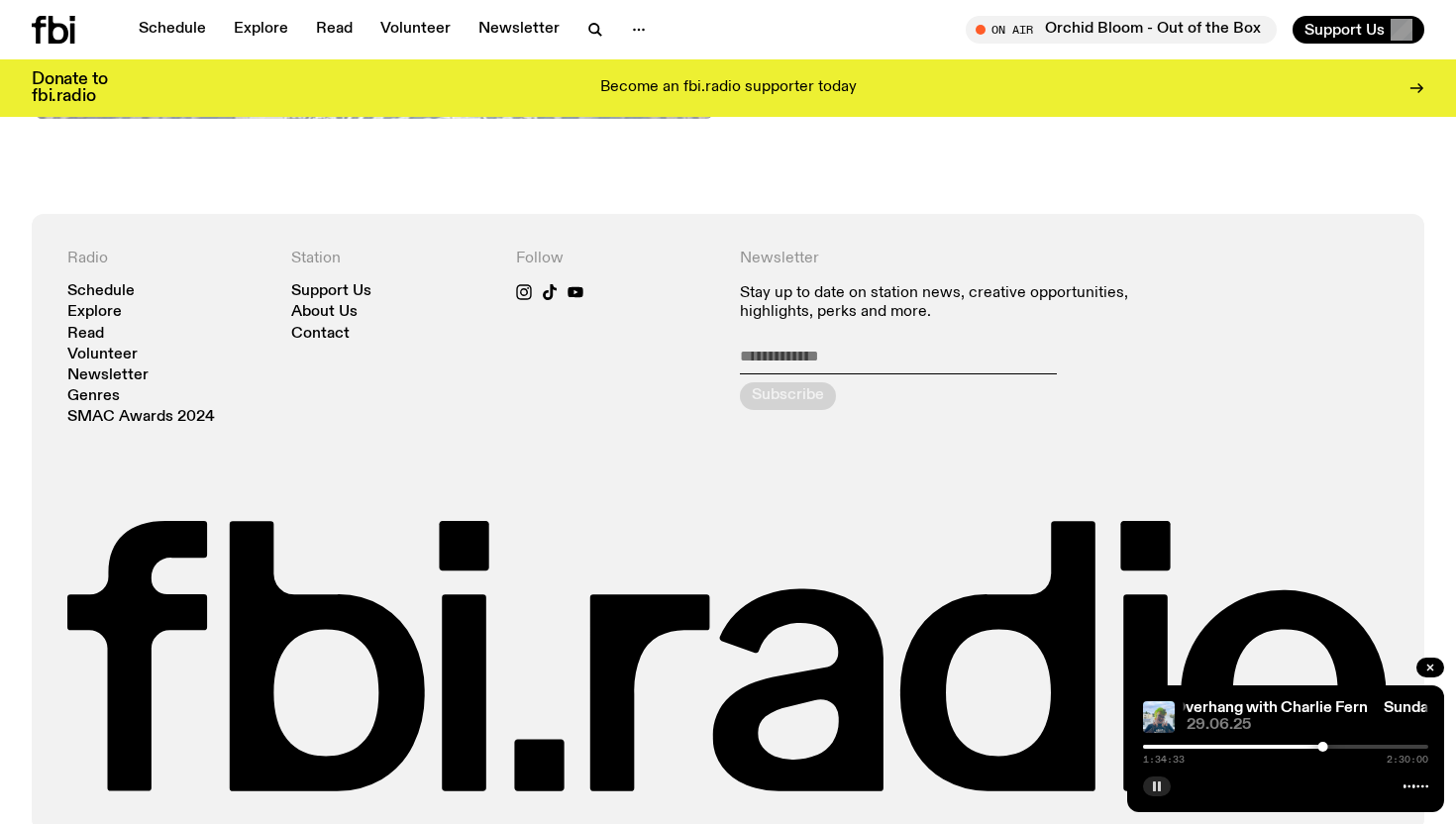 scroll, scrollTop: 2856, scrollLeft: 0, axis: vertical 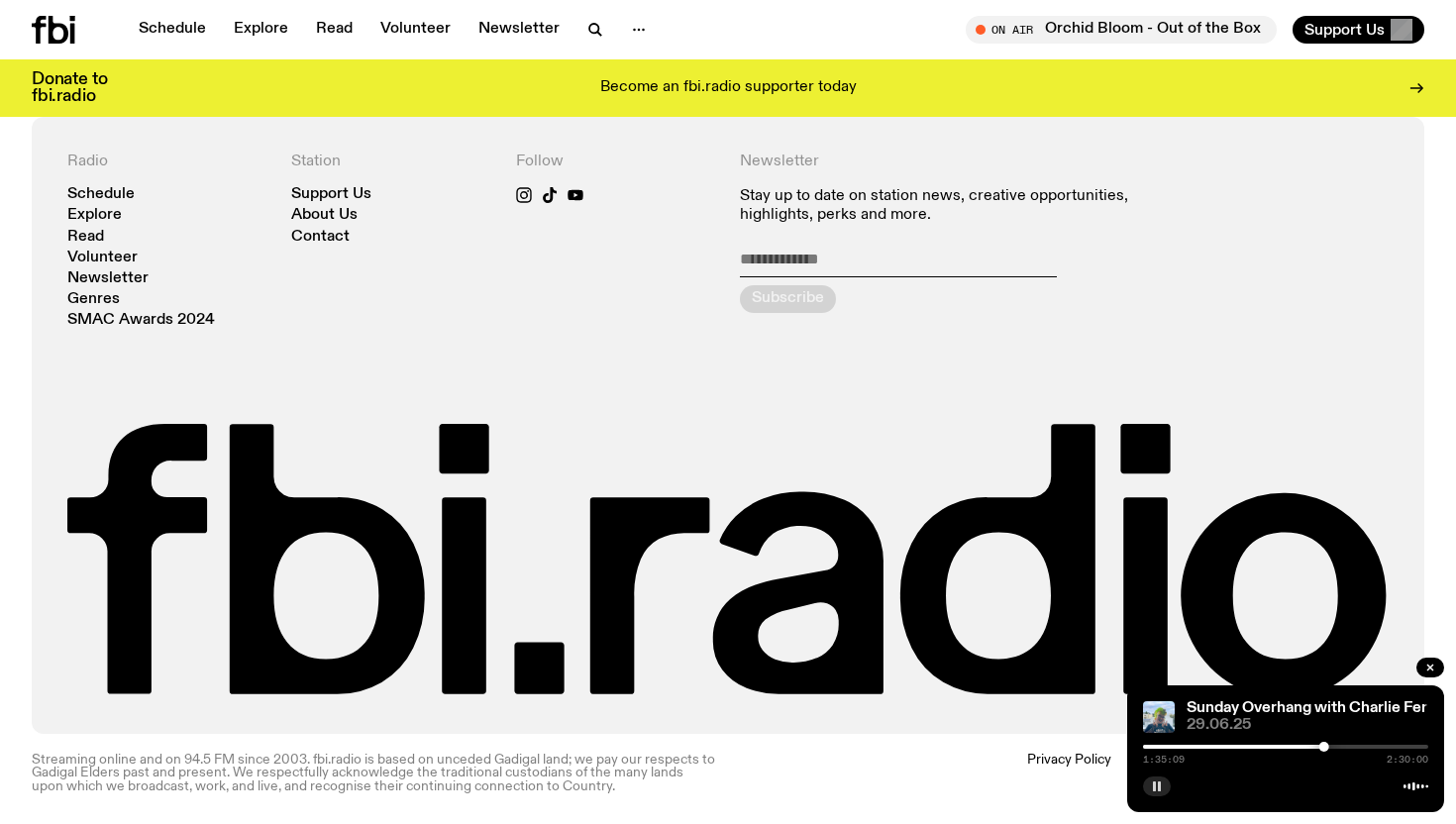 click at bounding box center [1182, 747] 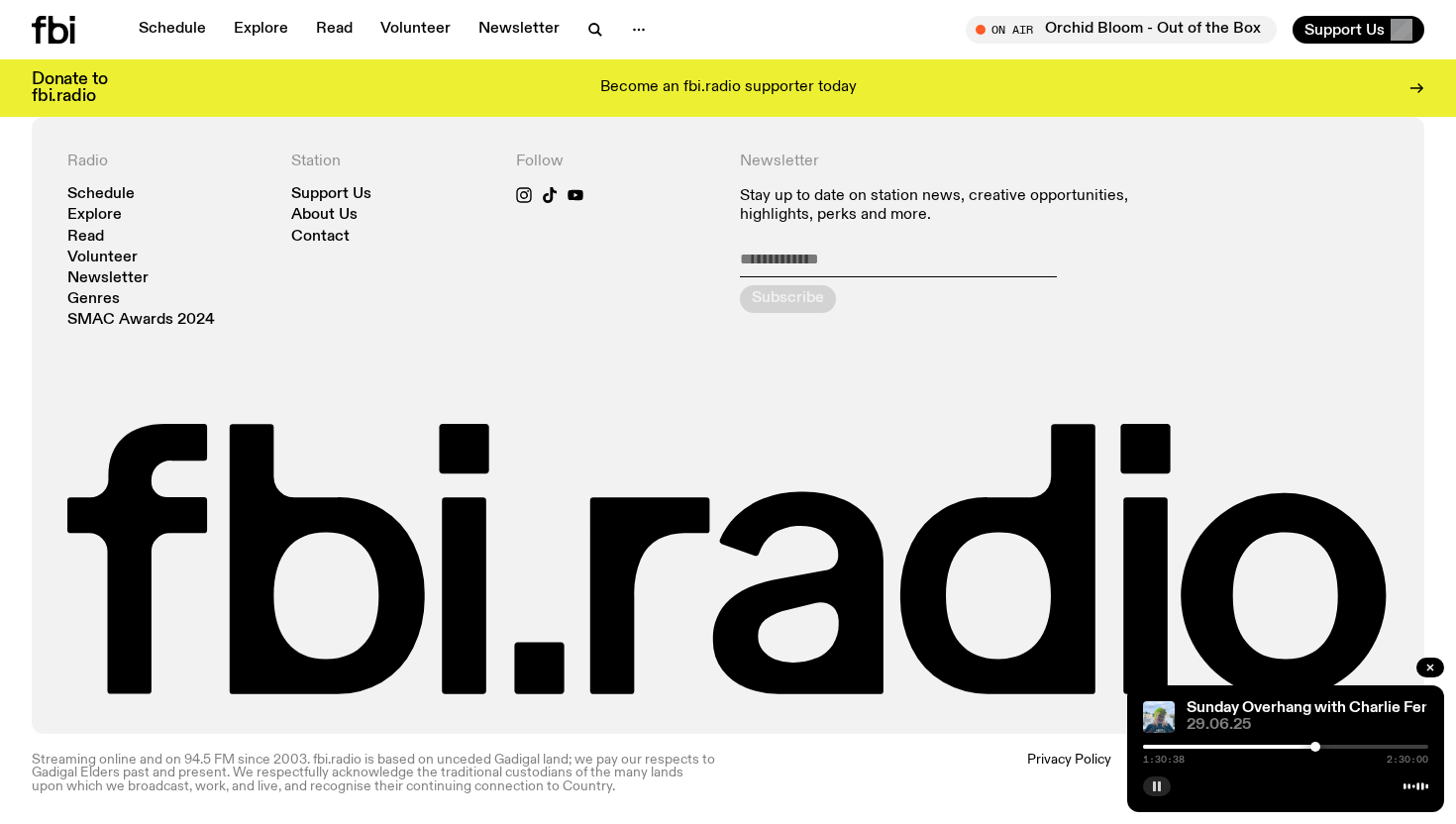 click at bounding box center (1286, 747) 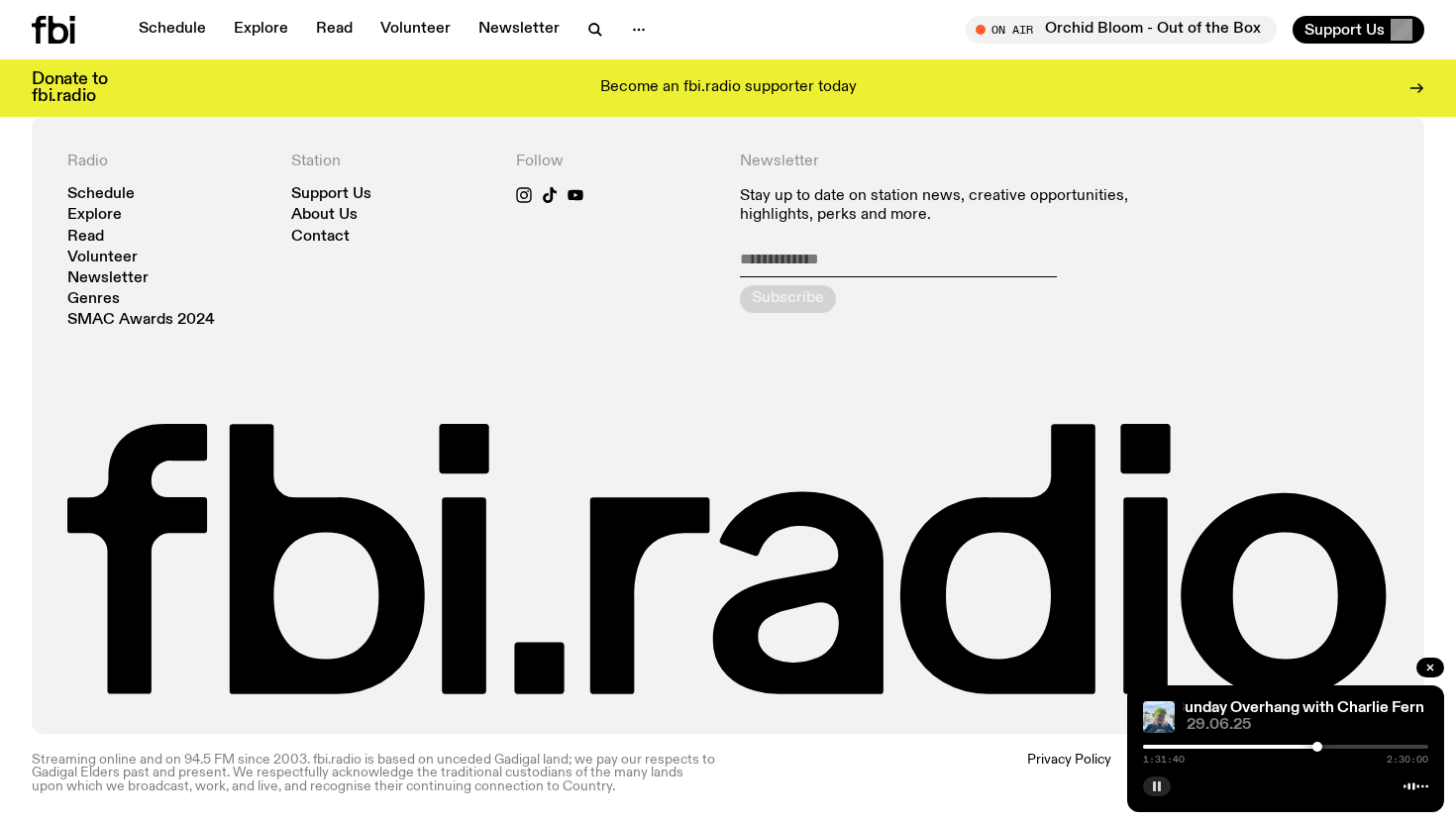 click at bounding box center (1317, 747) 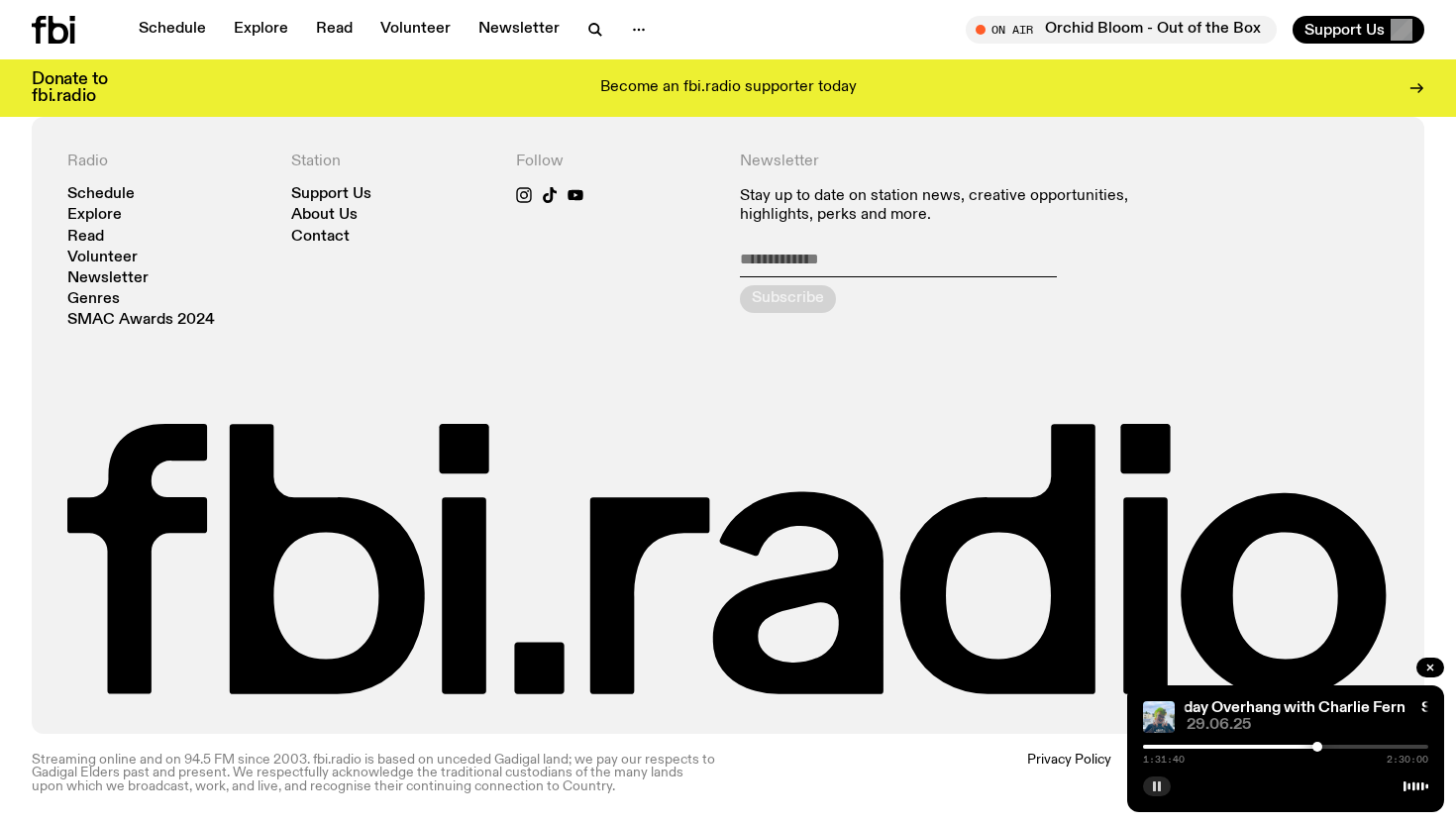 click at bounding box center (1317, 747) 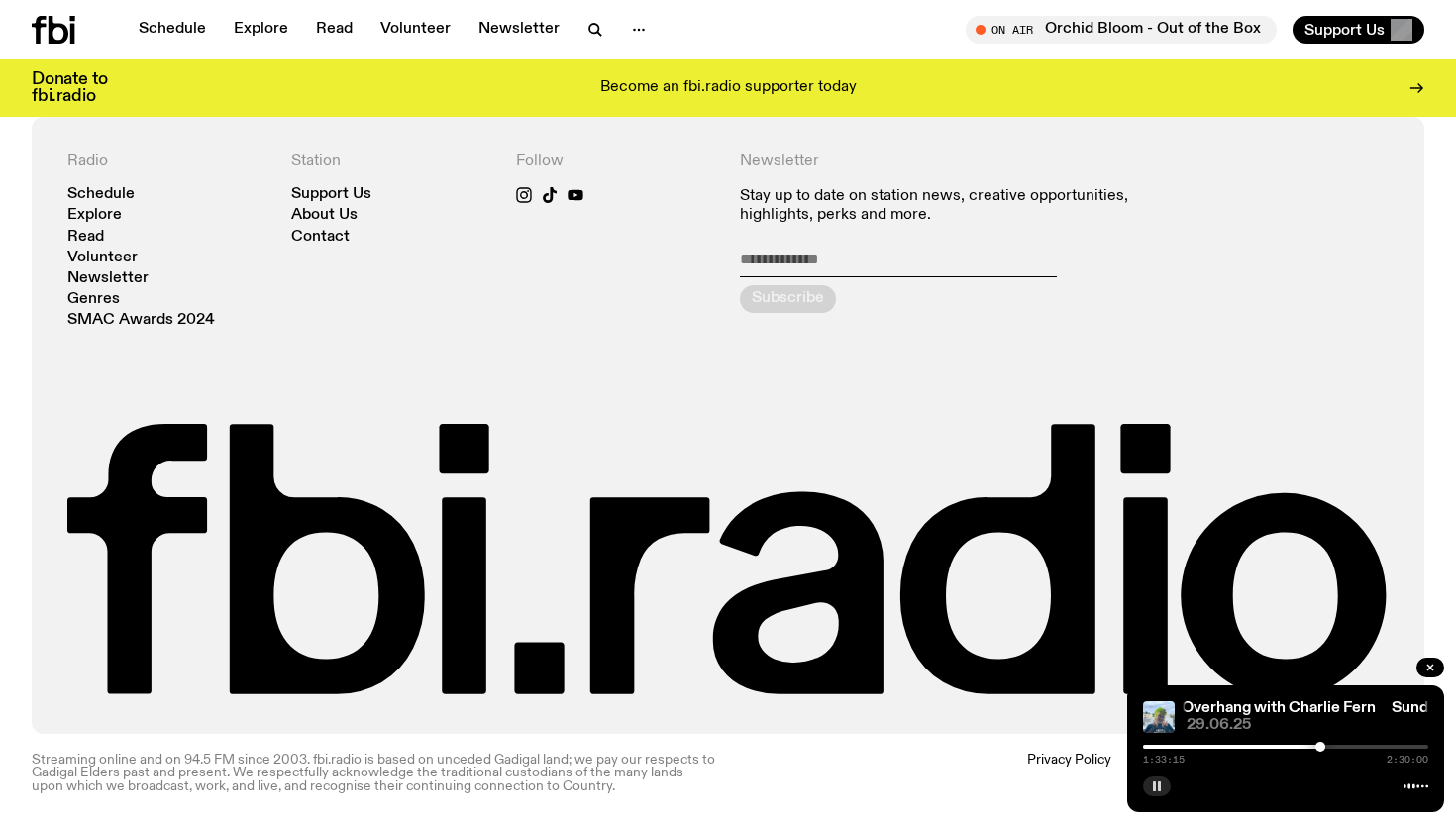 scroll, scrollTop: 2855, scrollLeft: 0, axis: vertical 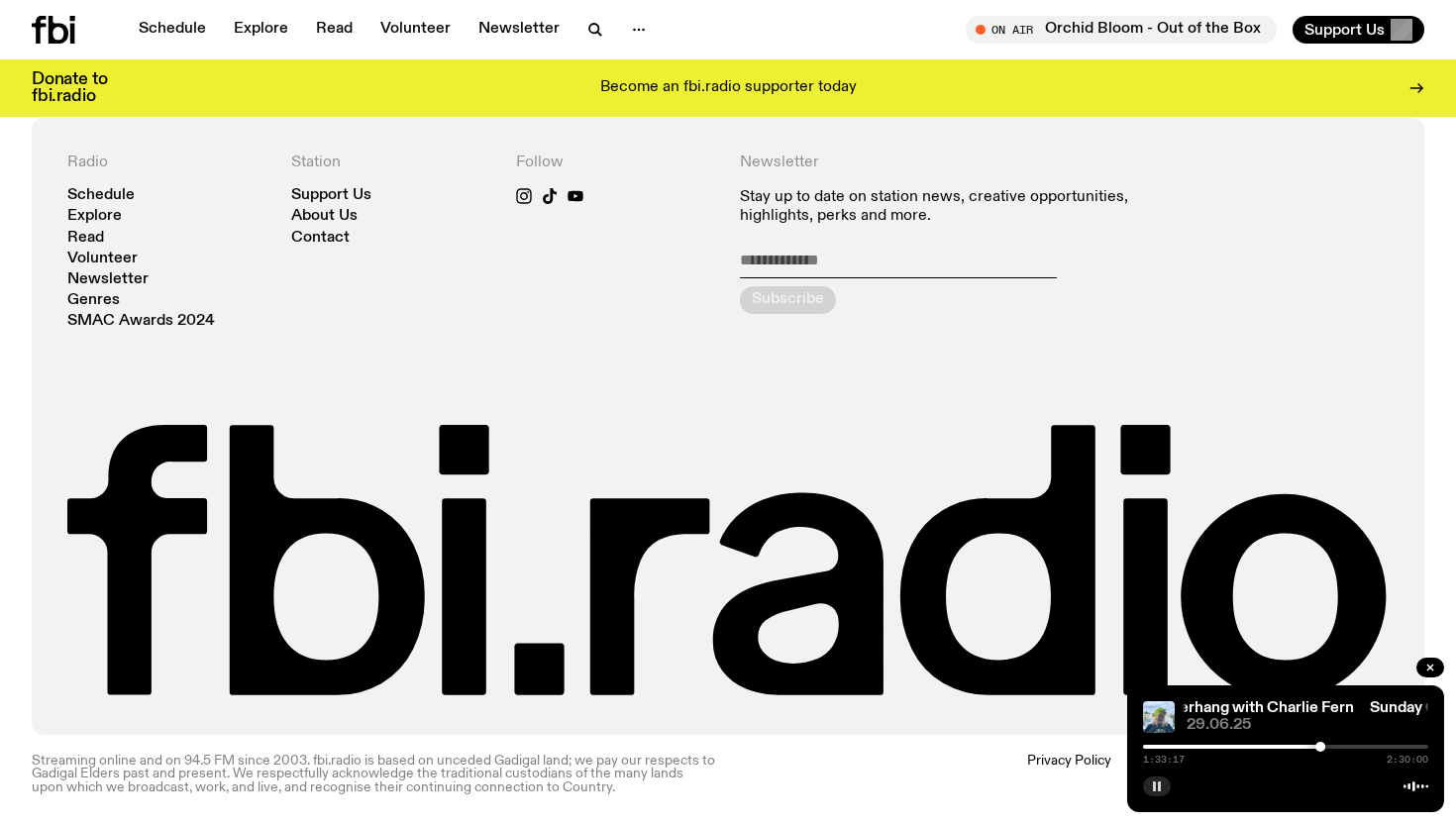 click at bounding box center (1320, 747) 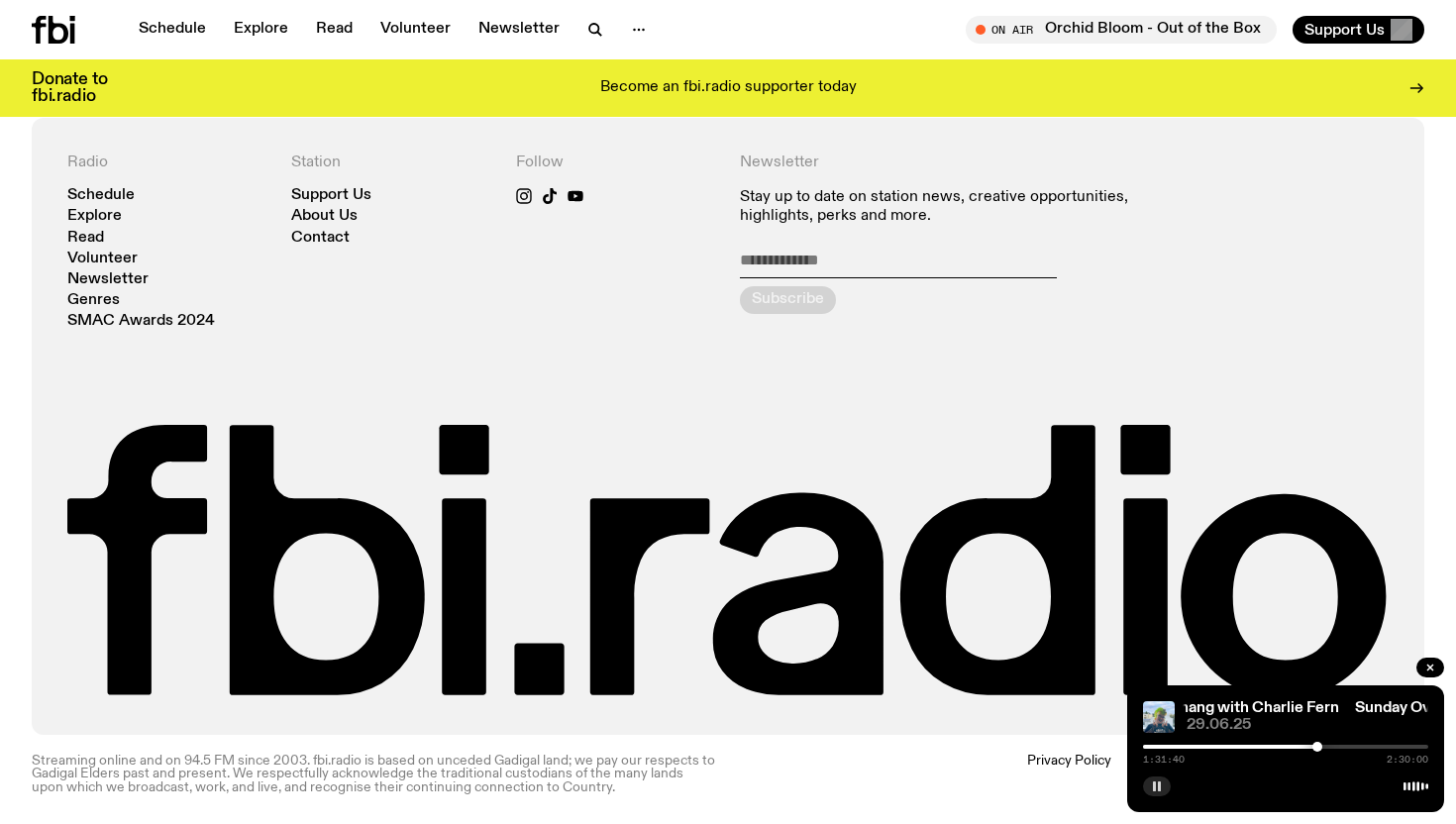click at bounding box center [1317, 747] 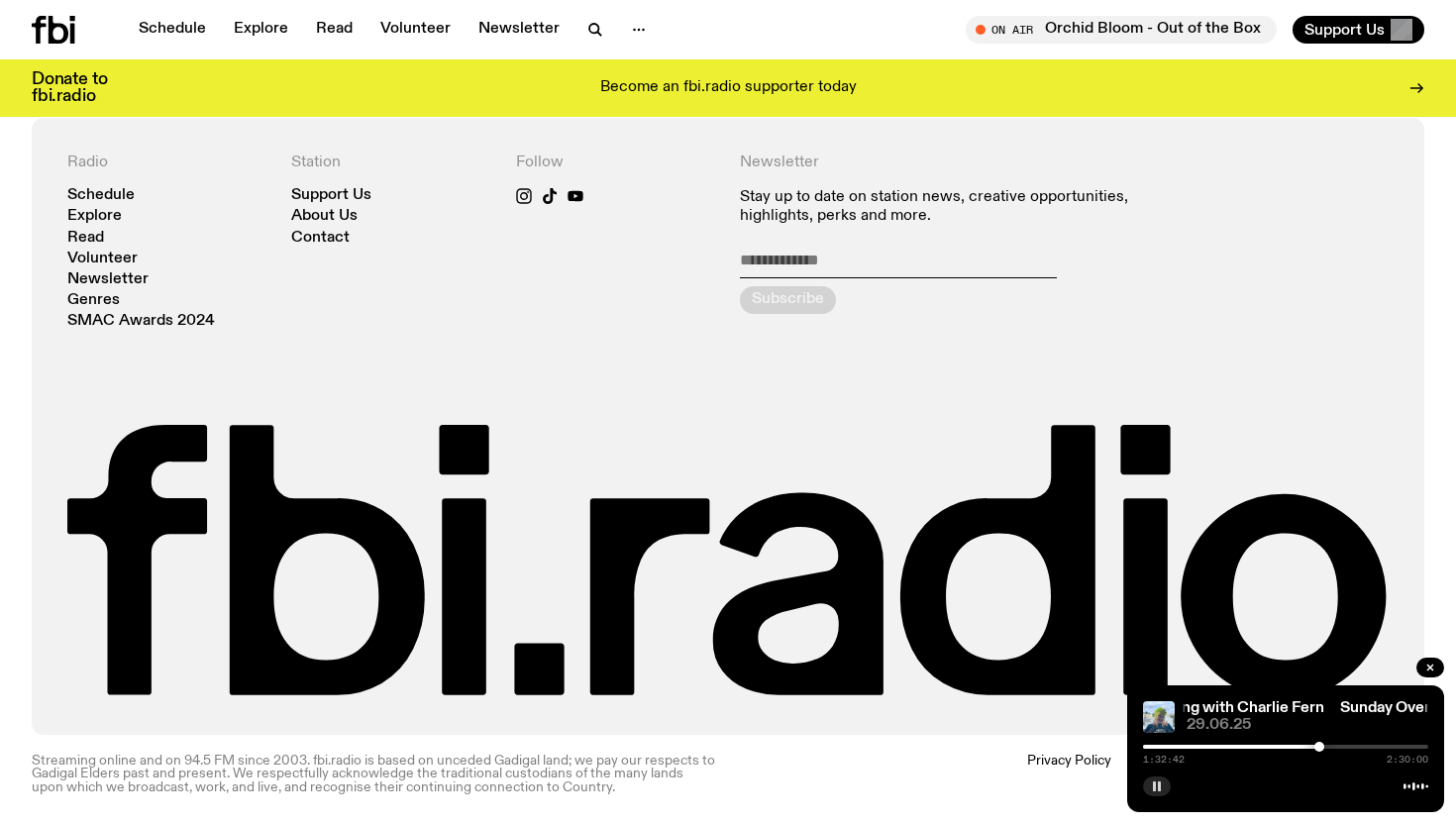click at bounding box center [1319, 747] 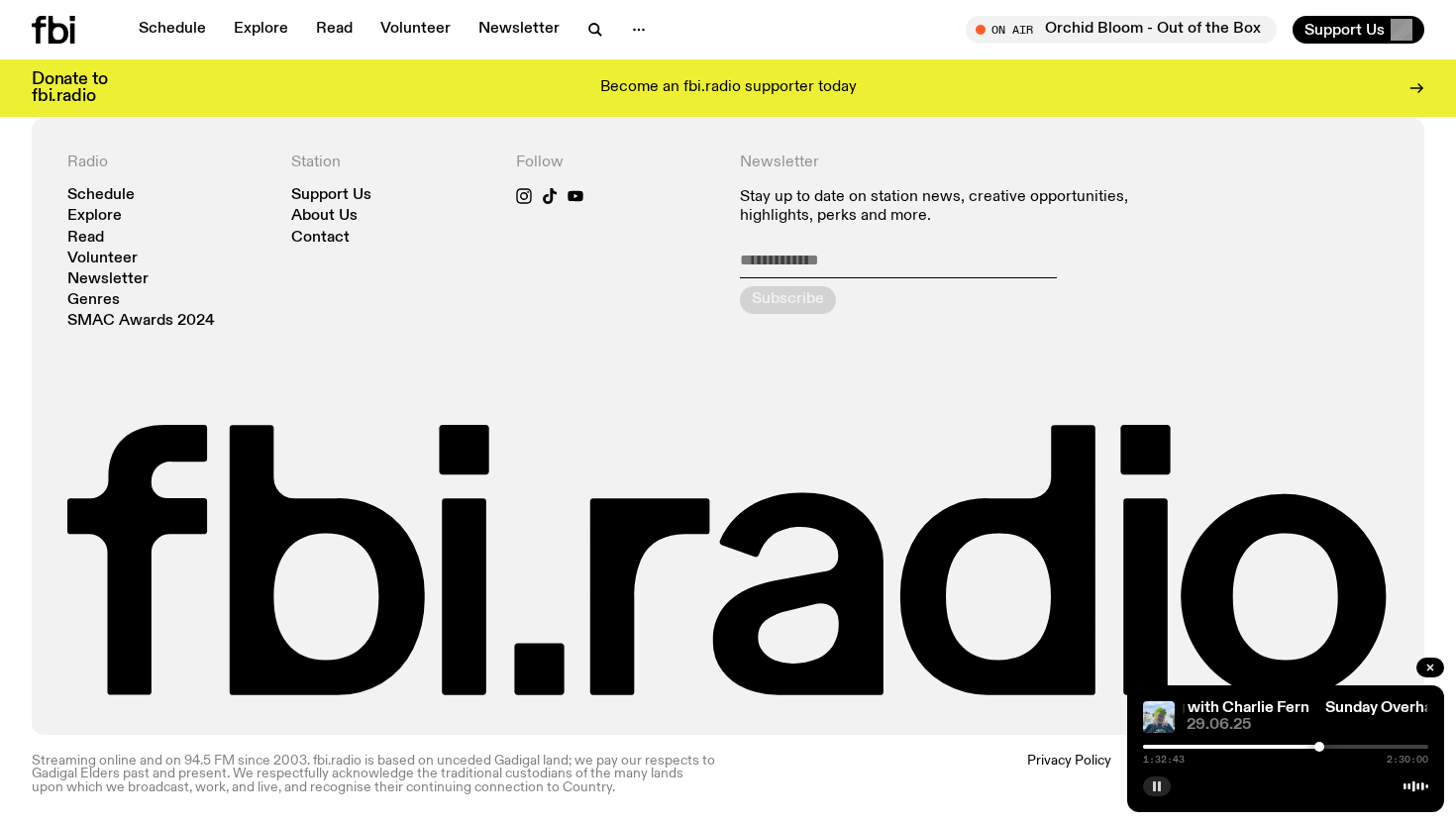 click at bounding box center [1319, 747] 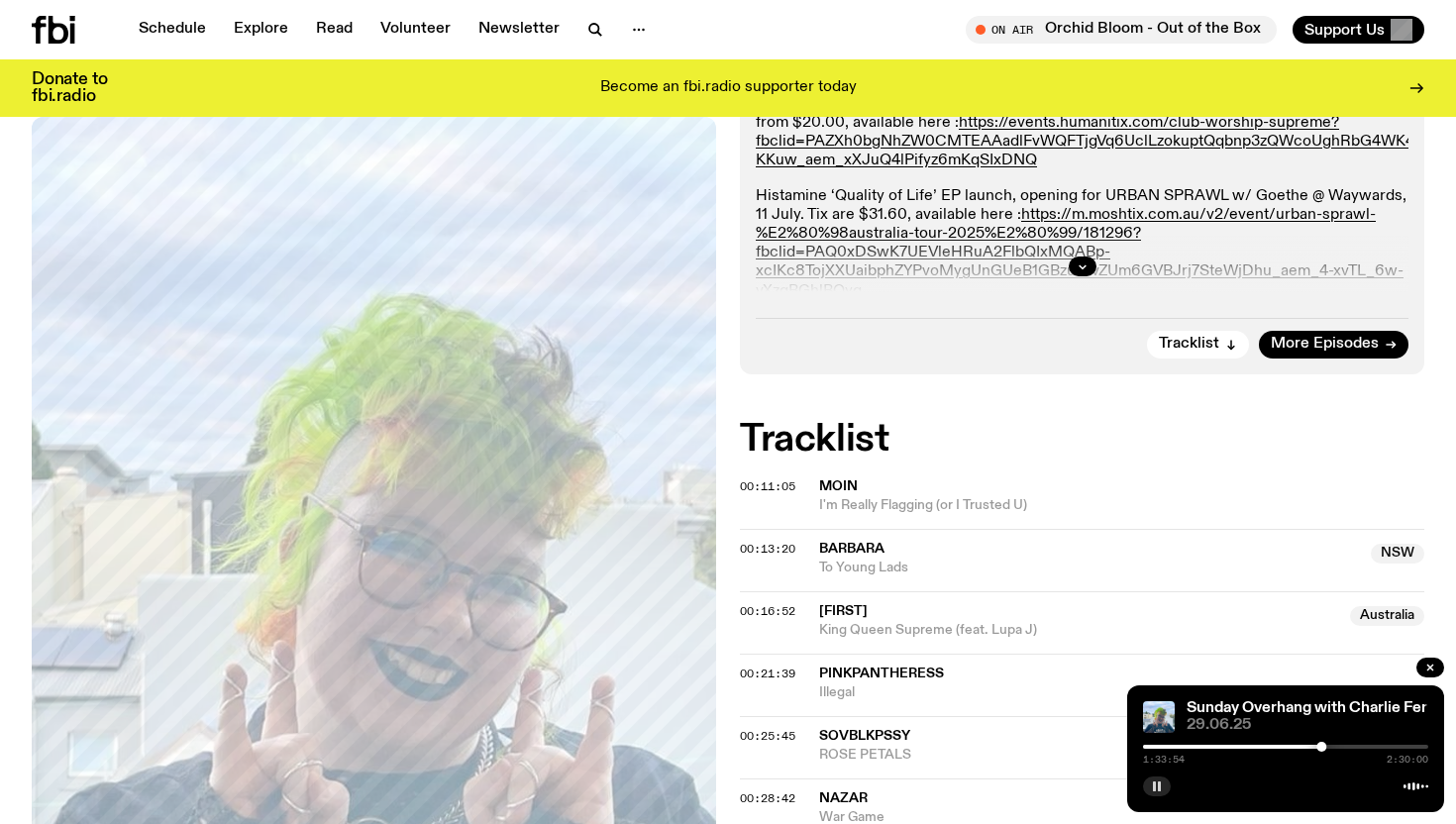 scroll, scrollTop: 1900, scrollLeft: 0, axis: vertical 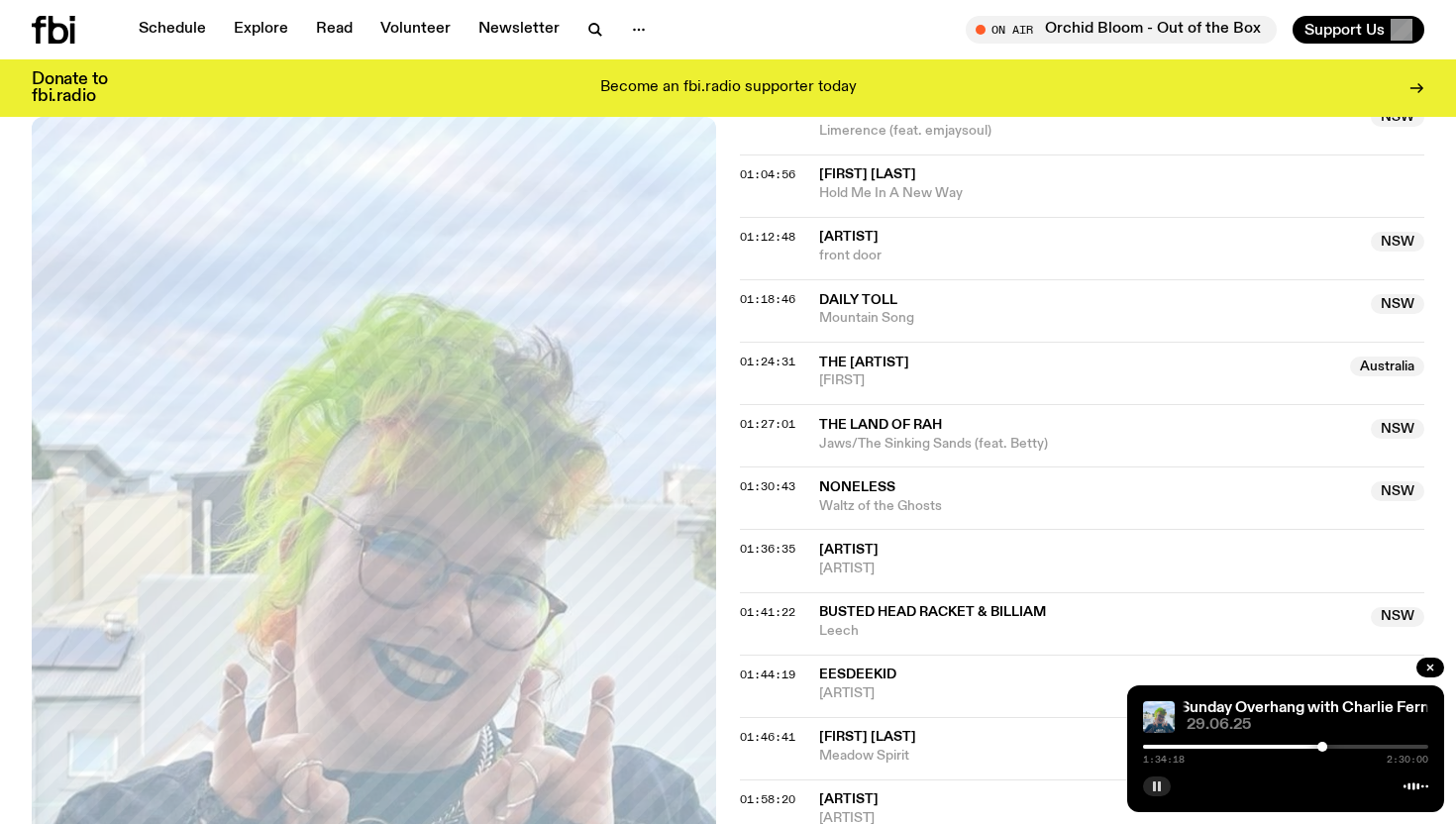 click at bounding box center [1322, 747] 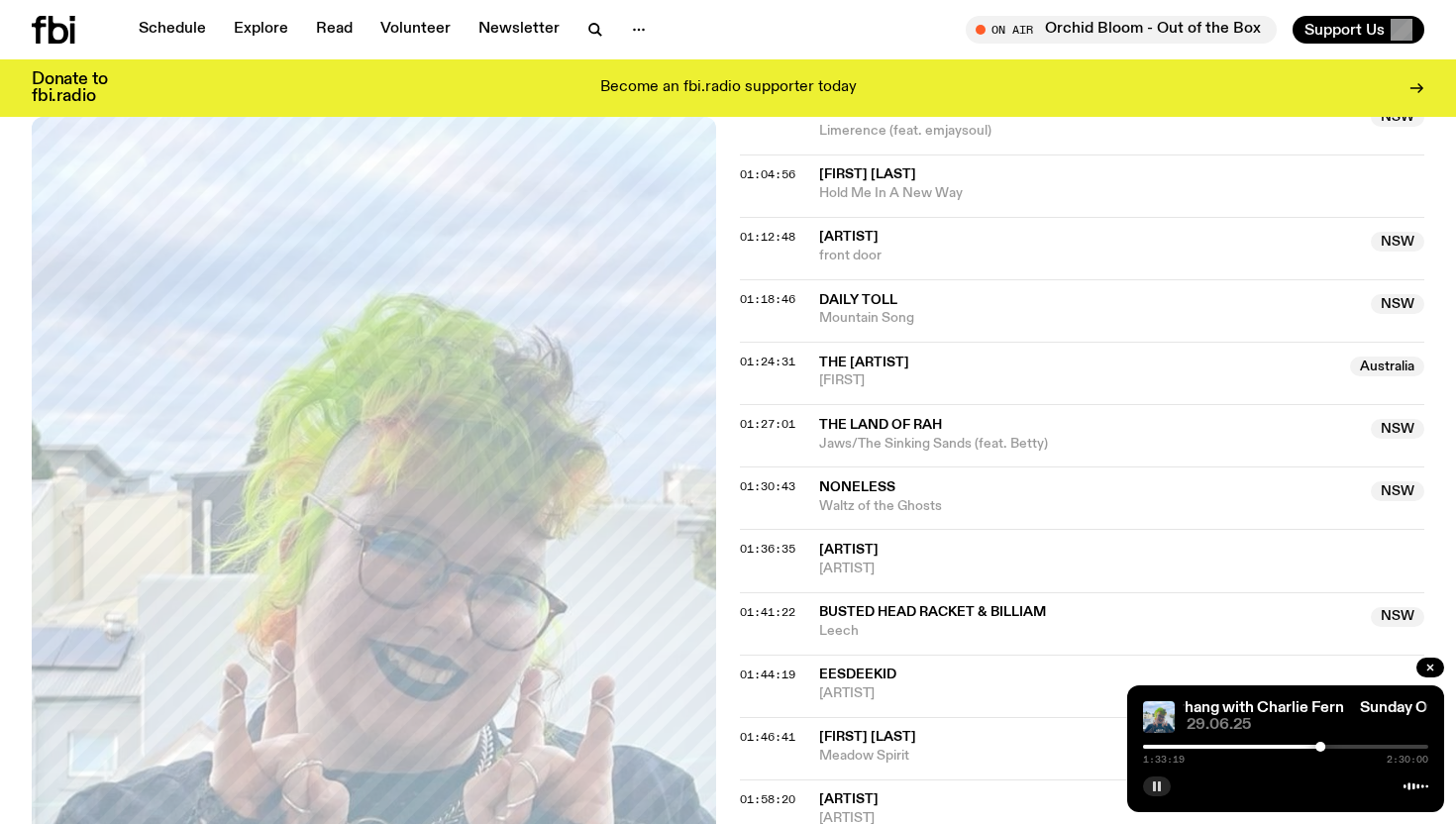 click at bounding box center [1320, 747] 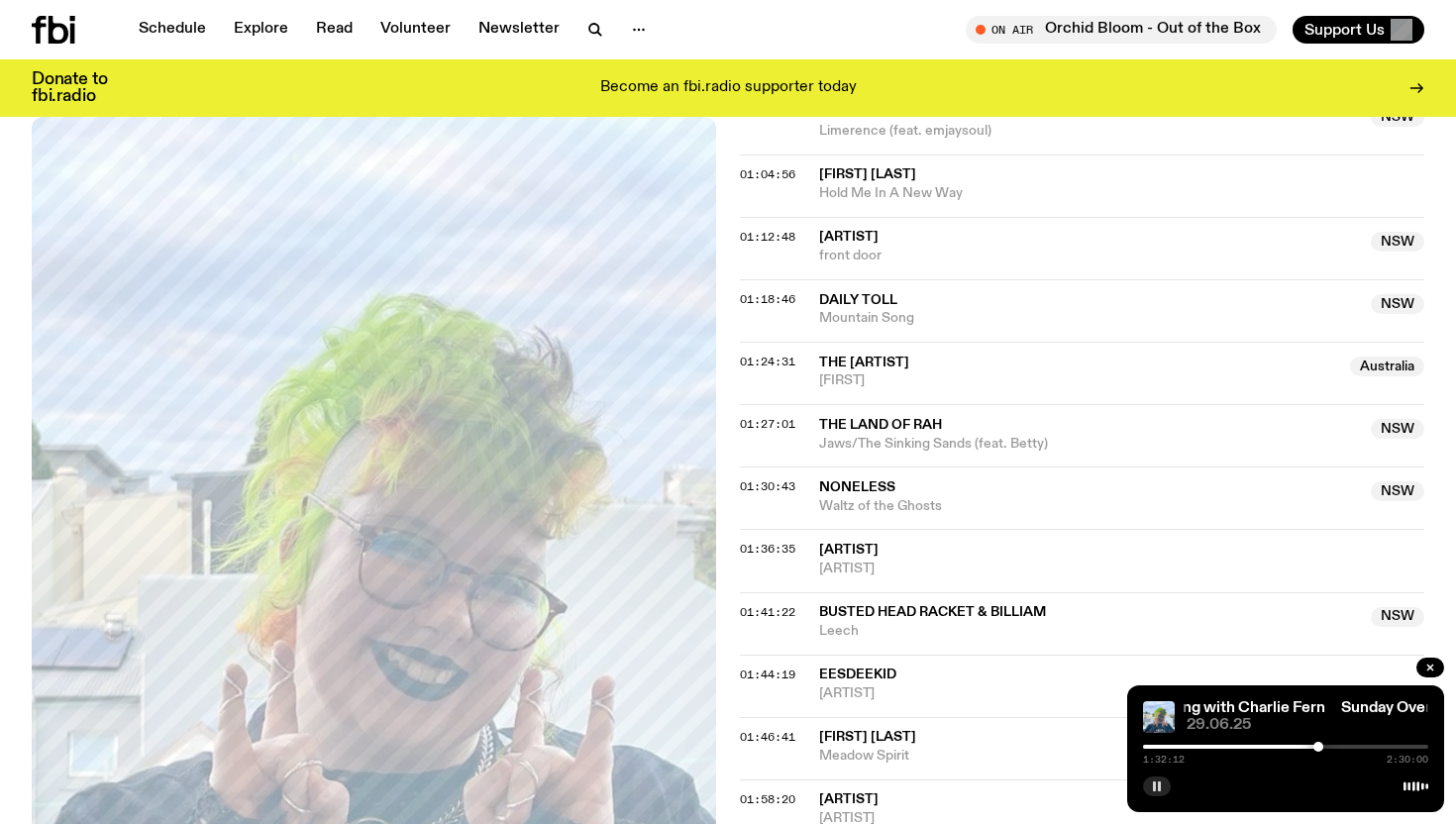 click at bounding box center [1318, 747] 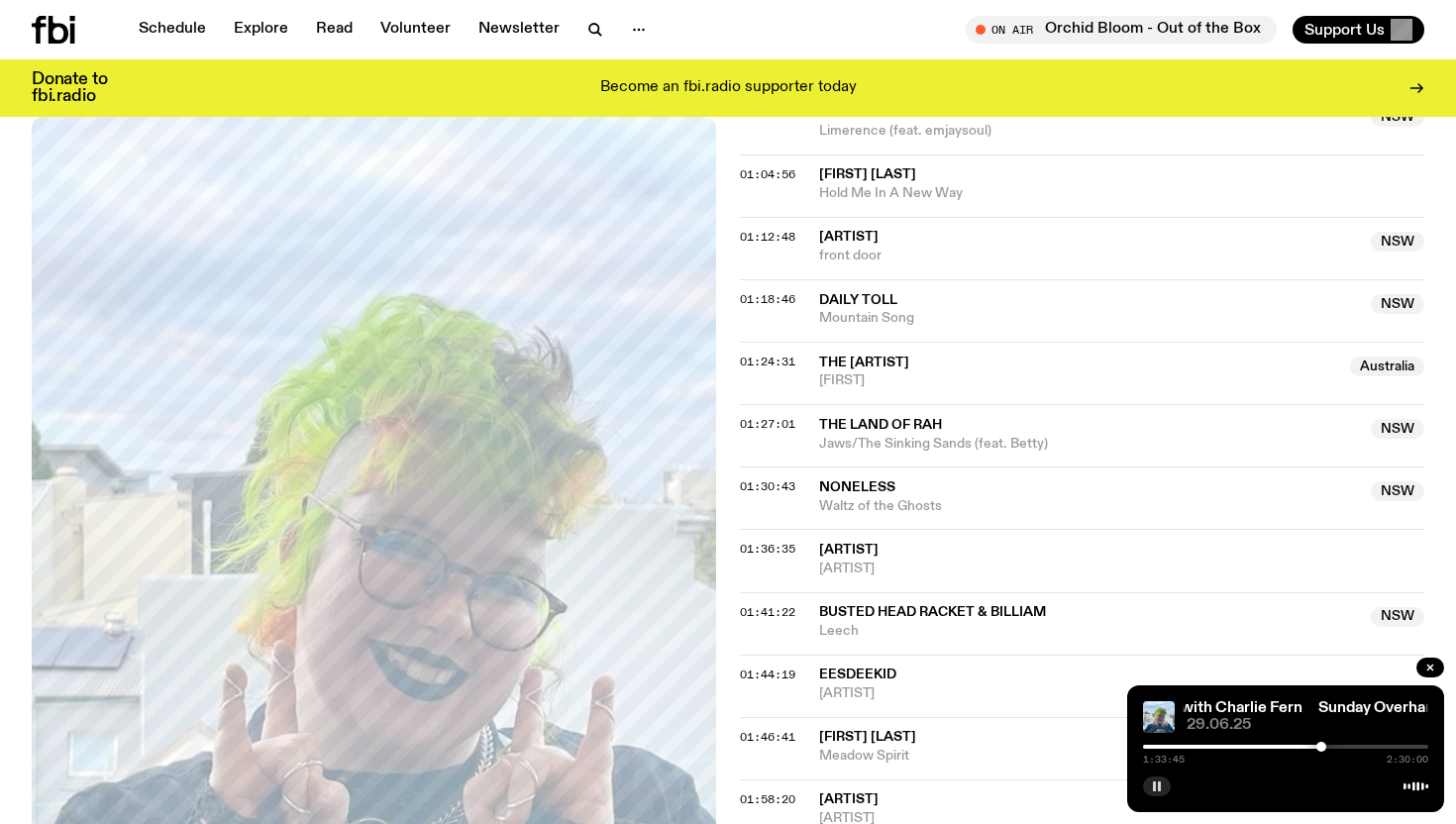 click at bounding box center (1321, 747) 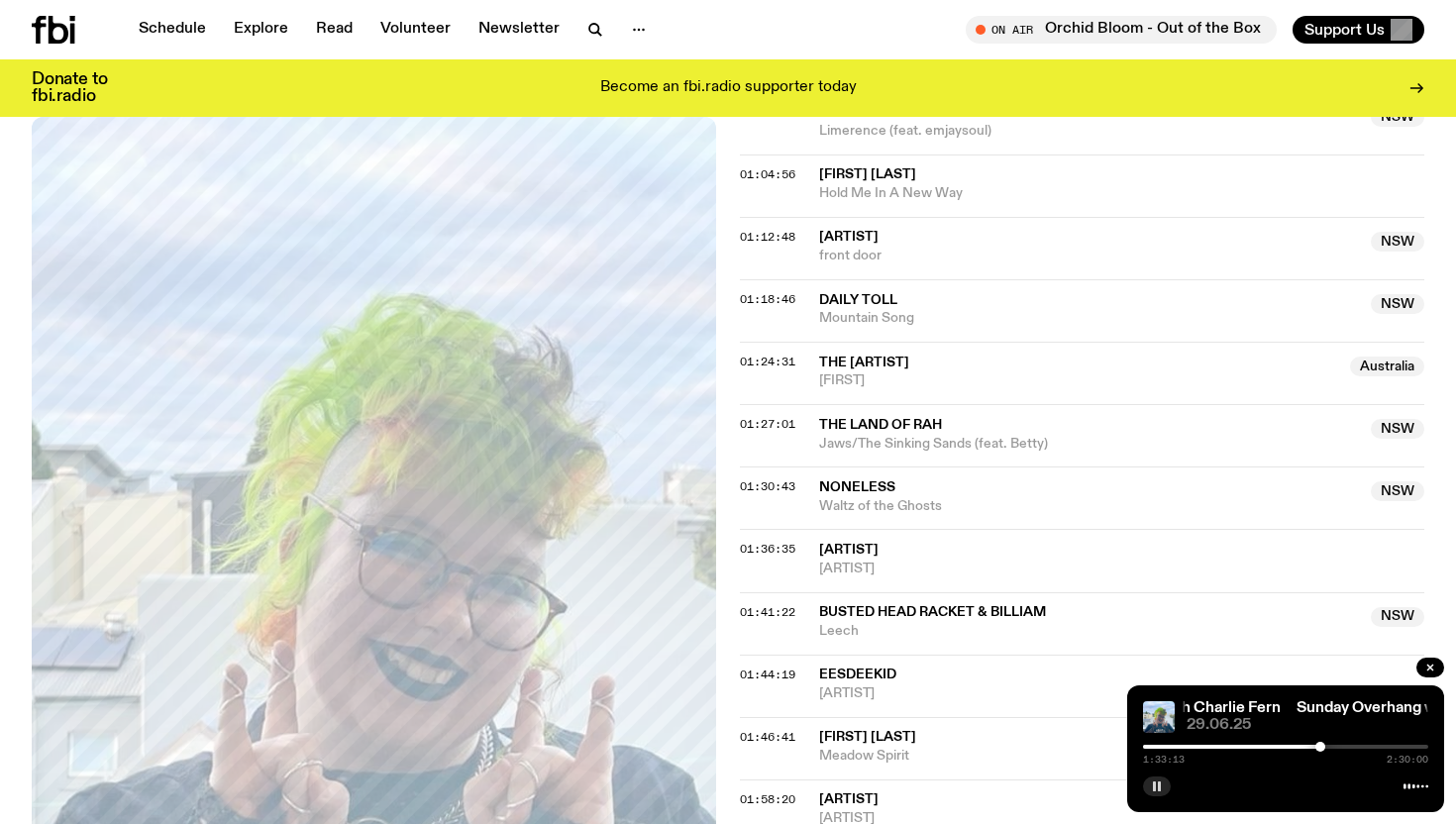 click at bounding box center [1320, 747] 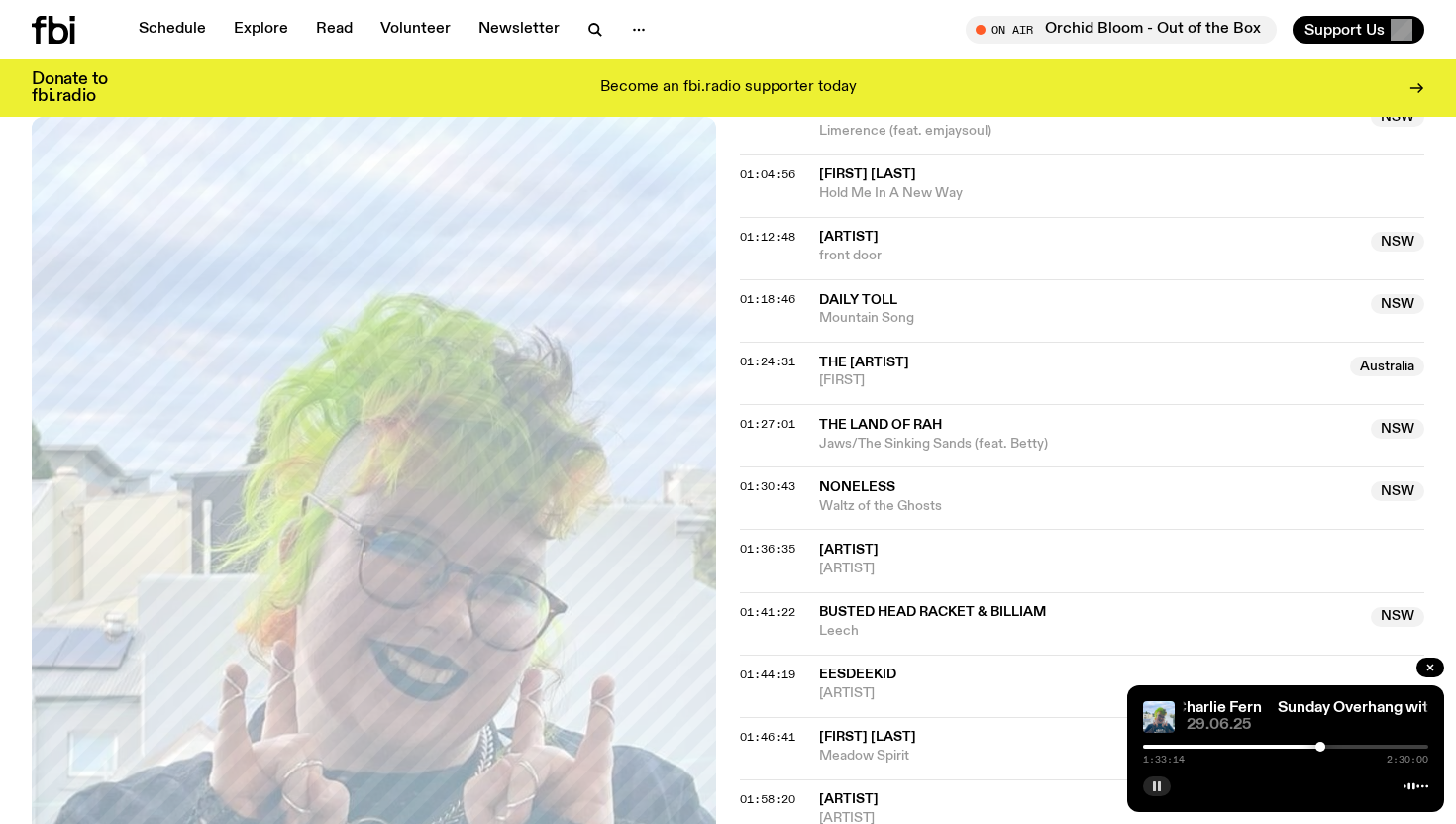click at bounding box center [1320, 747] 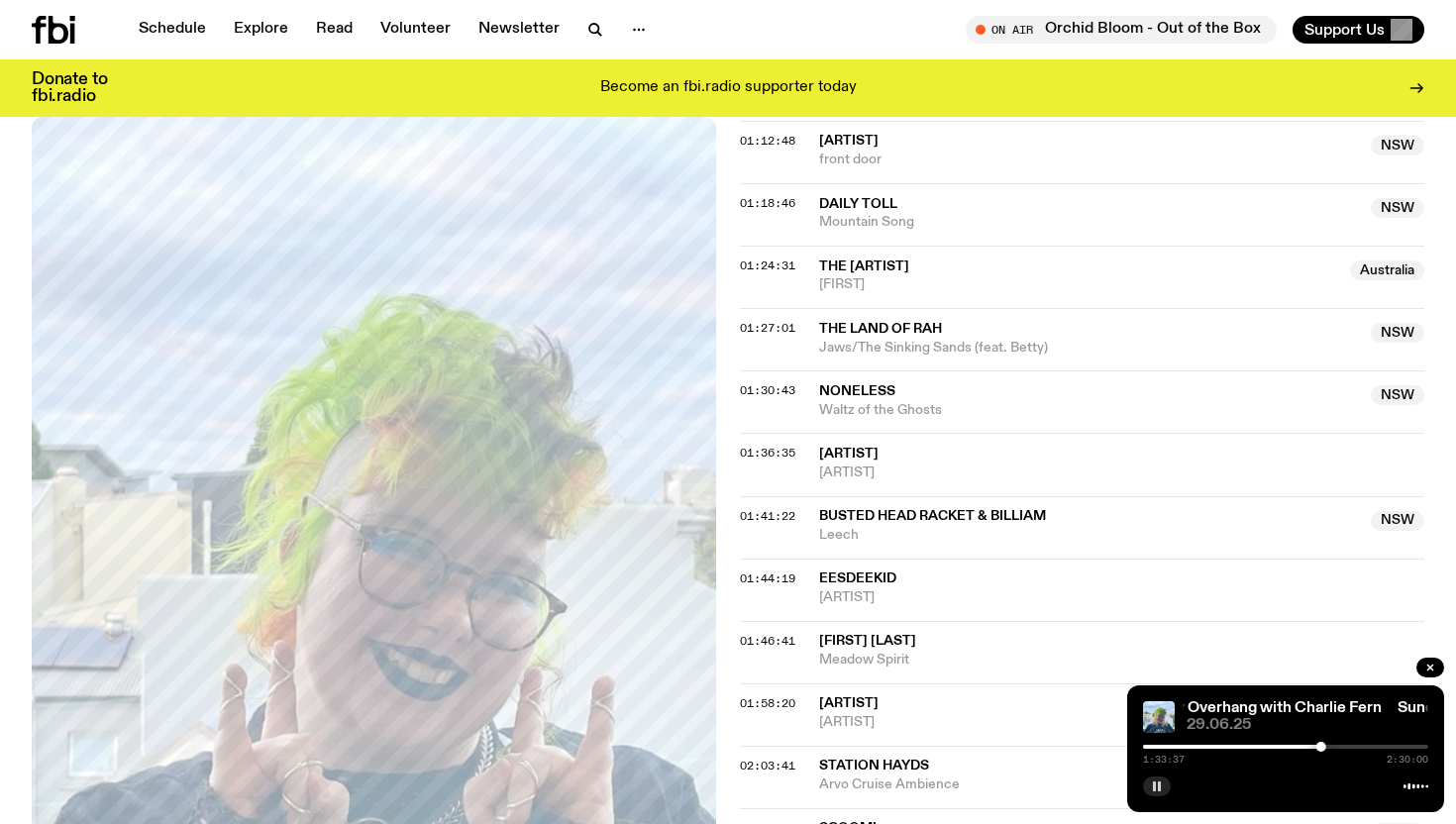 scroll, scrollTop: 1743, scrollLeft: 0, axis: vertical 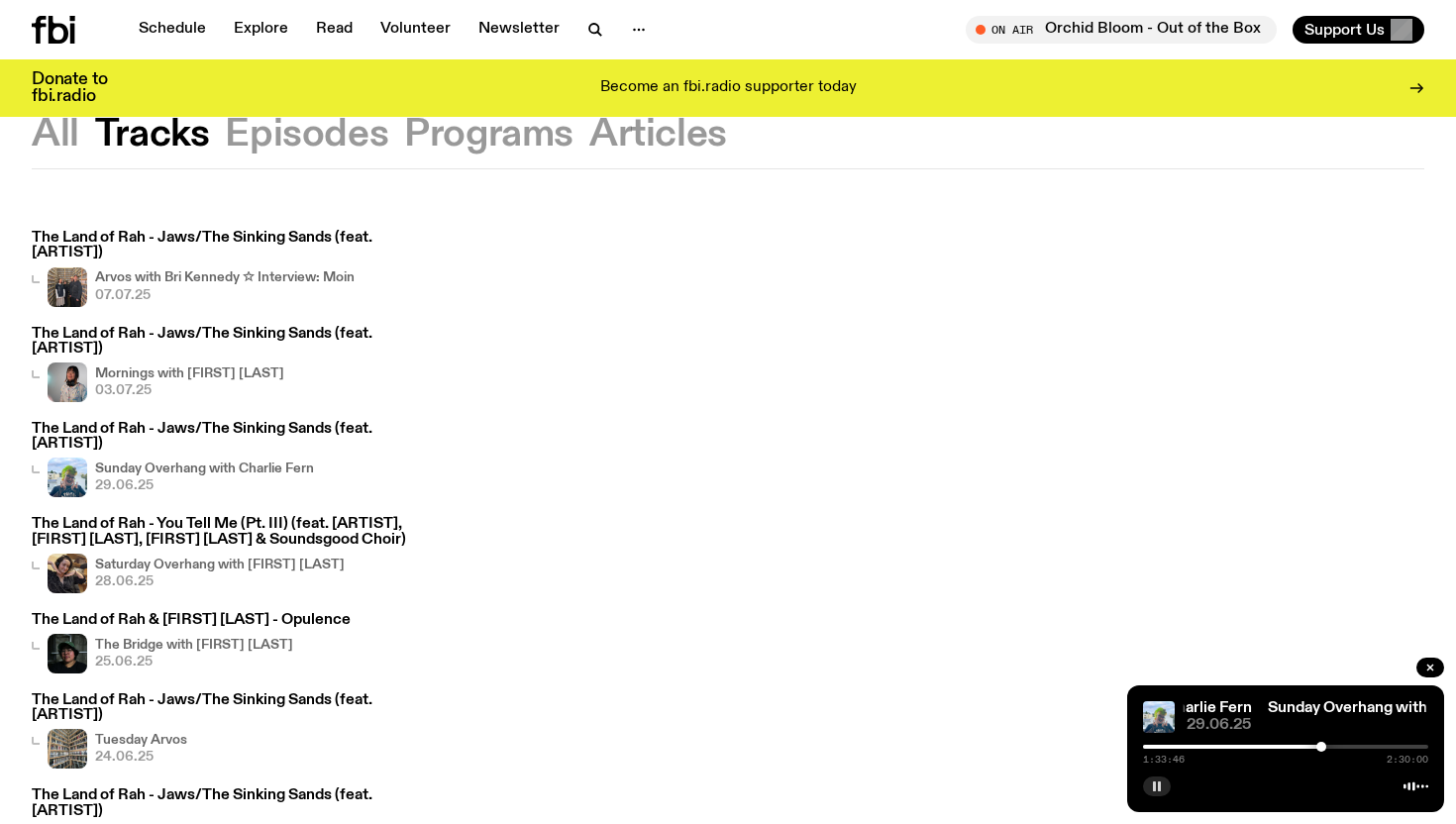 click on "The Land of Rah - Jaws/The Sinking Sands (feat. [ARTIST])" at bounding box center [222, 342] 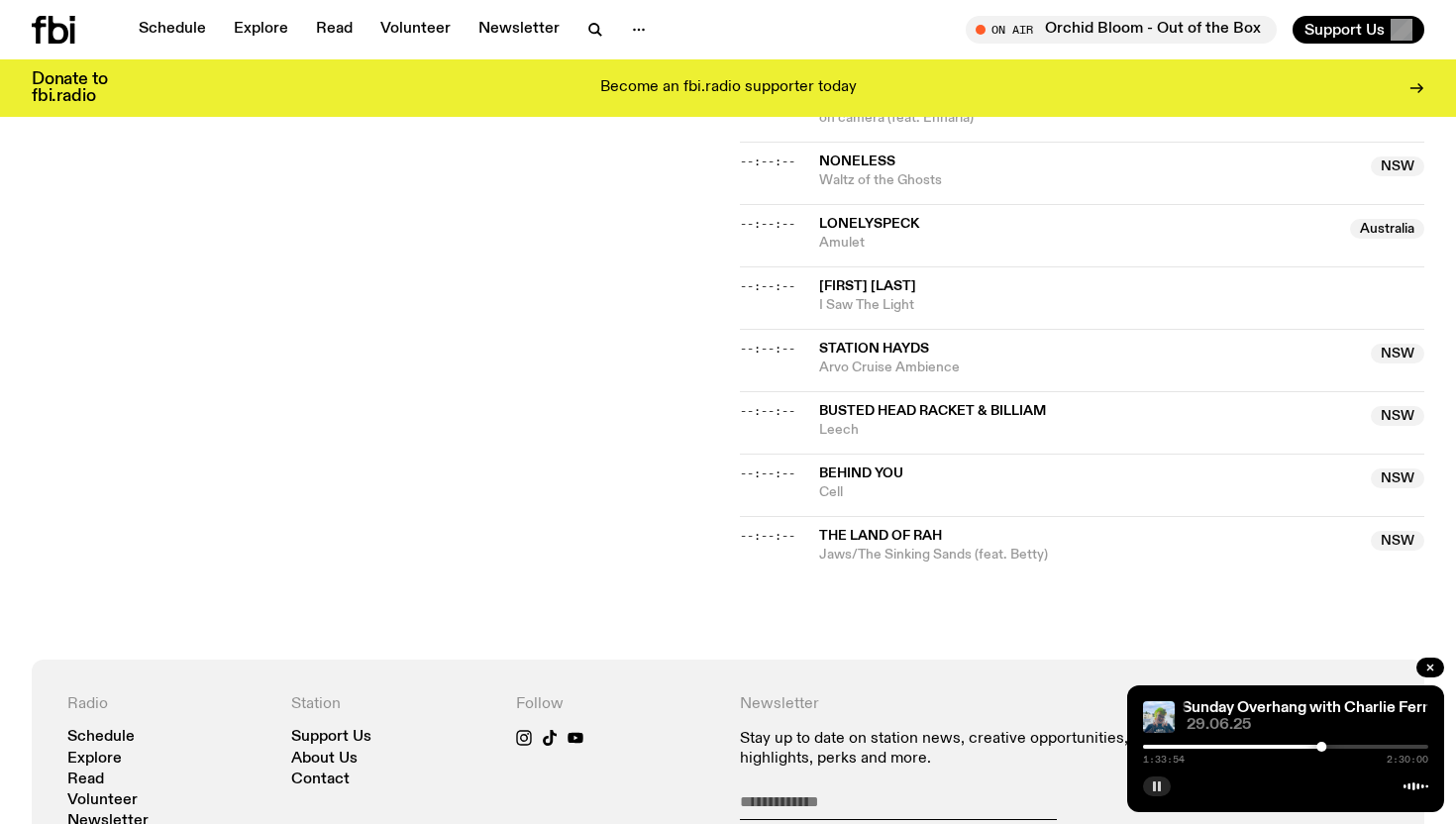 scroll, scrollTop: 2331, scrollLeft: 0, axis: vertical 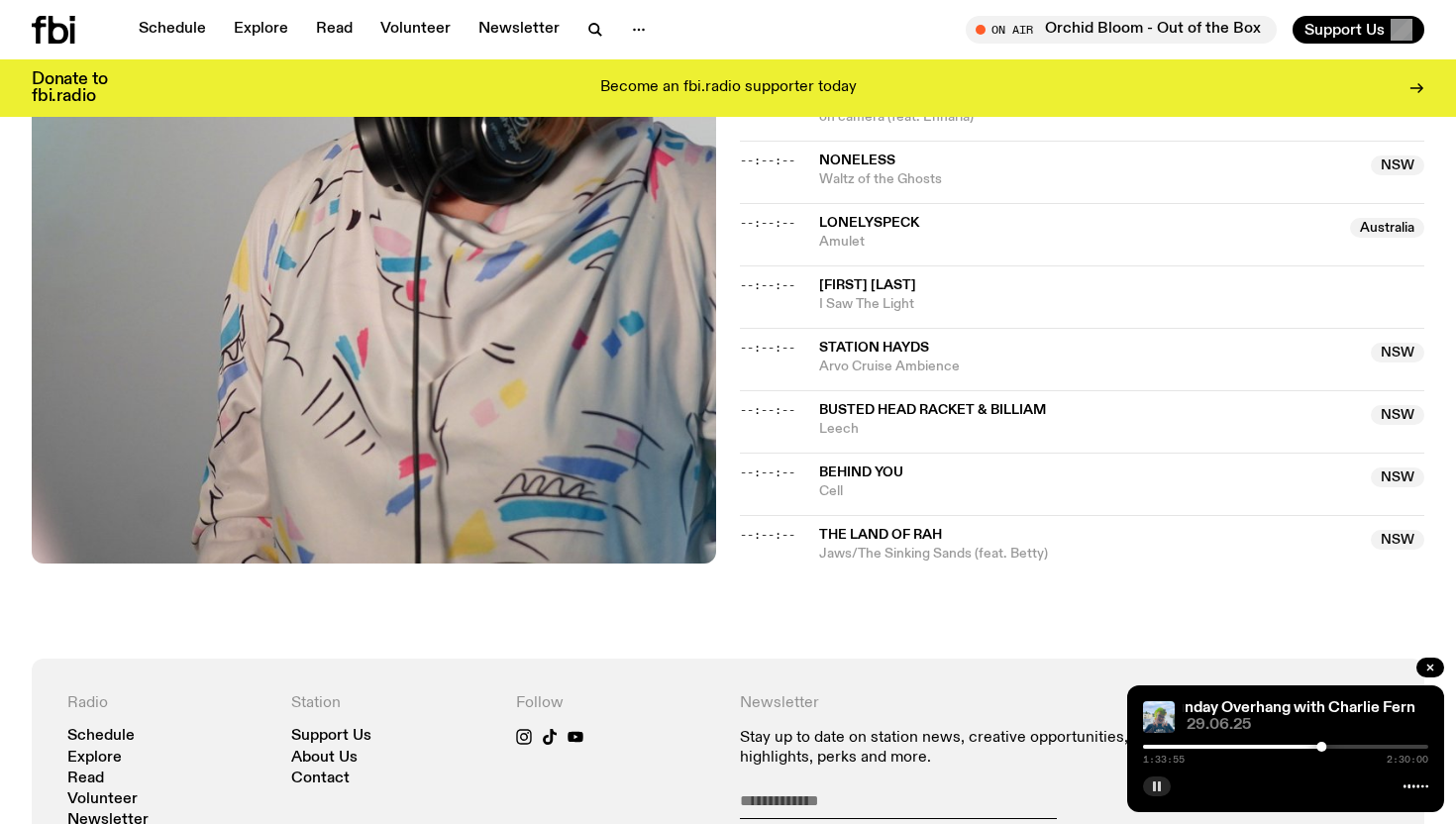 click on "--:--:--" at bounding box center [768, 535] 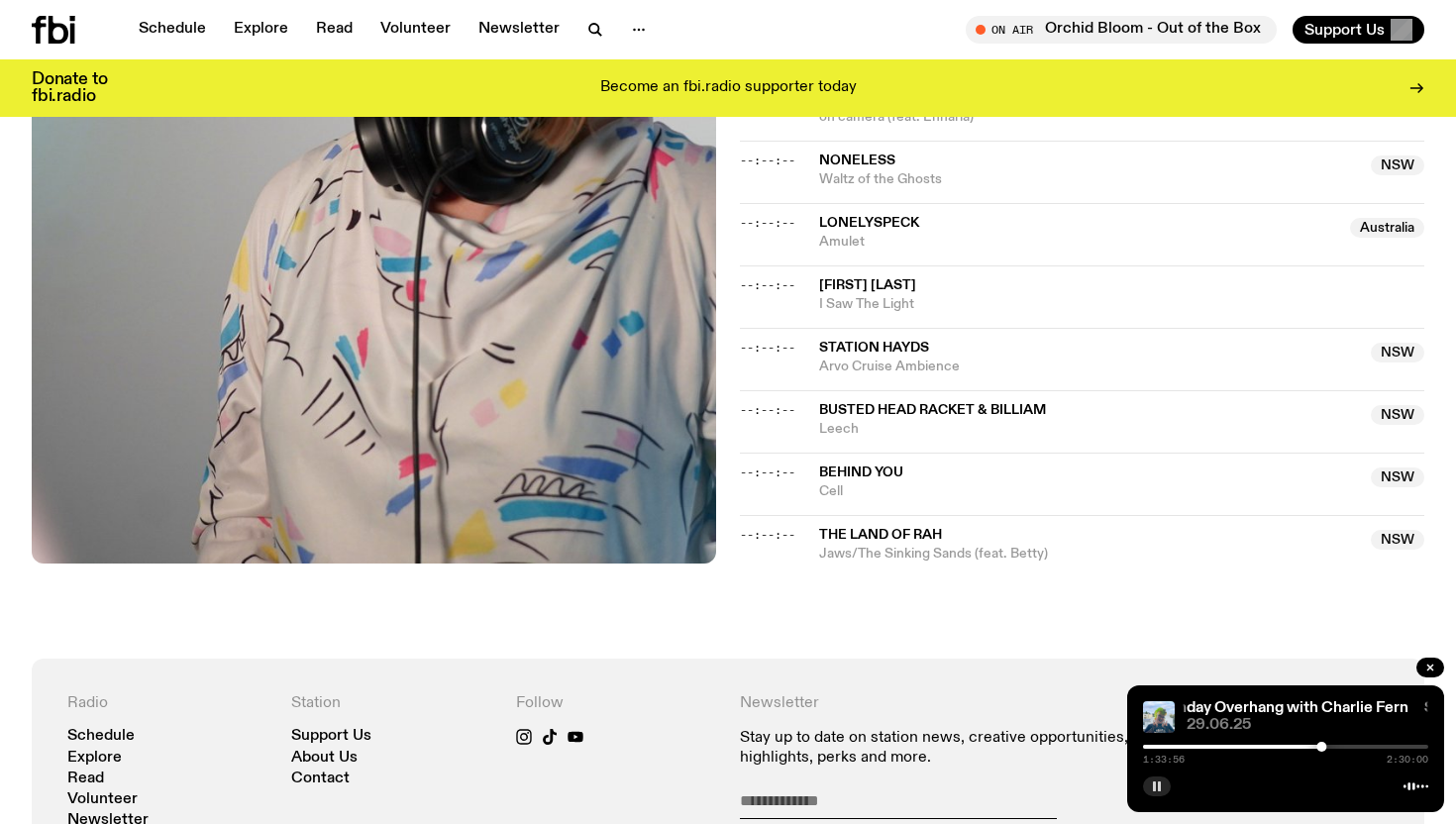 click on "The Land of Rah" 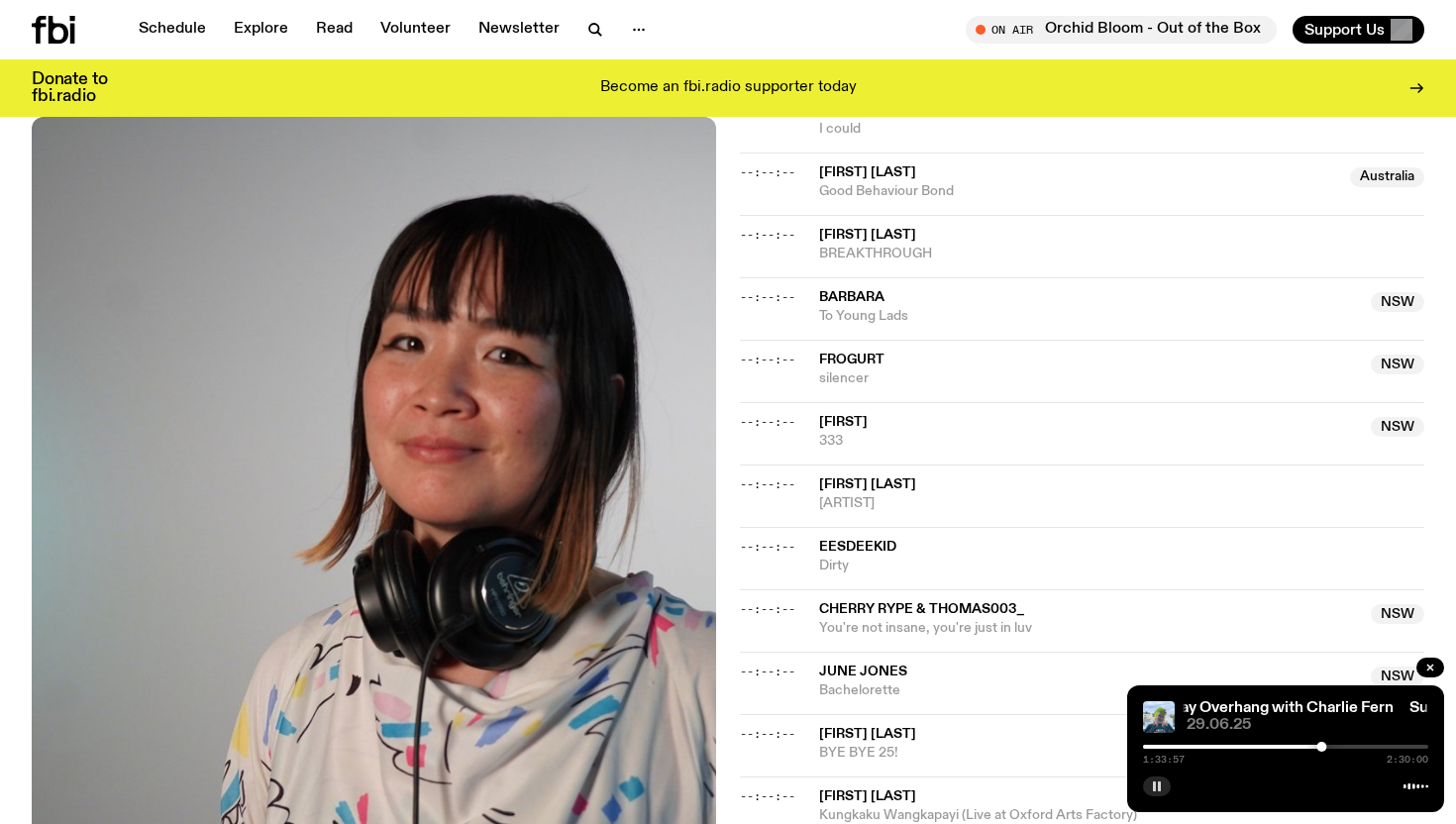 scroll, scrollTop: 0, scrollLeft: 0, axis: both 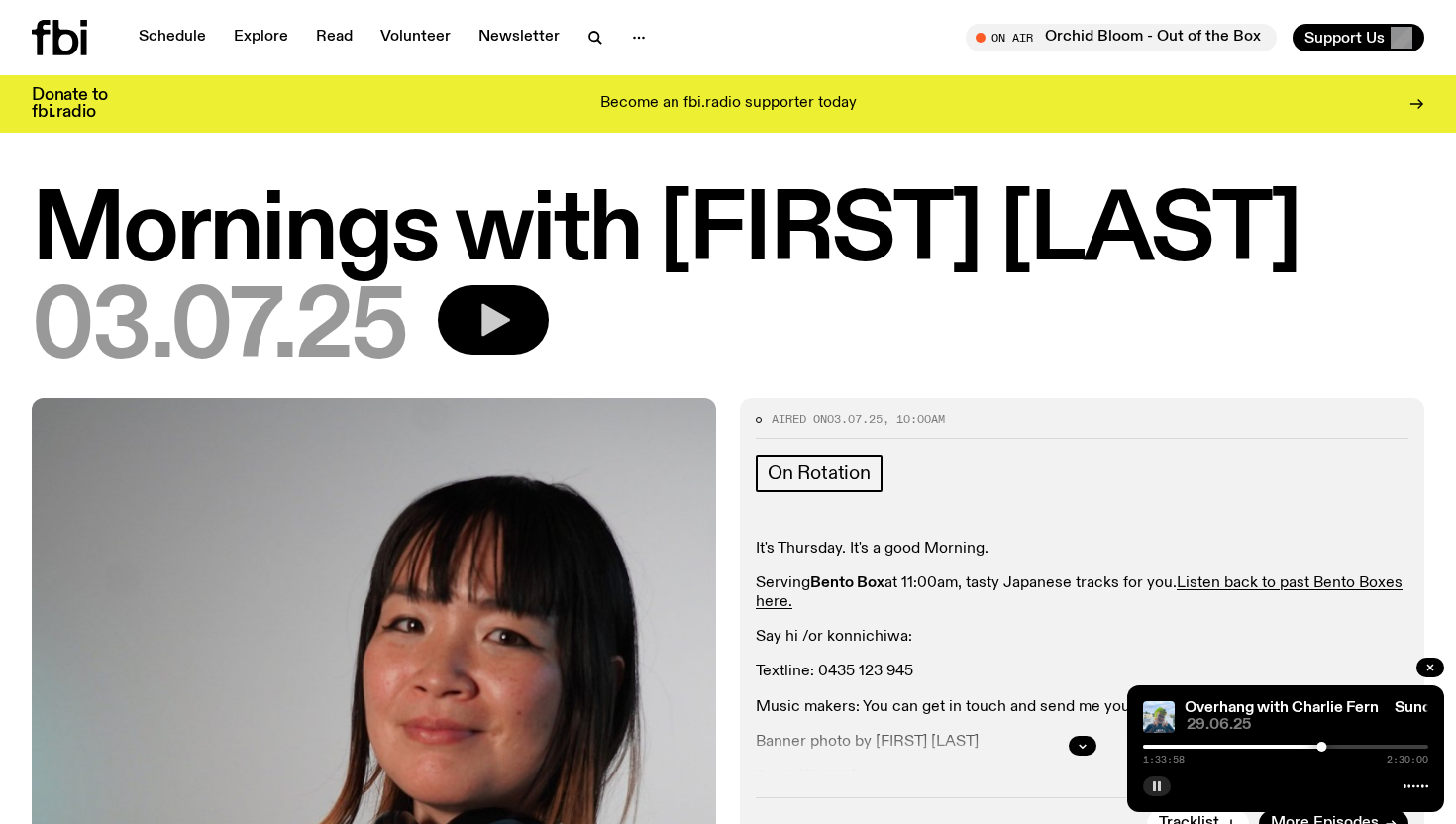 click 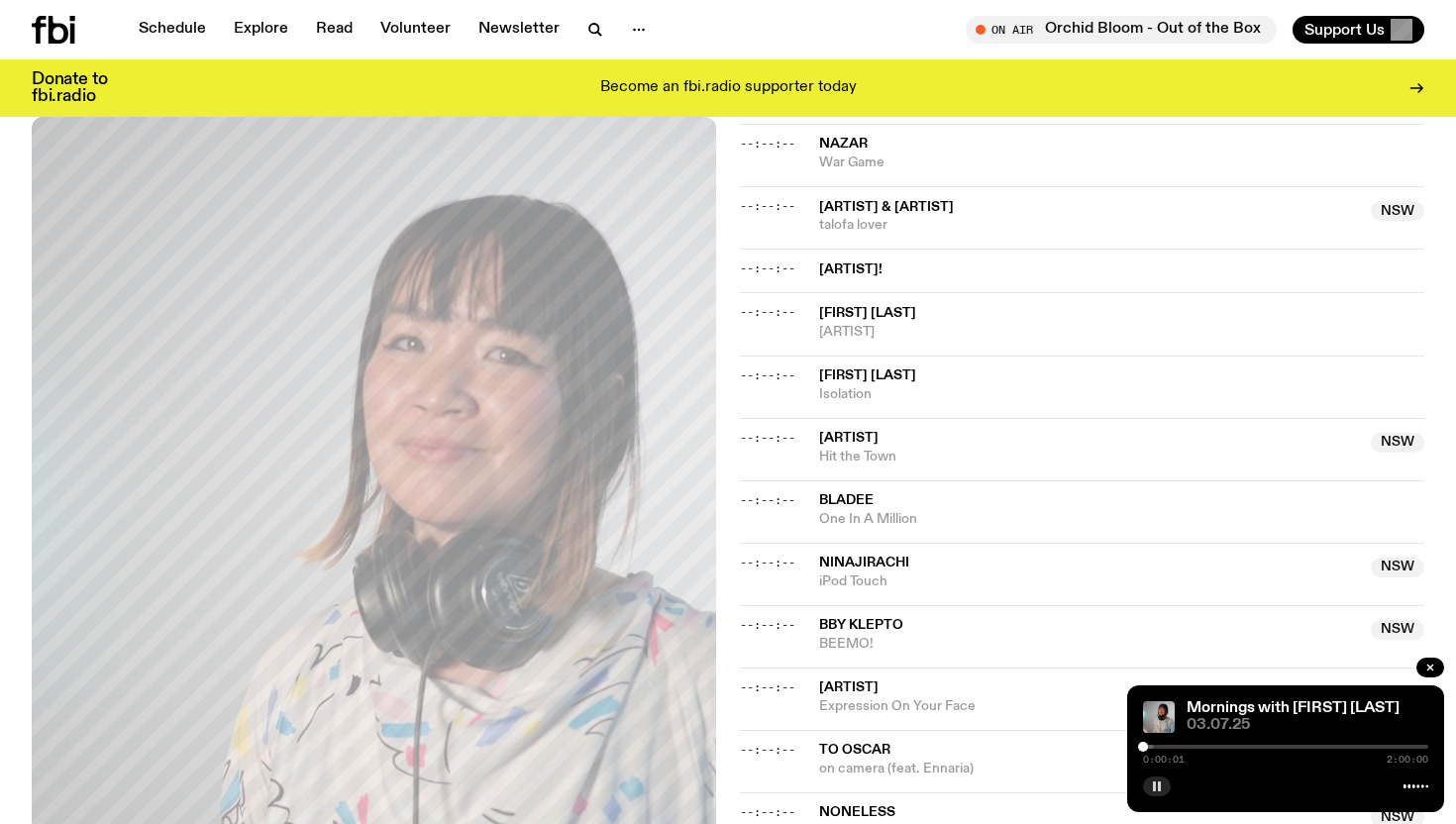scroll, scrollTop: 2002, scrollLeft: 0, axis: vertical 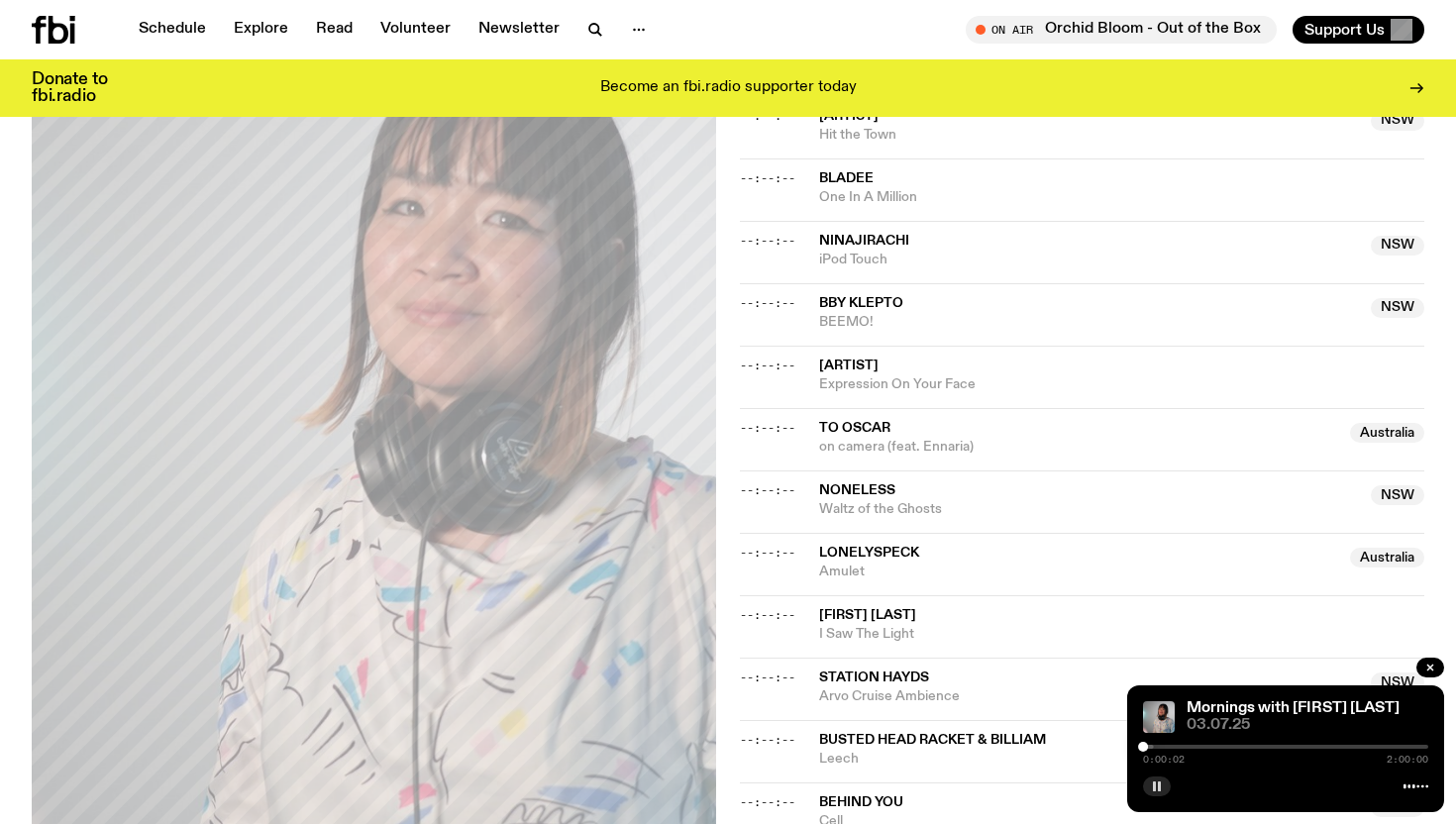 click on "0:00:02 2:00:00" at bounding box center [1286, 753] 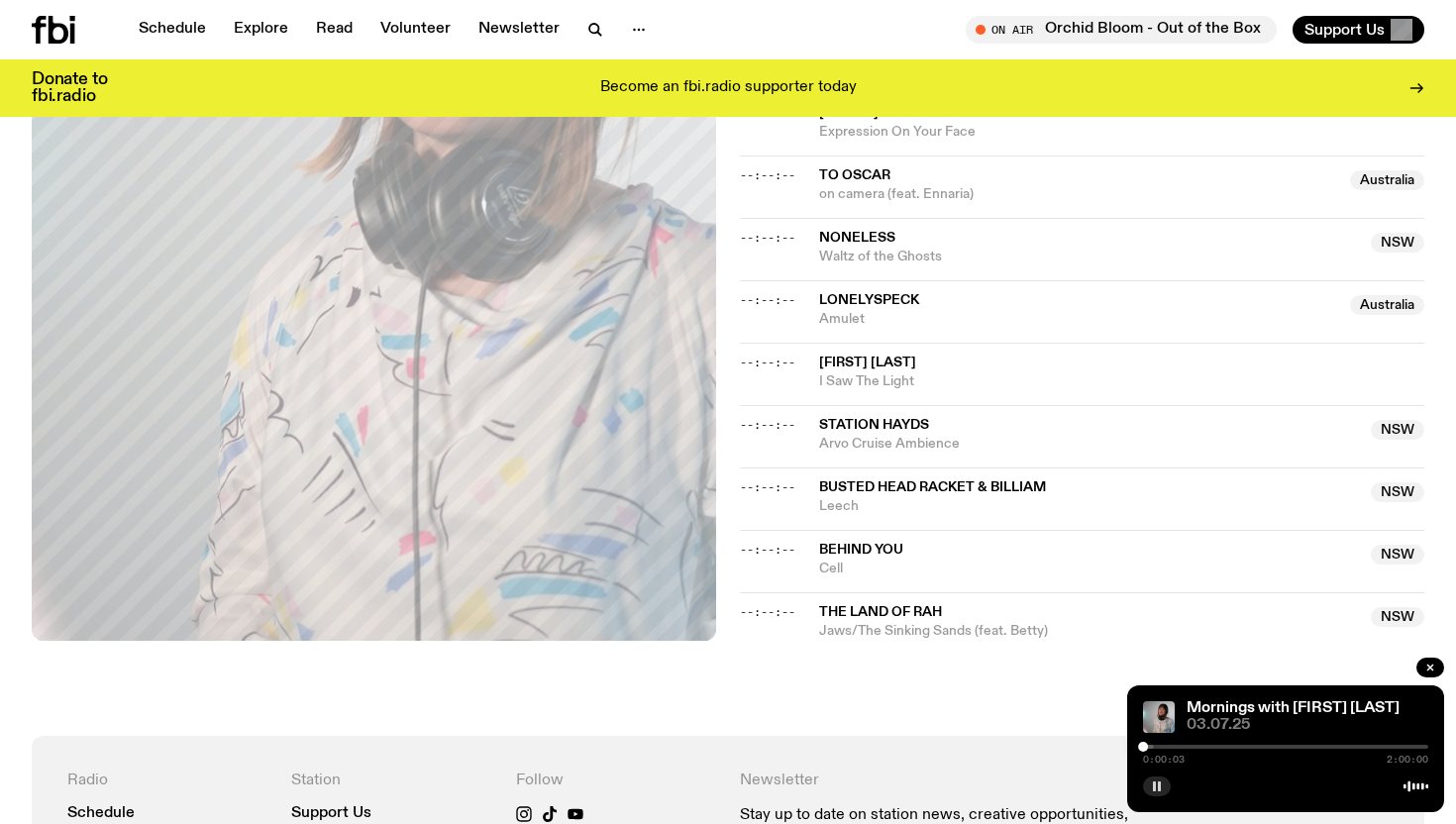 scroll, scrollTop: 2253, scrollLeft: 0, axis: vertical 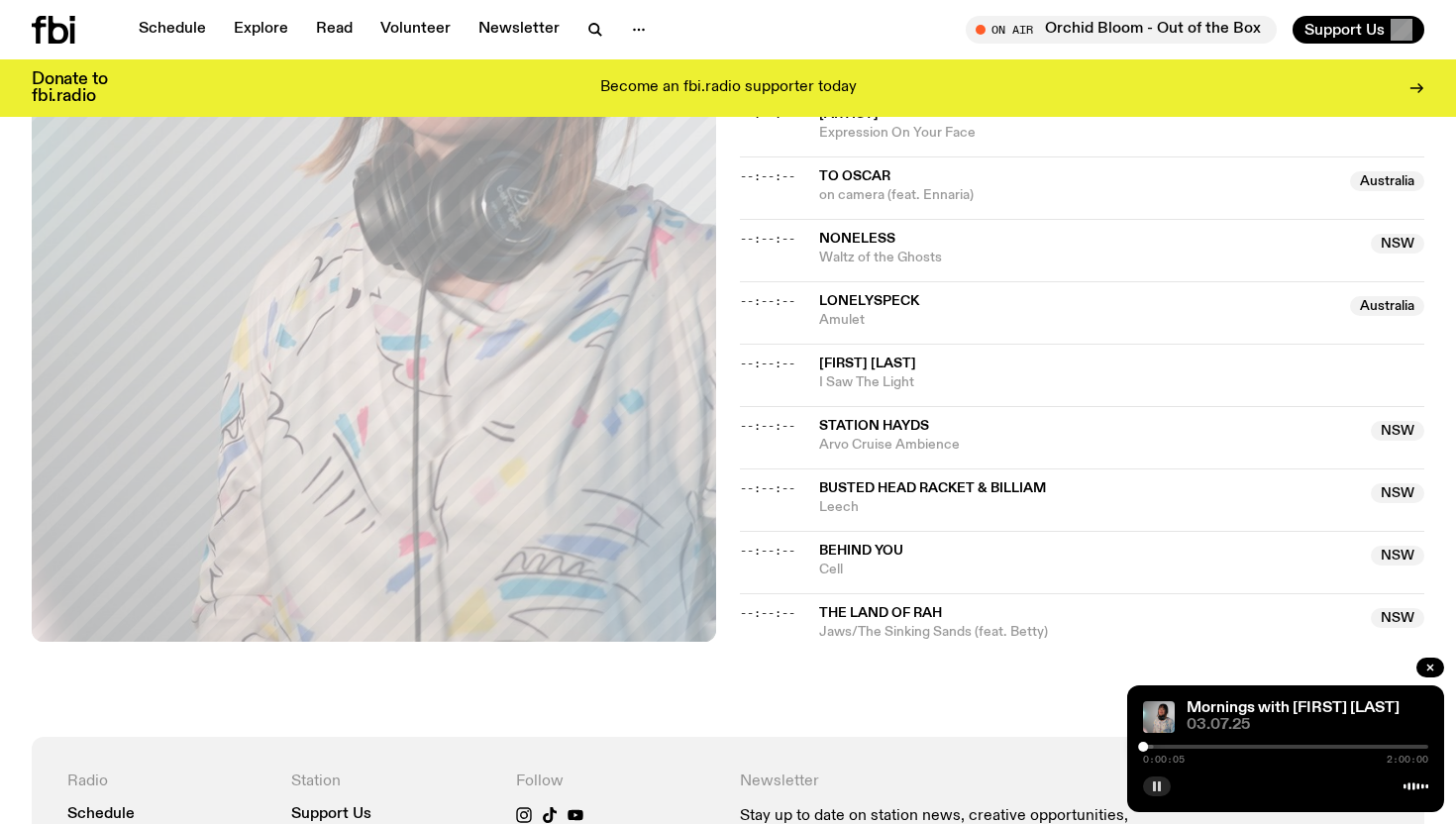 click at bounding box center [1286, 747] 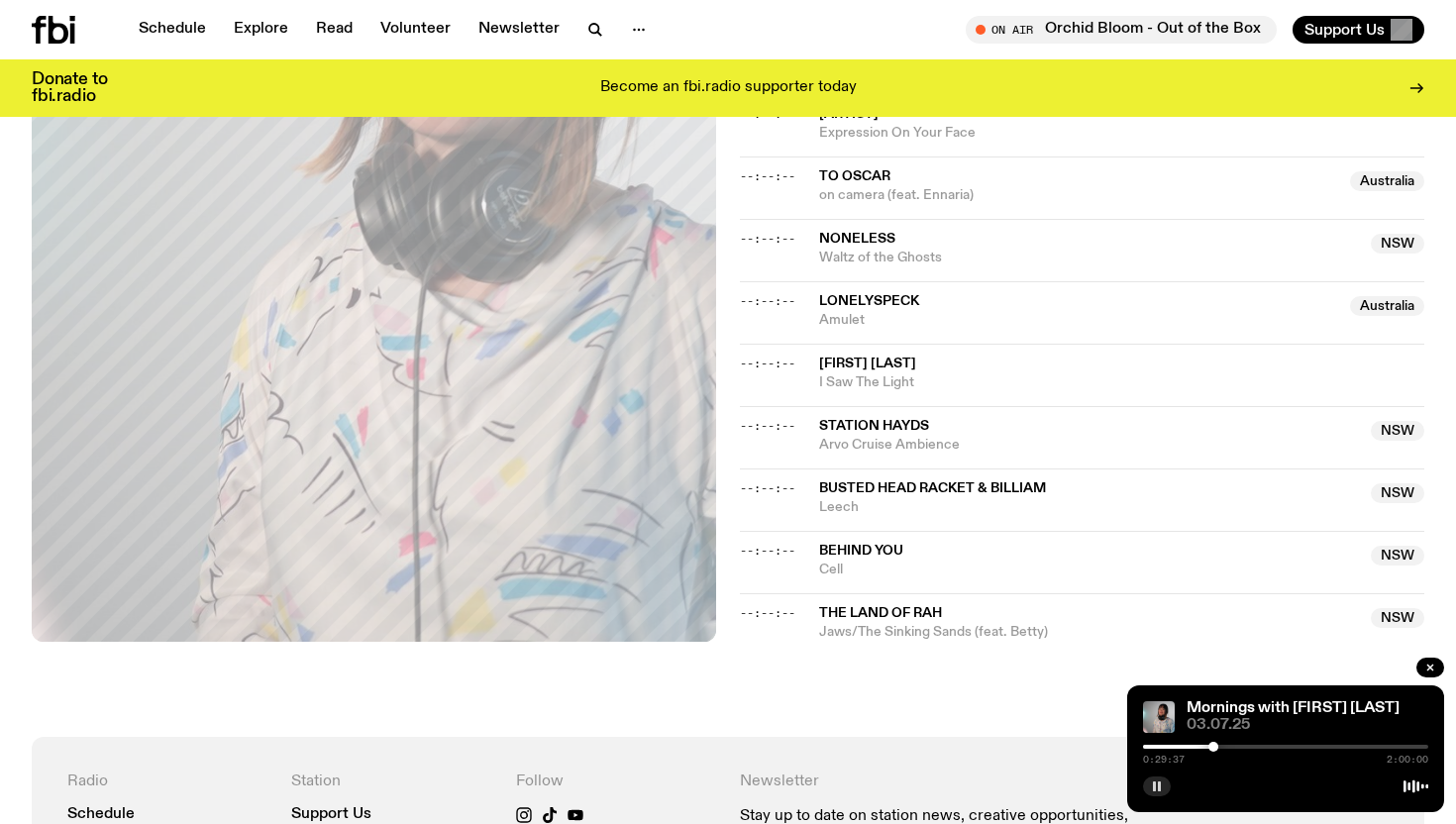 click at bounding box center (1286, 747) 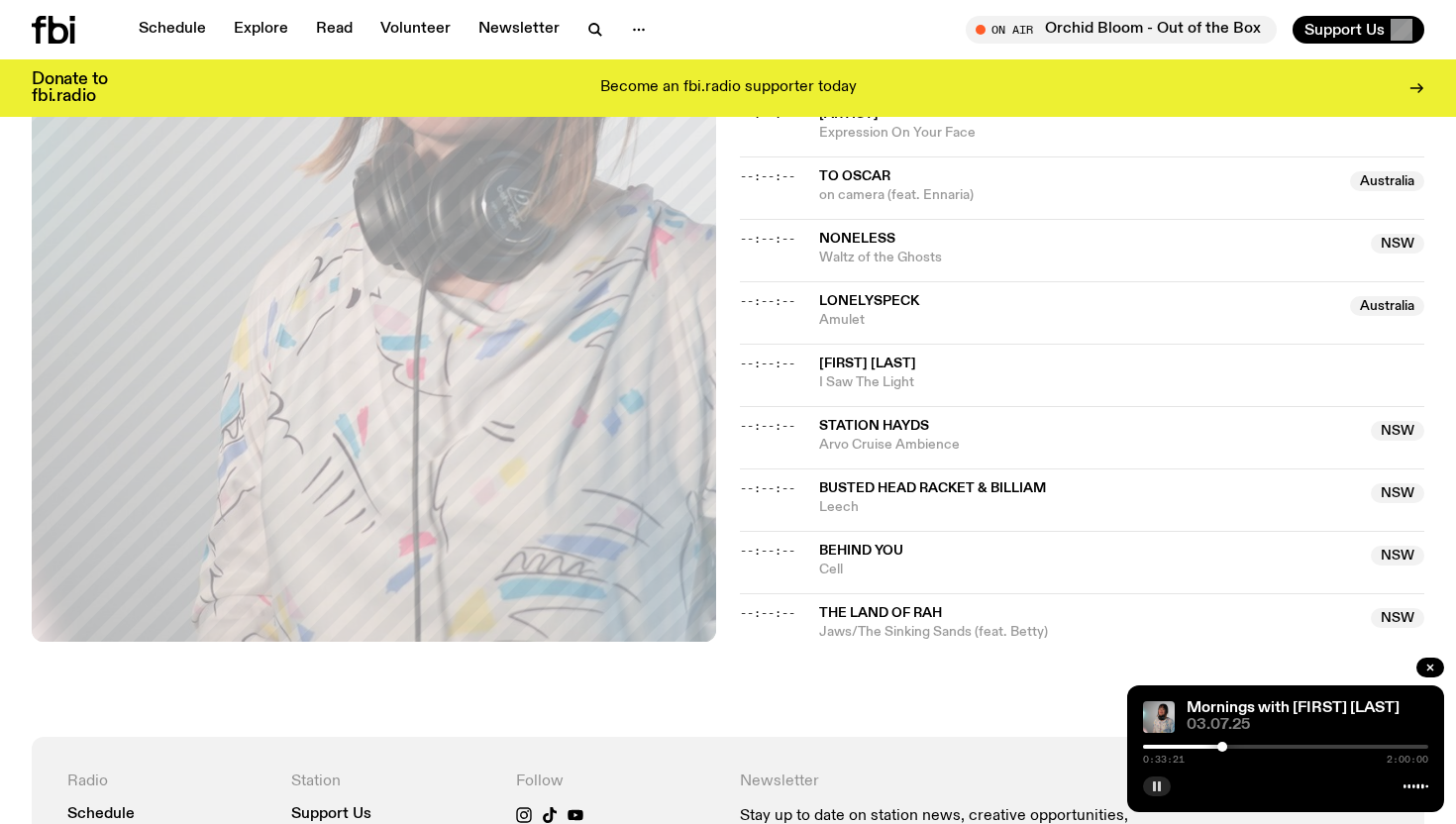 click at bounding box center [1286, 747] 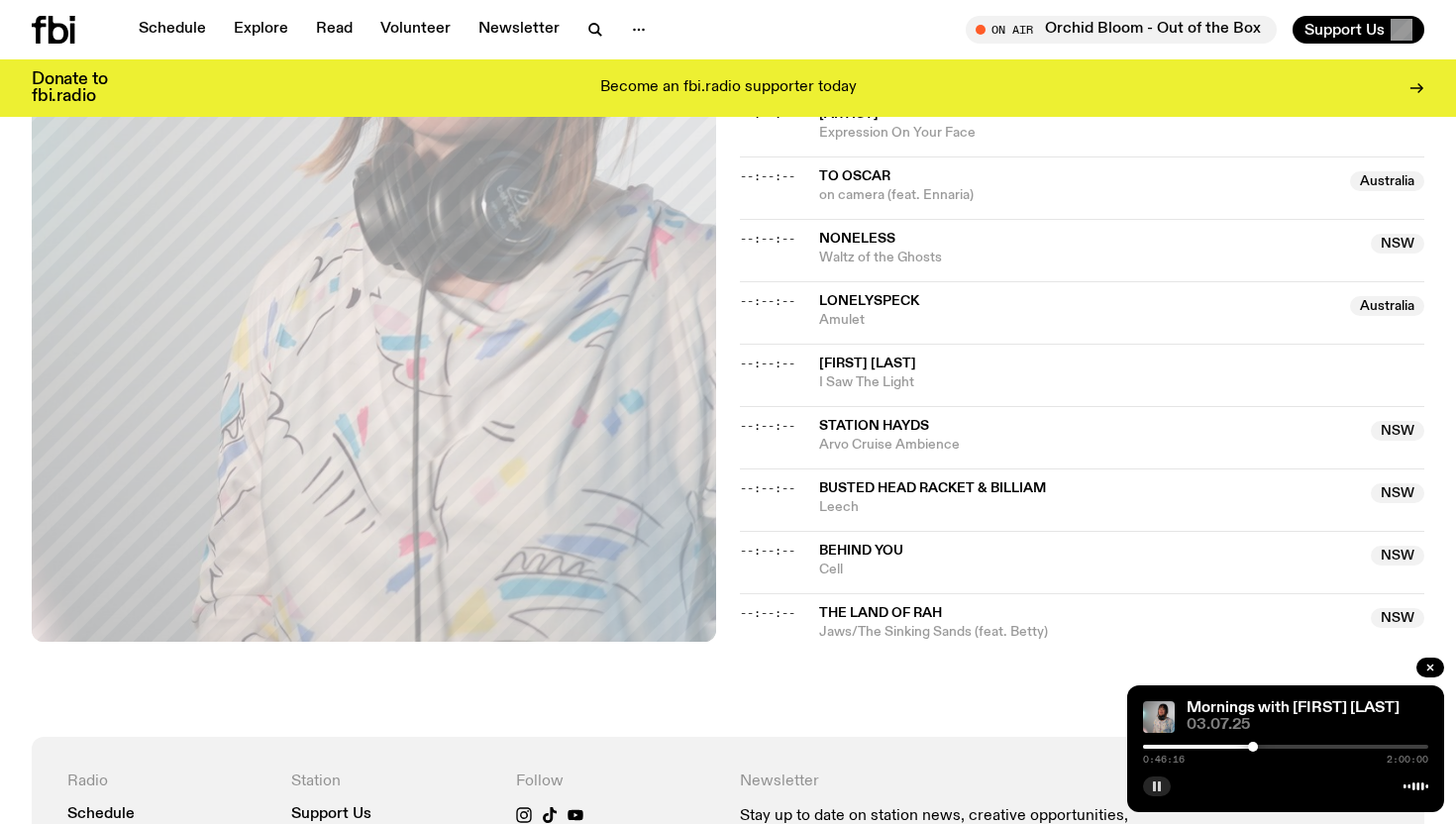 click at bounding box center [1286, 747] 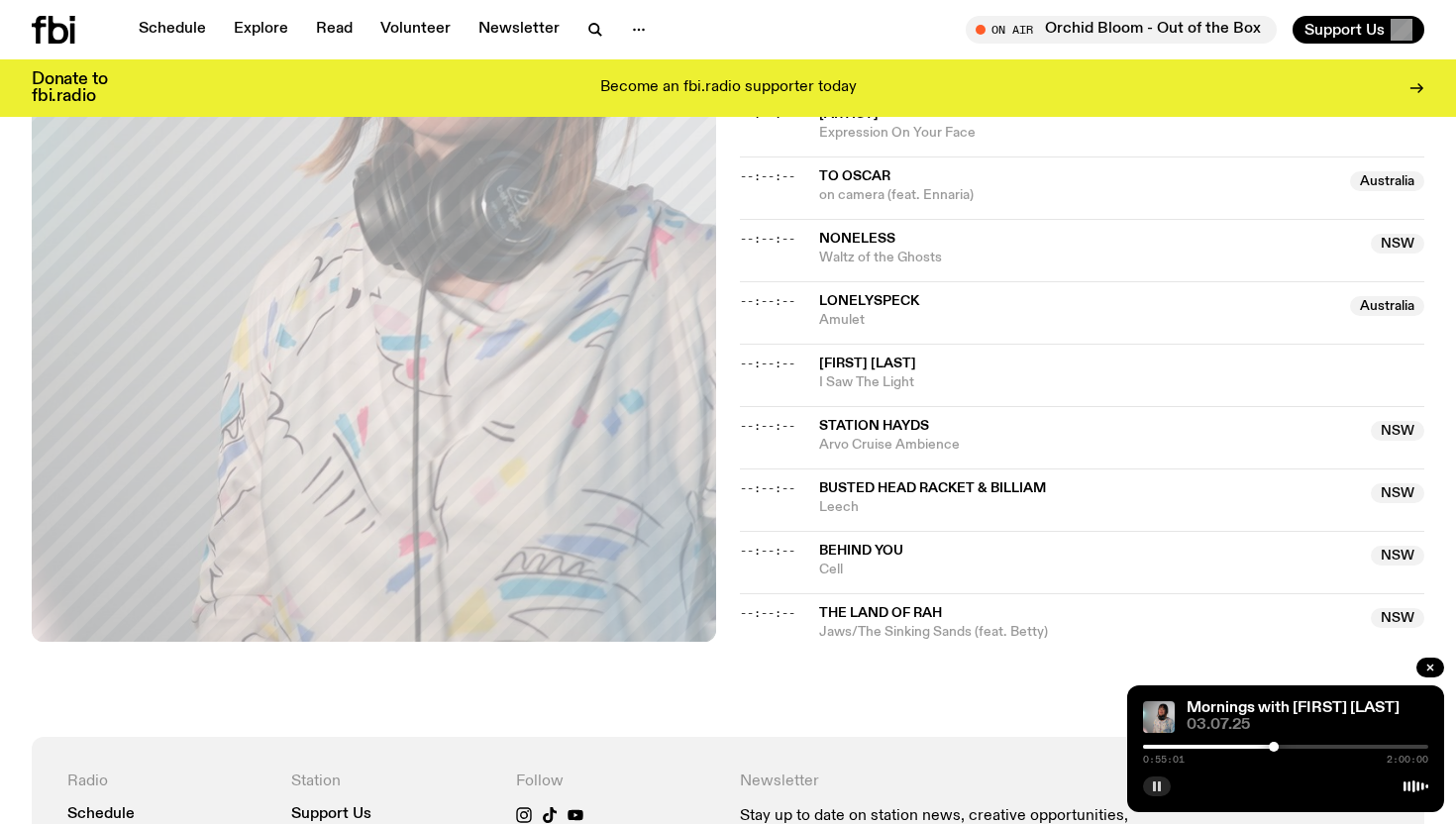 click at bounding box center (1286, 747) 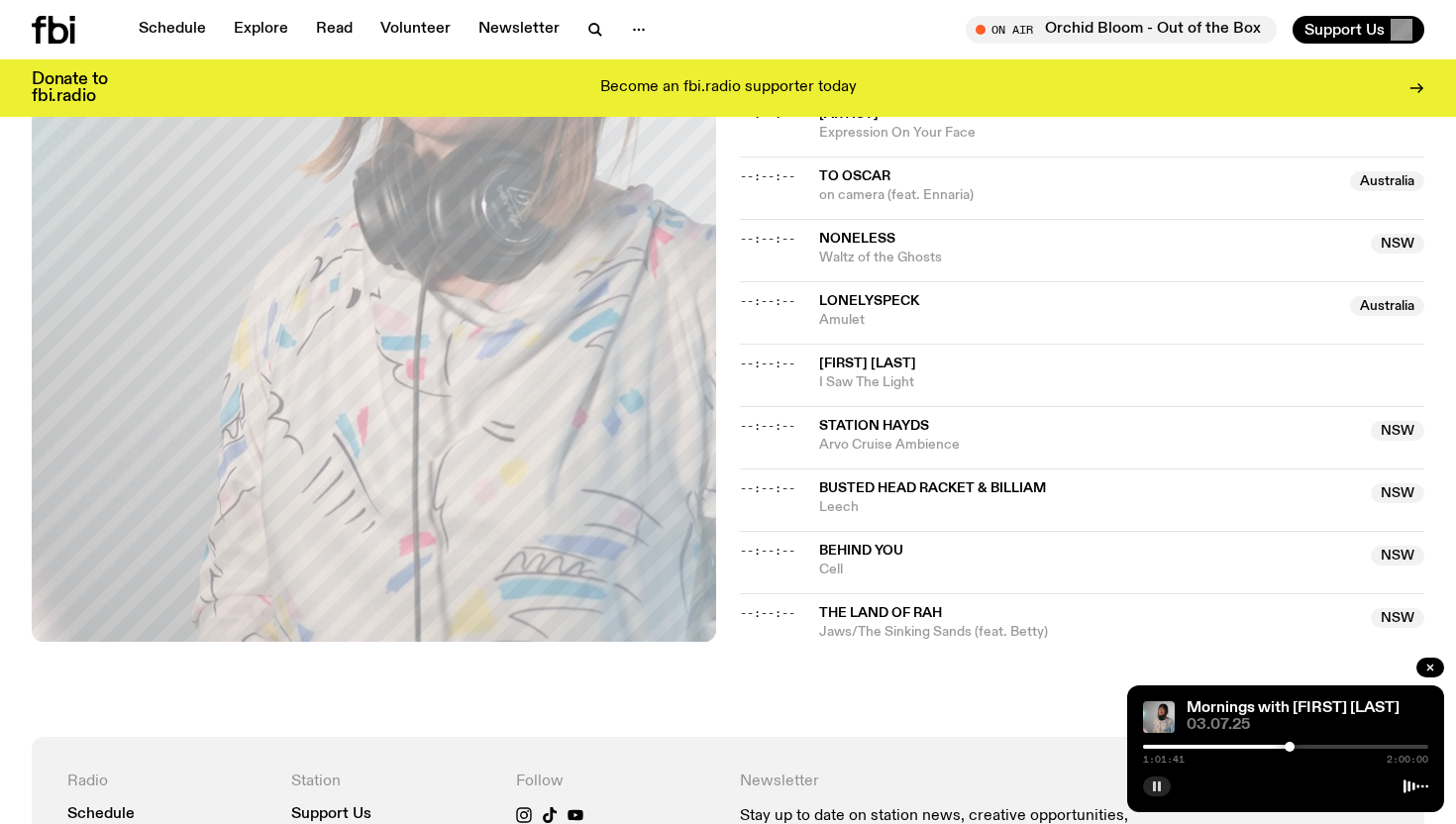 click at bounding box center (1286, 747) 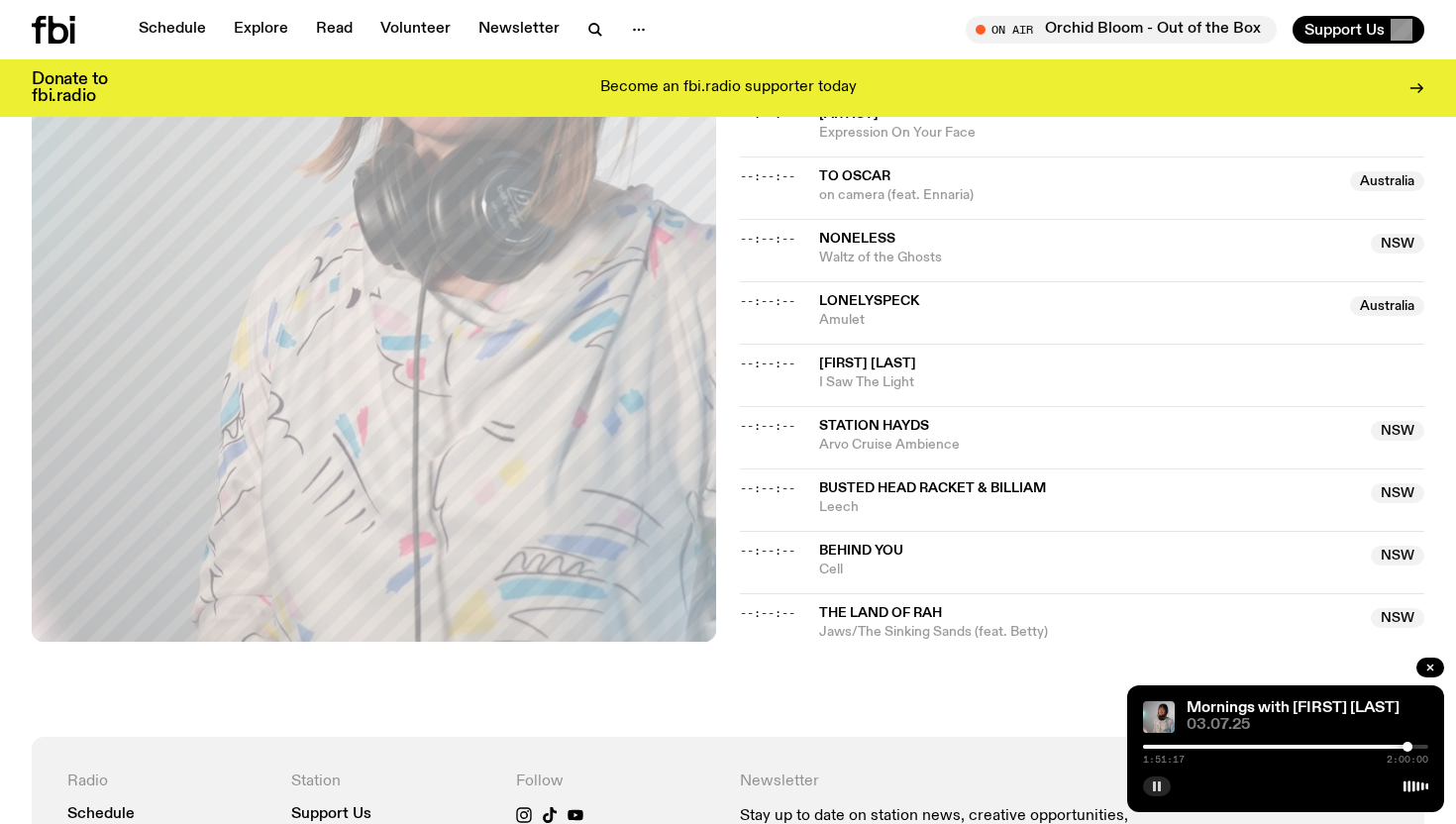 click at bounding box center (1286, 747) 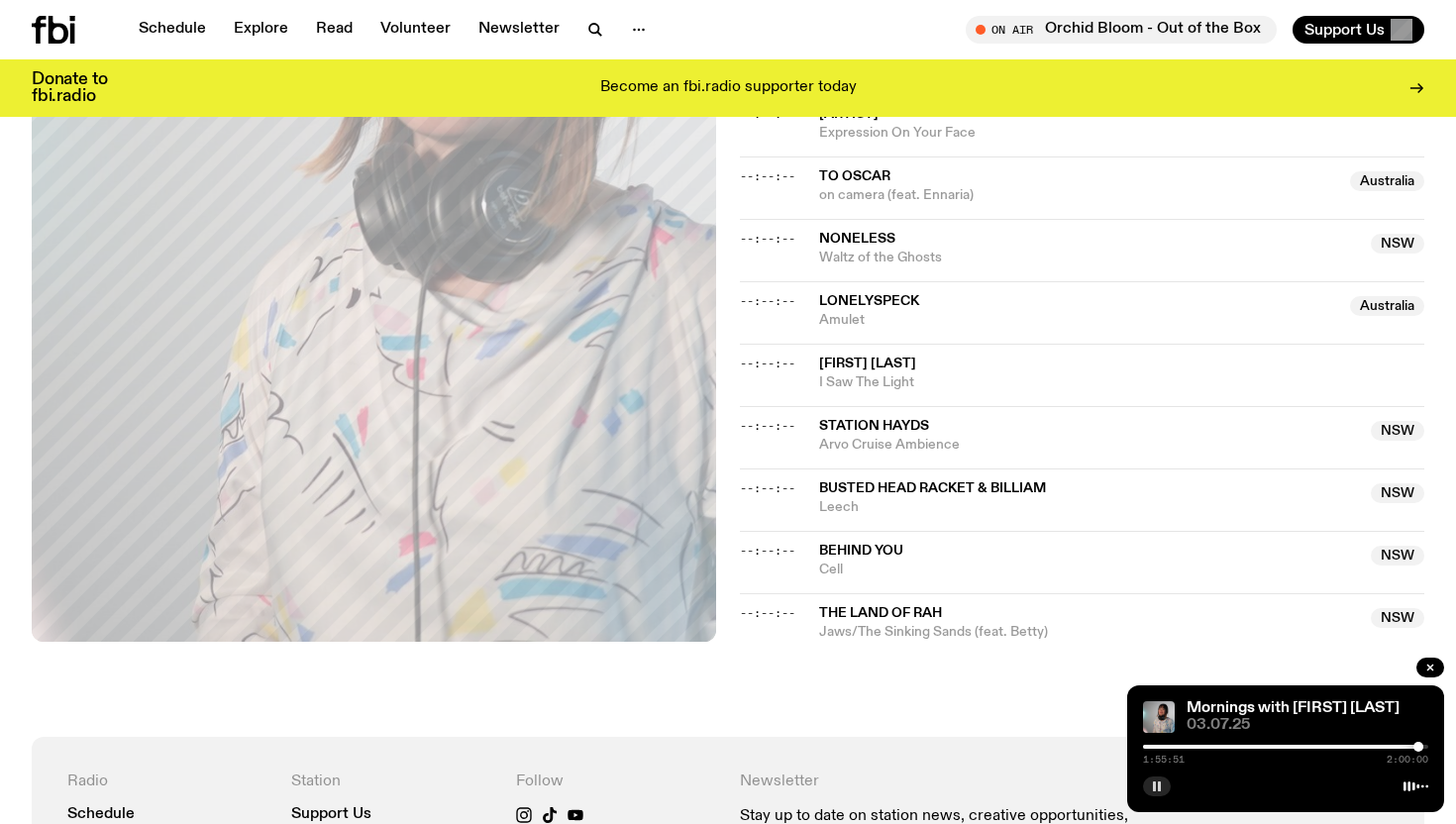 click at bounding box center [1276, 747] 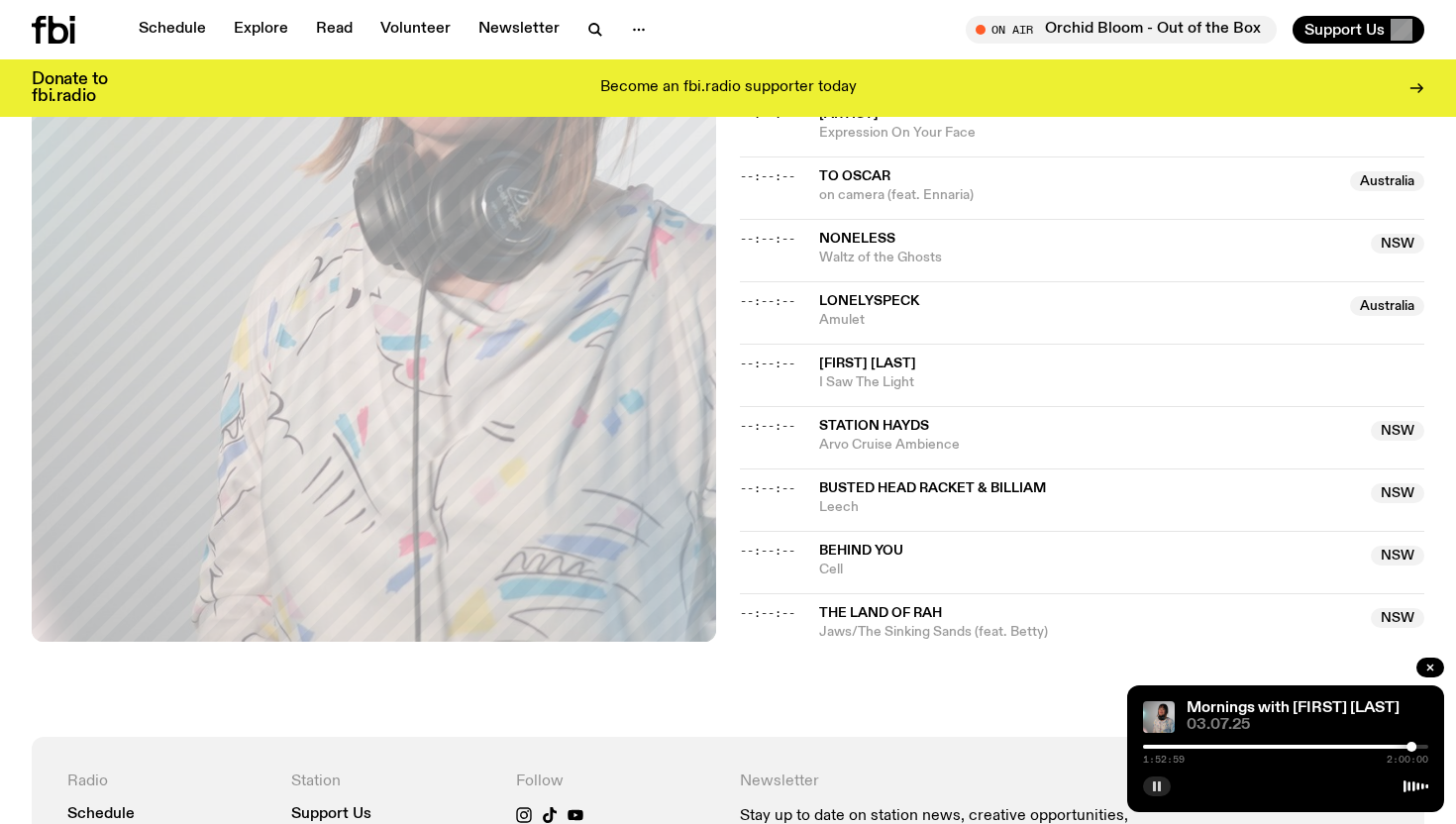 click at bounding box center [1411, 747] 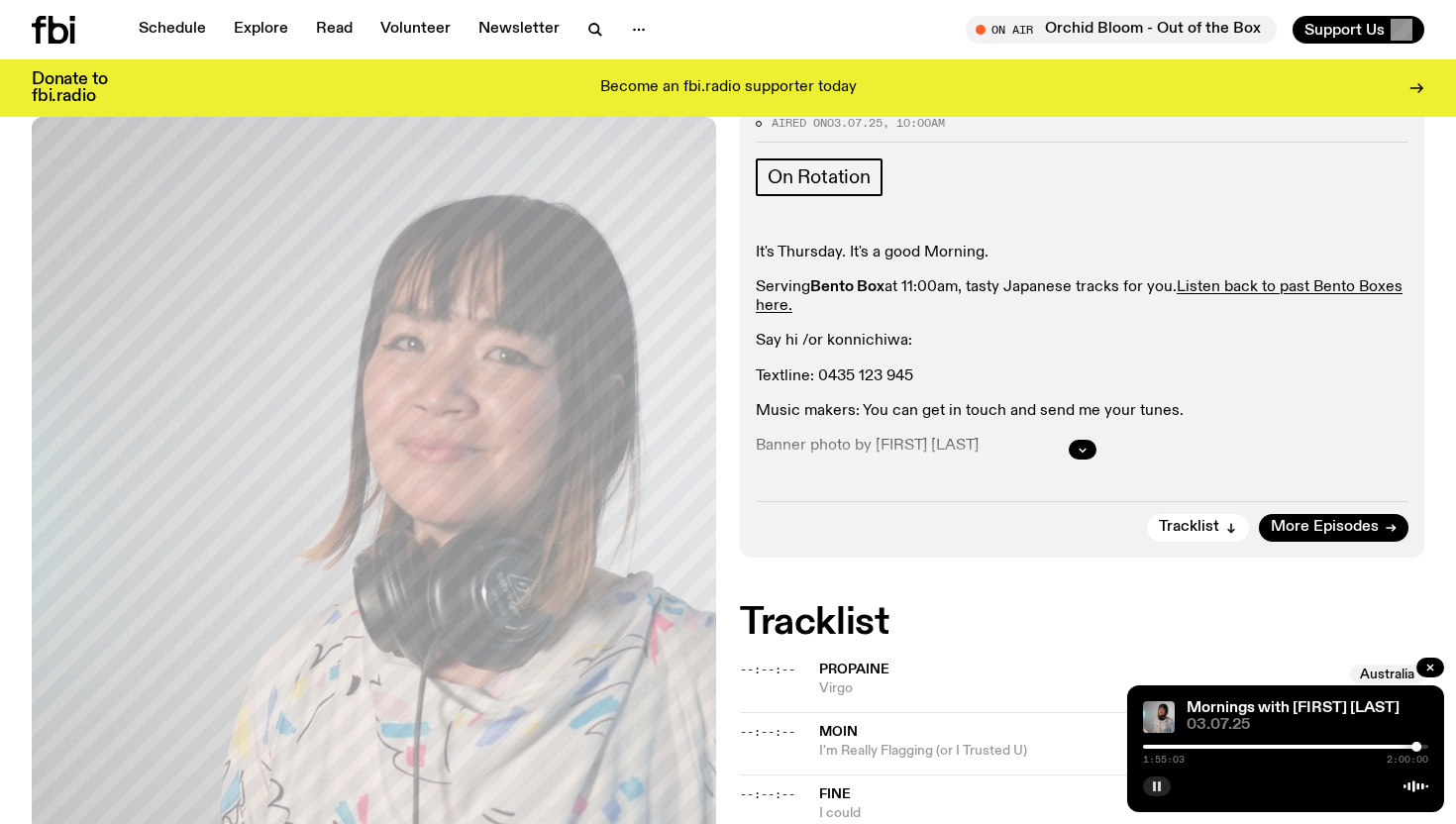 scroll, scrollTop: 275, scrollLeft: 0, axis: vertical 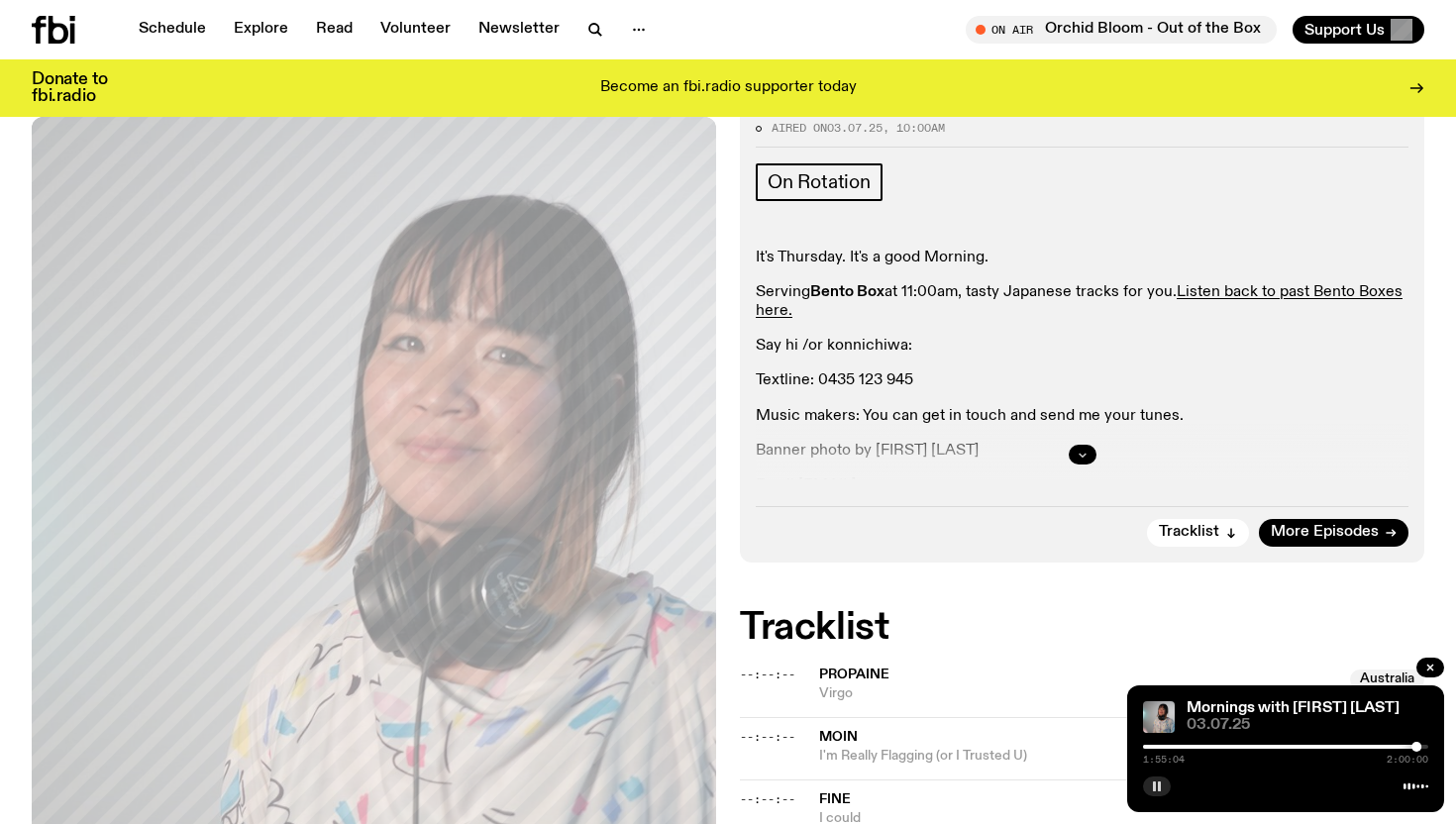 click at bounding box center (1083, 455) 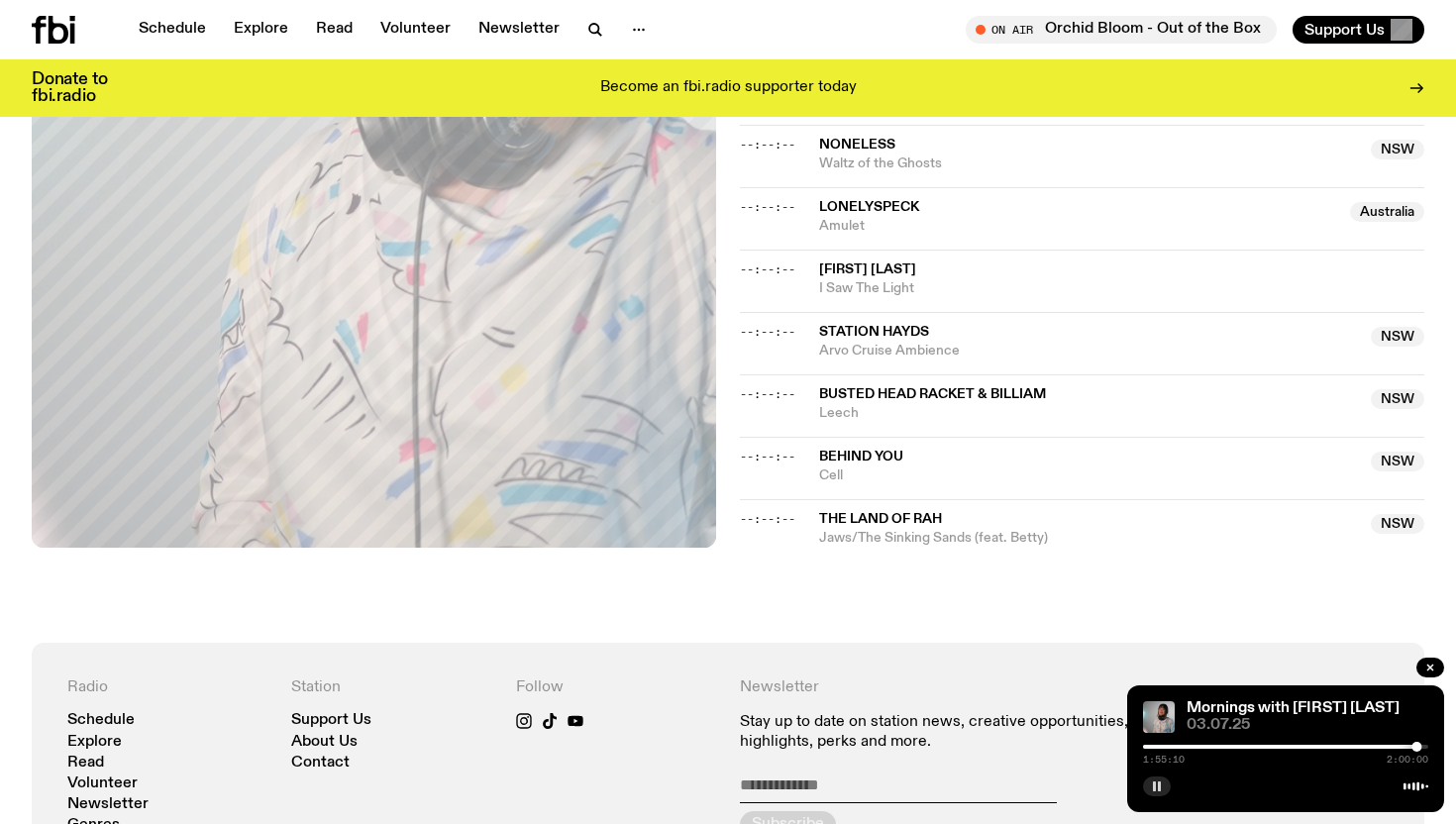 scroll, scrollTop: 2356, scrollLeft: 0, axis: vertical 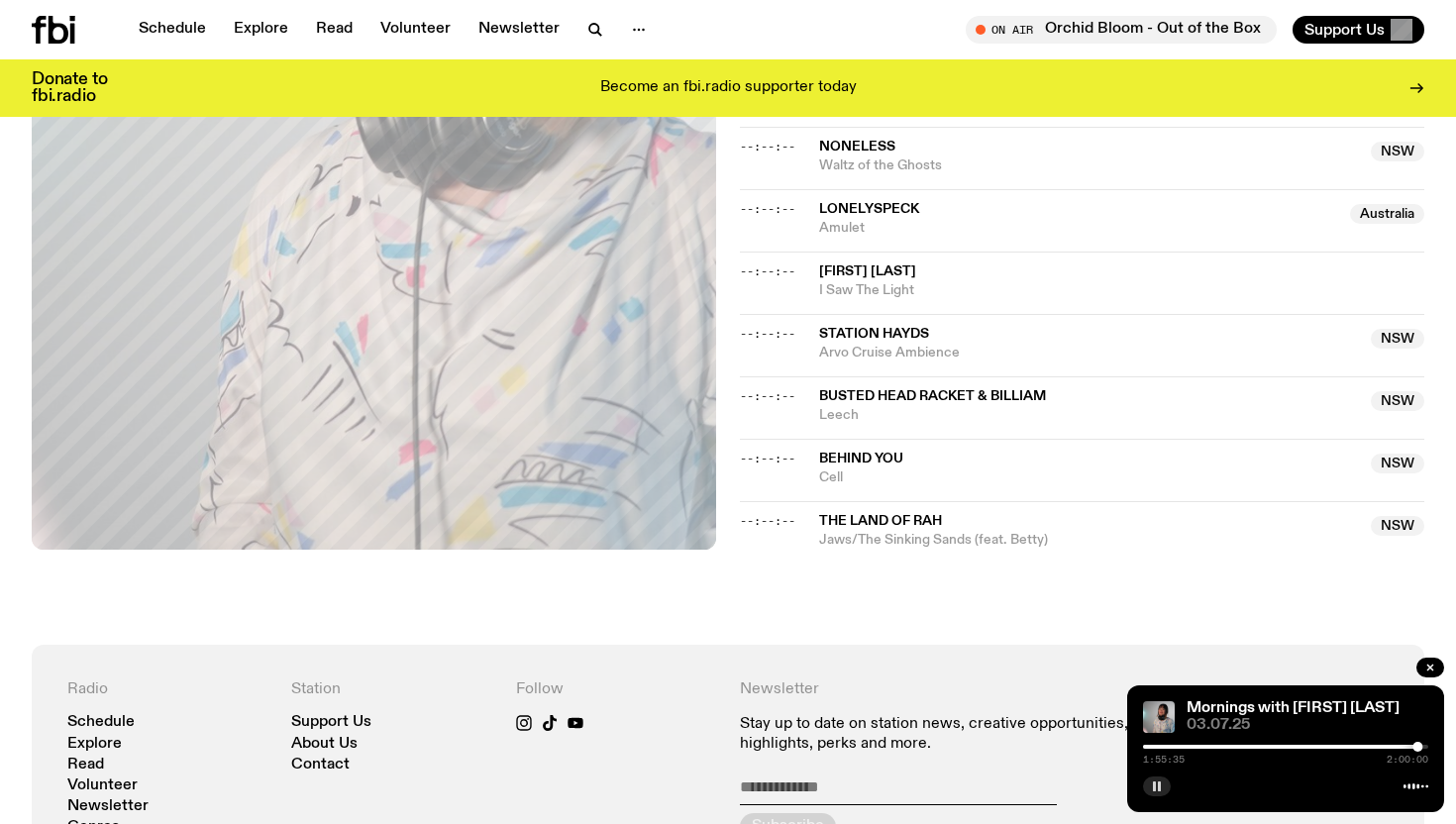 click at bounding box center (1417, 747) 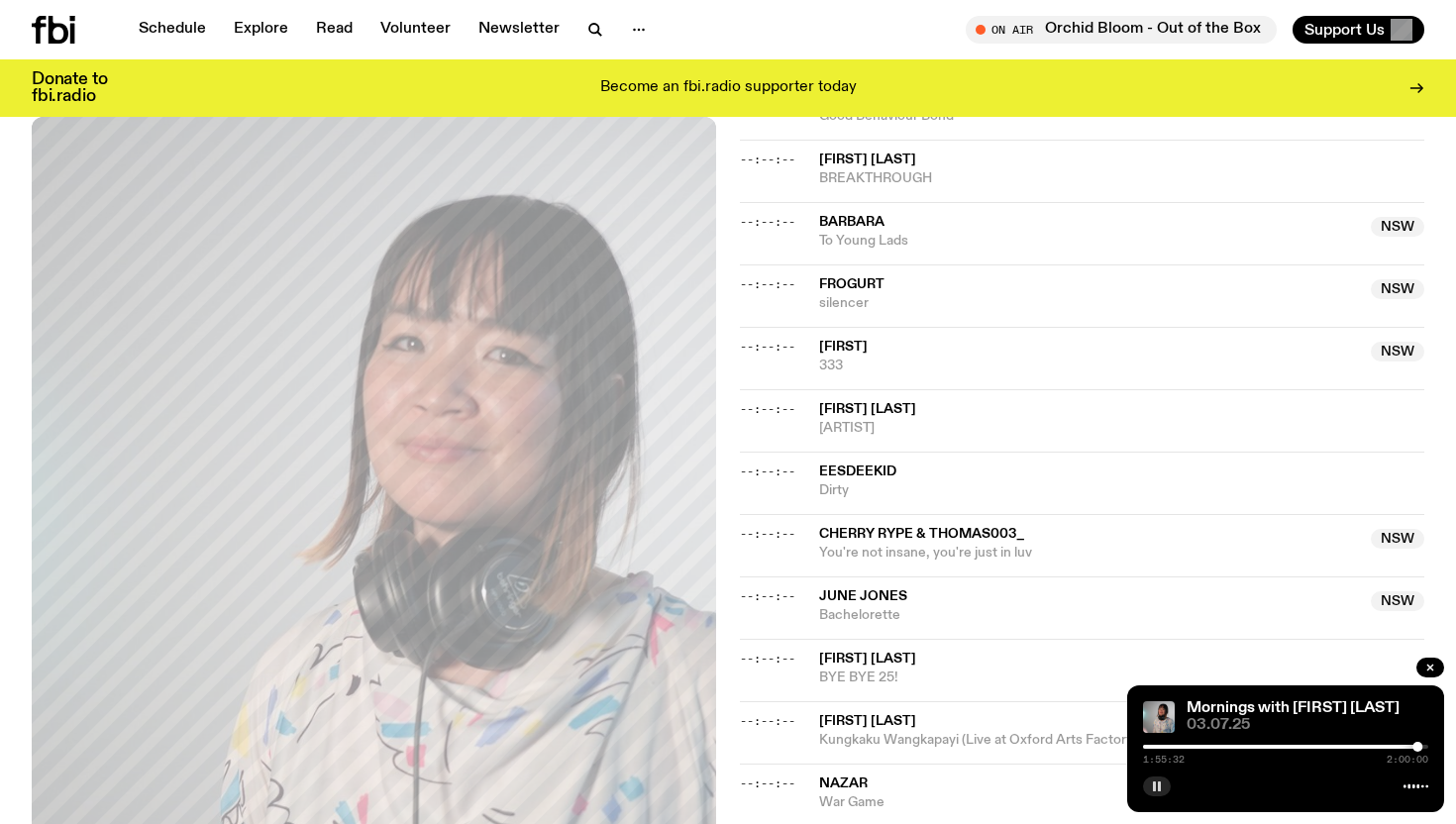 scroll, scrollTop: 951, scrollLeft: 0, axis: vertical 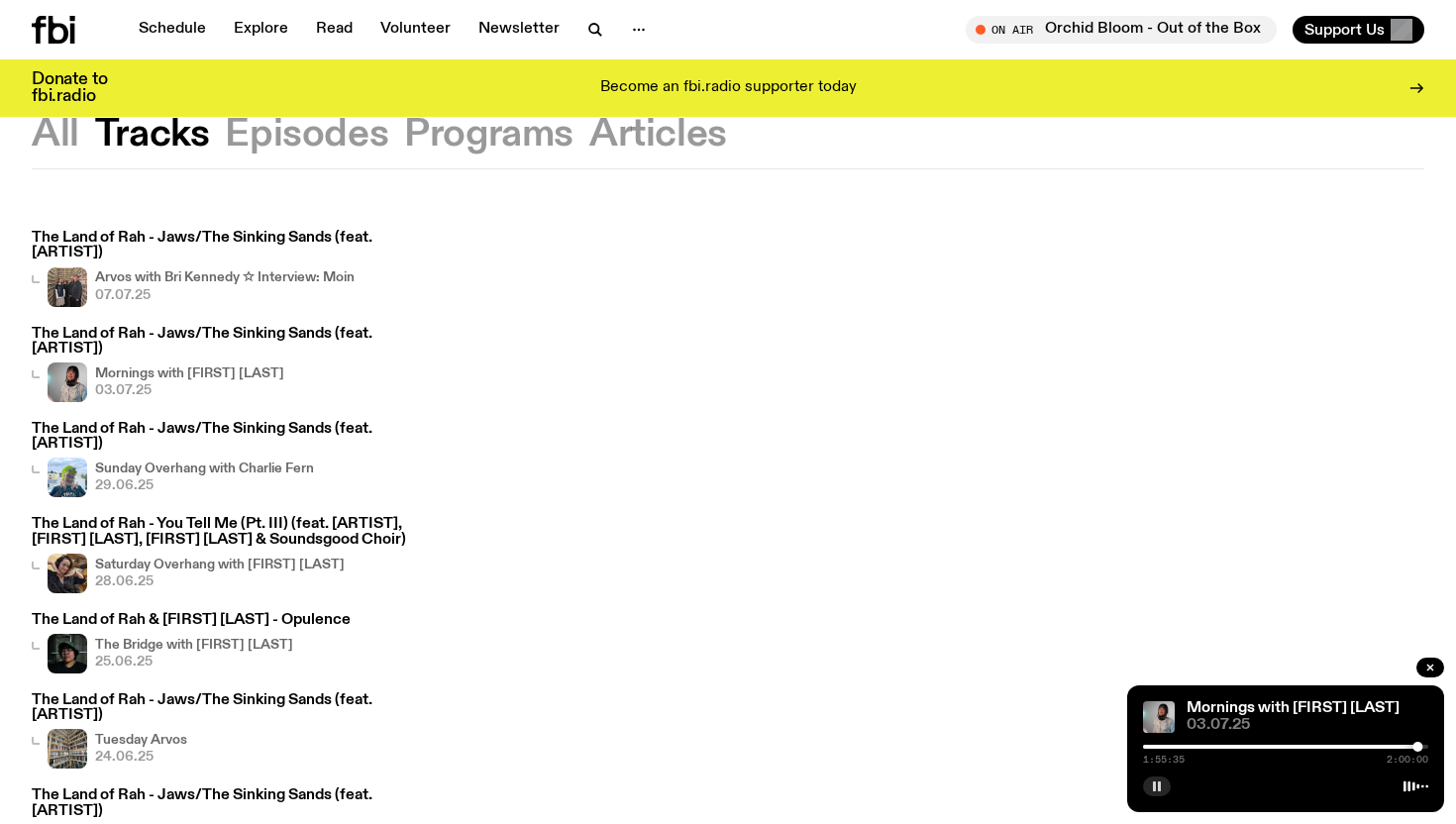click on "The Land of Rah - Jaws/The Sinking Sands (feat. [ARTIST])" at bounding box center [222, 246] 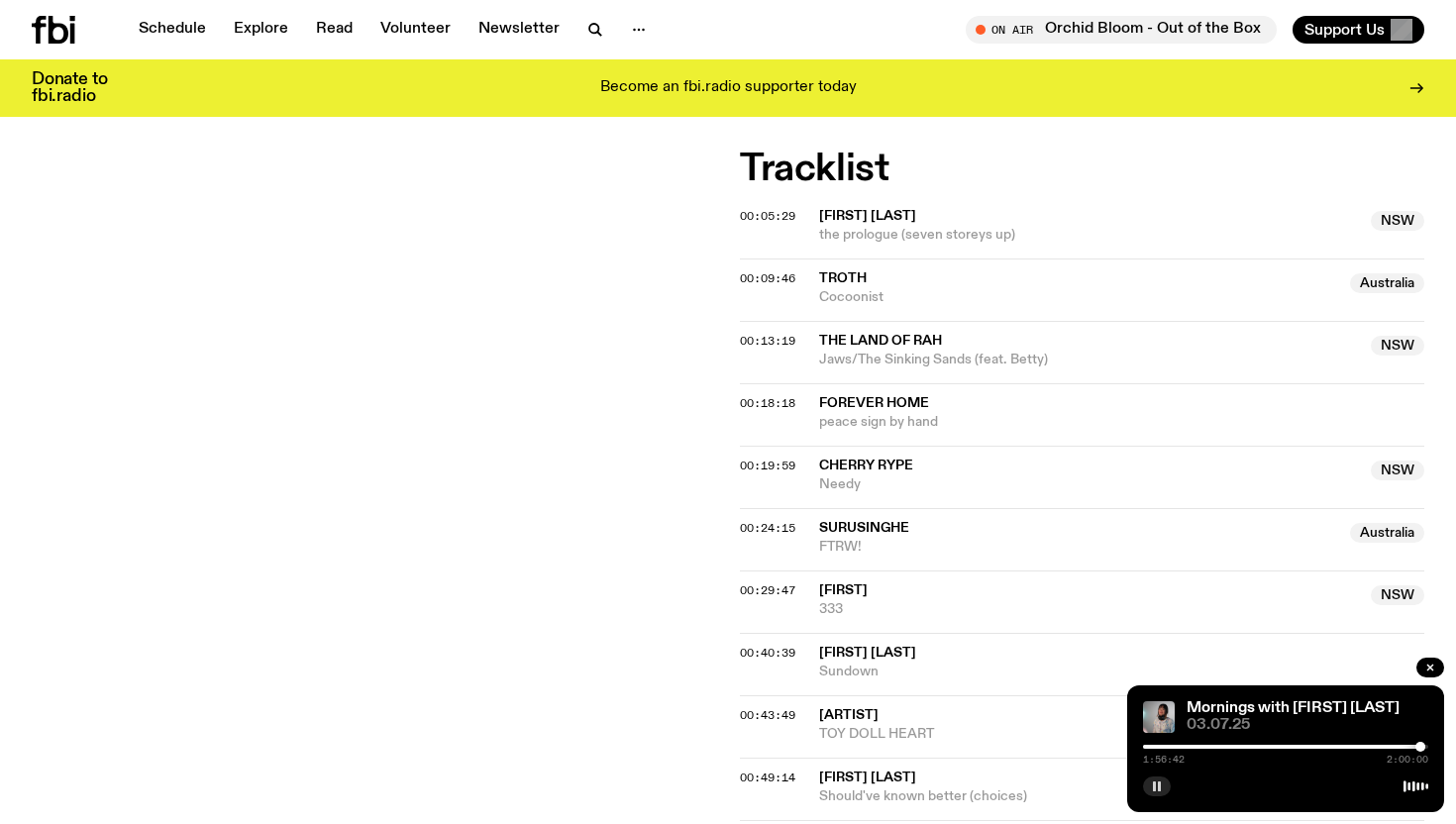 scroll, scrollTop: 671, scrollLeft: 0, axis: vertical 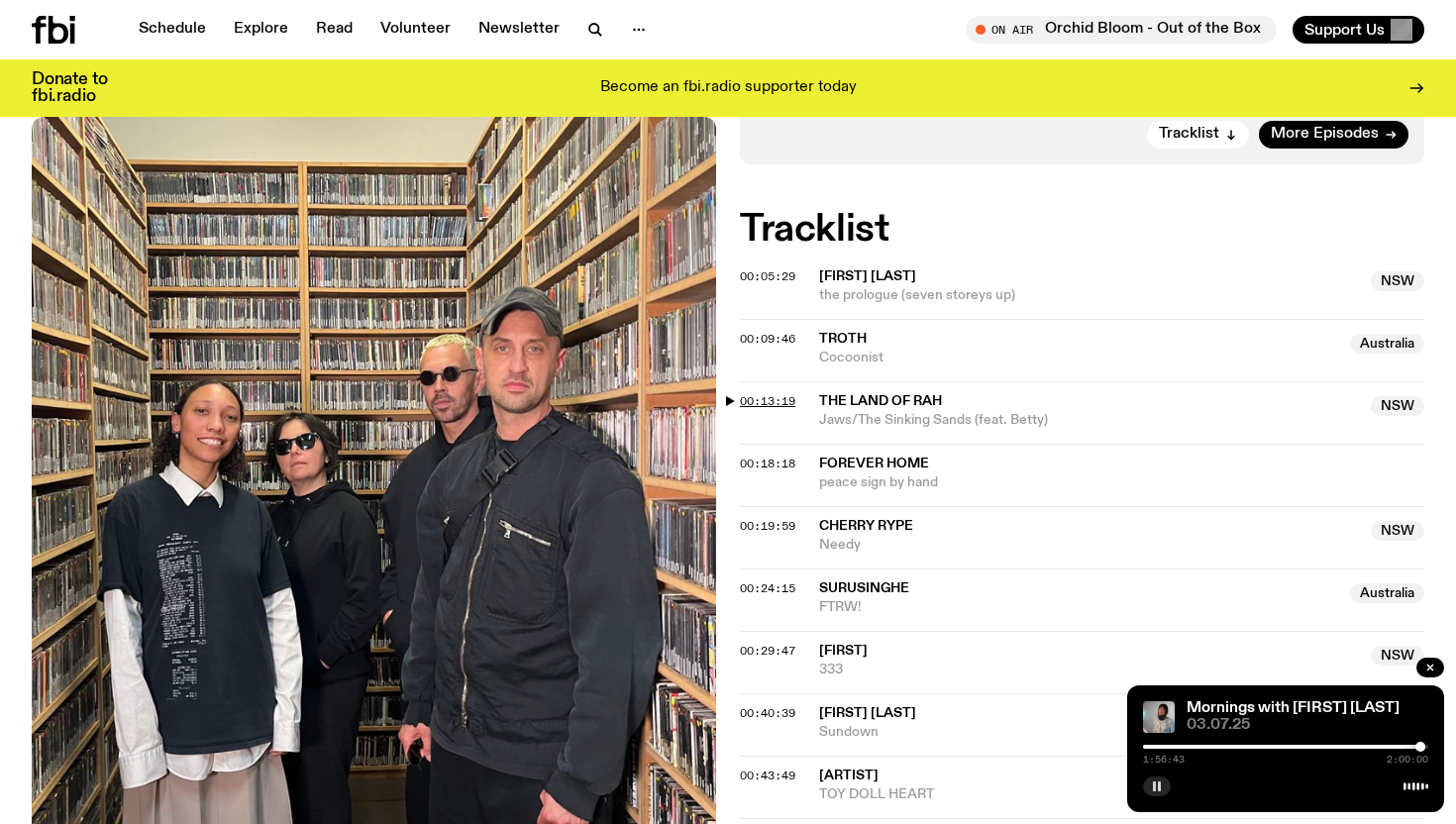 click on "00:13:19" at bounding box center (768, 401) 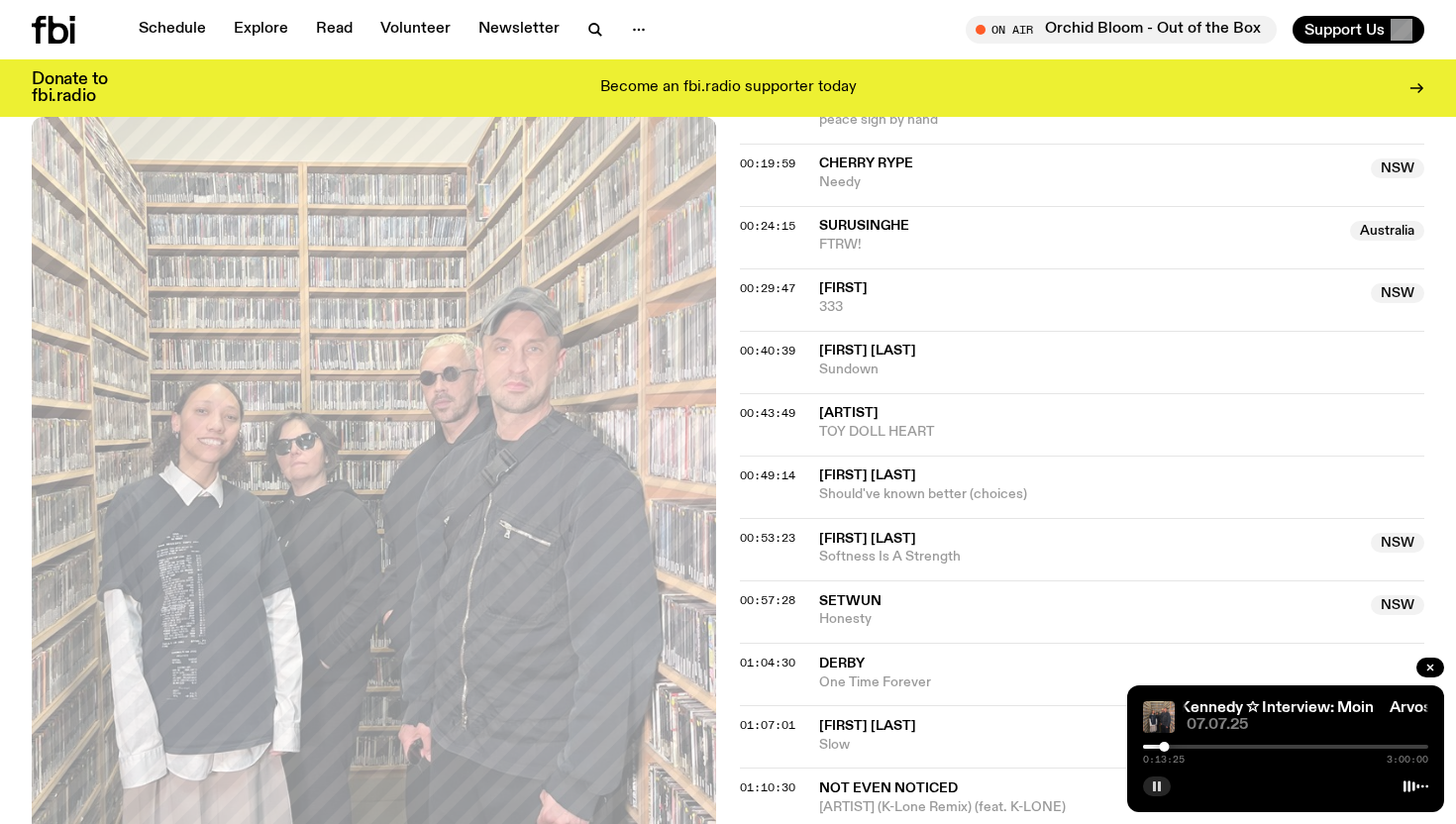 scroll, scrollTop: 1013, scrollLeft: 0, axis: vertical 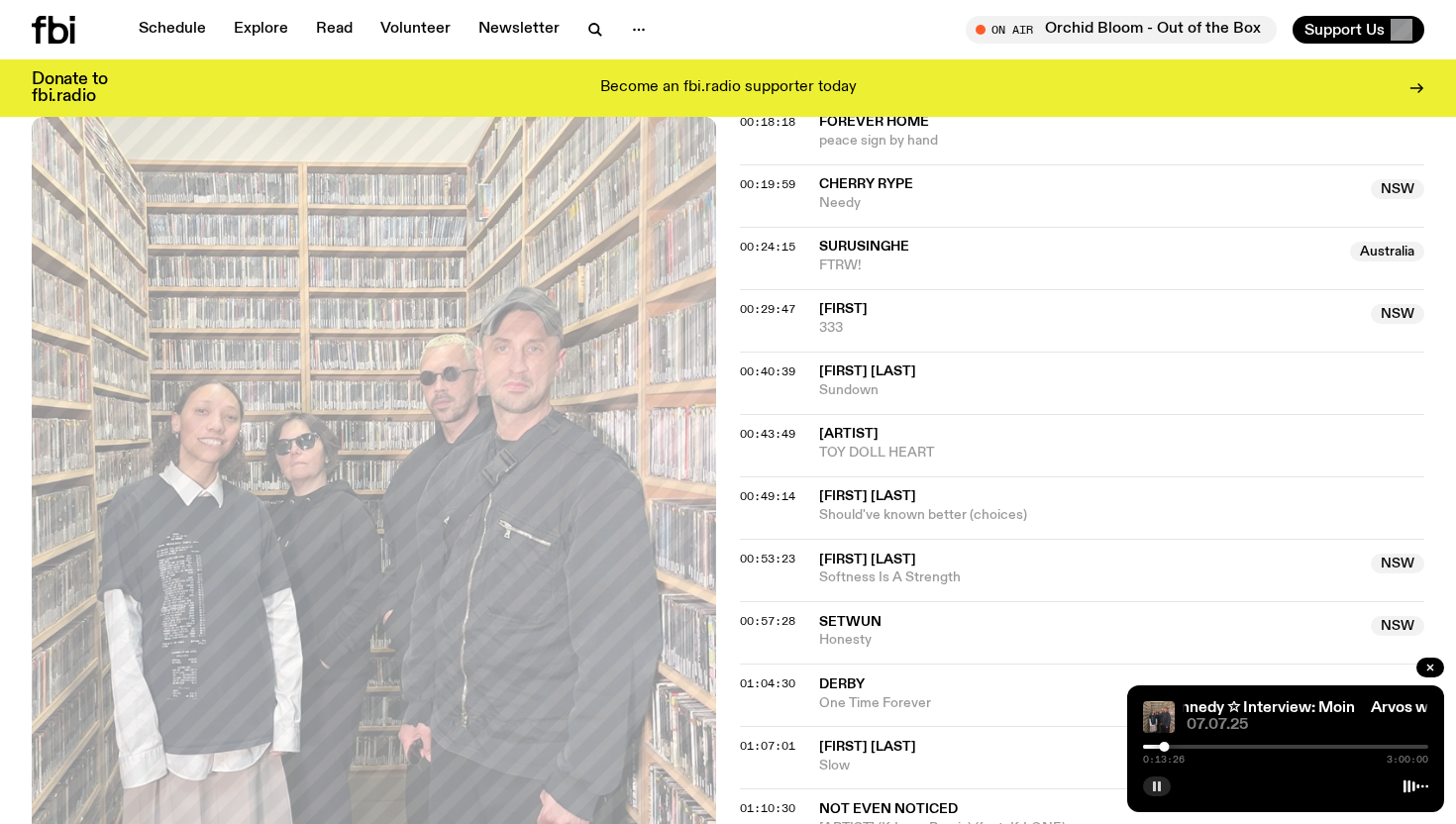 click at bounding box center [1164, 747] 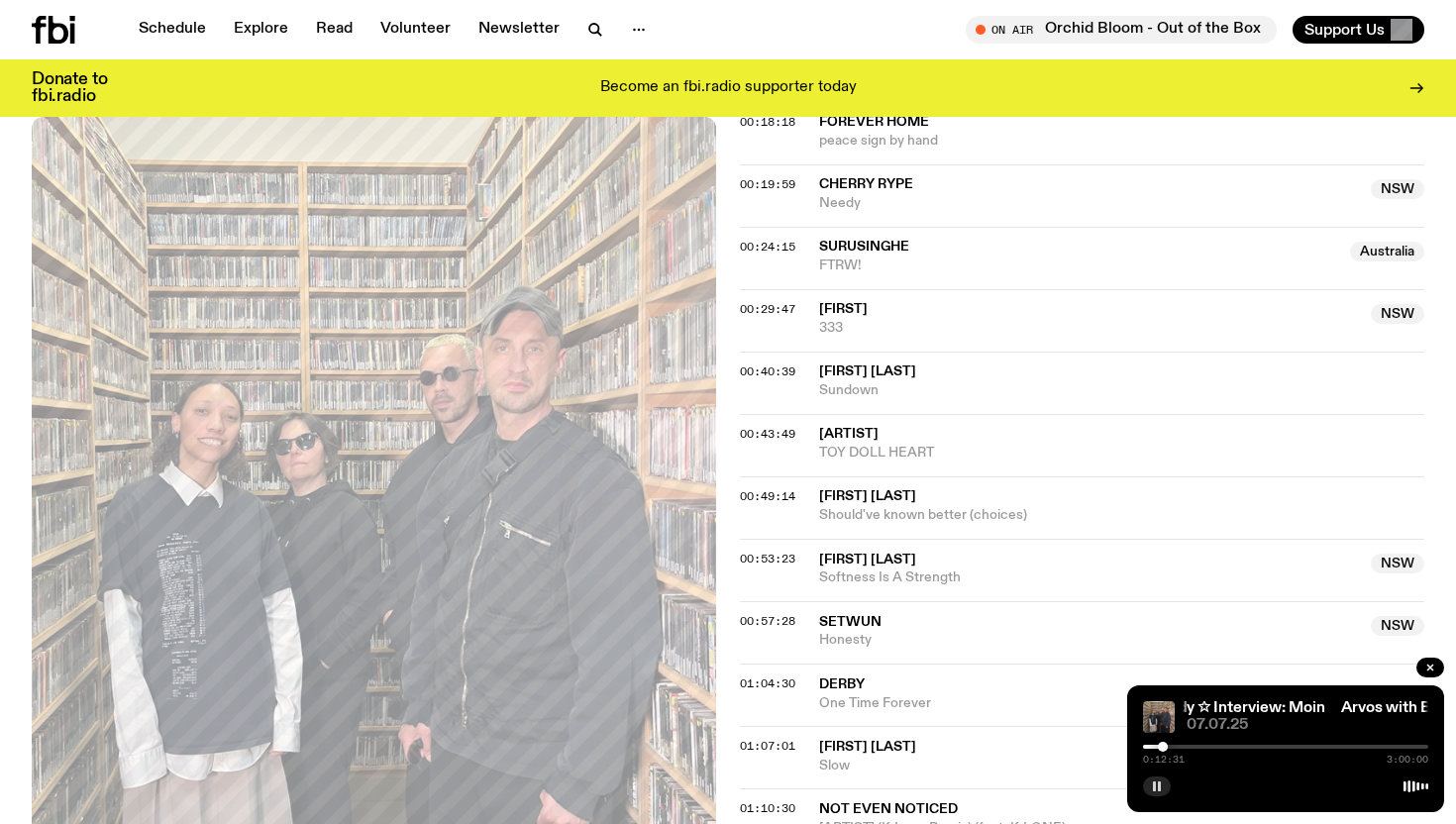 click at bounding box center (1286, 747) 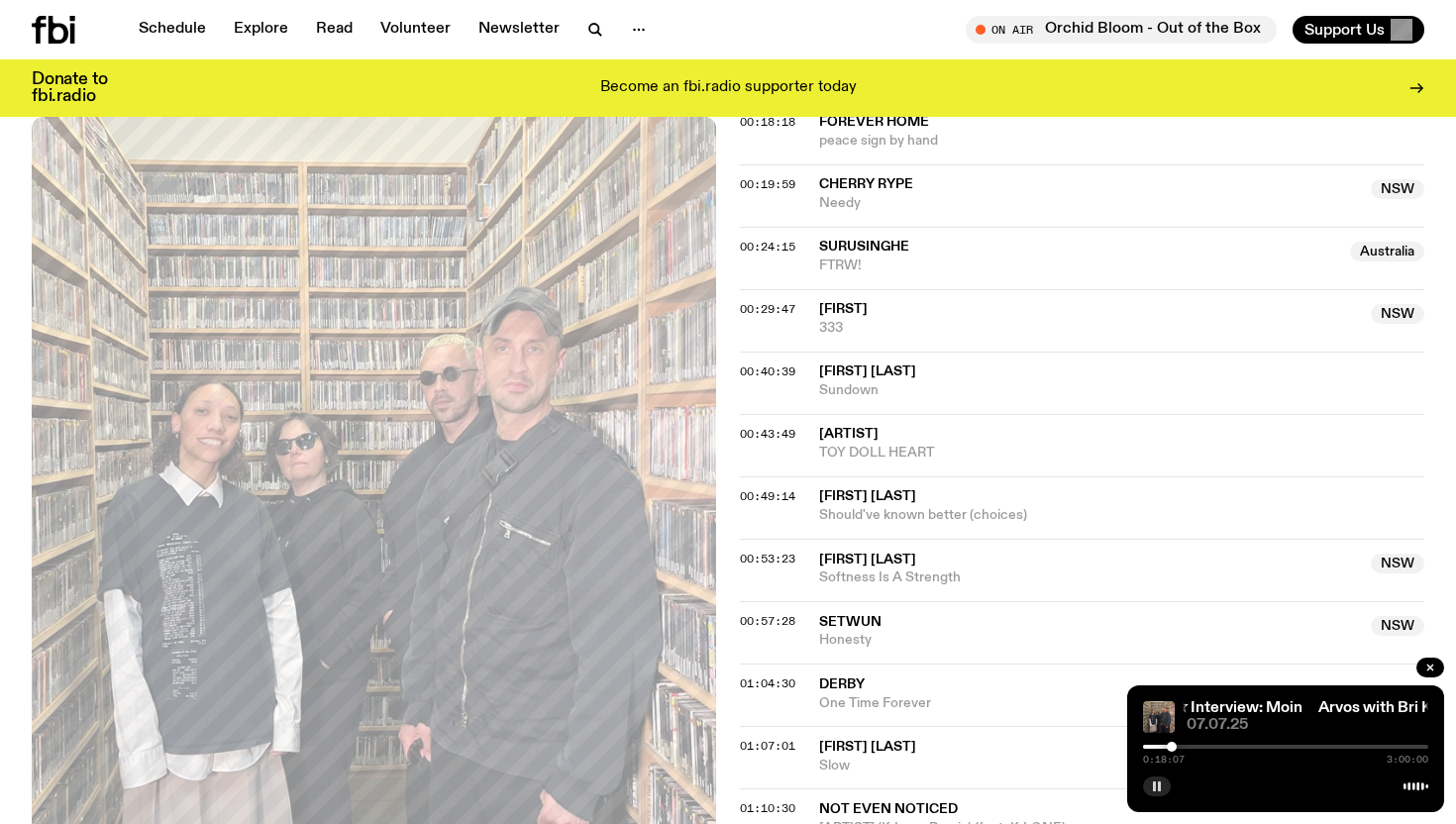 click at bounding box center (1172, 747) 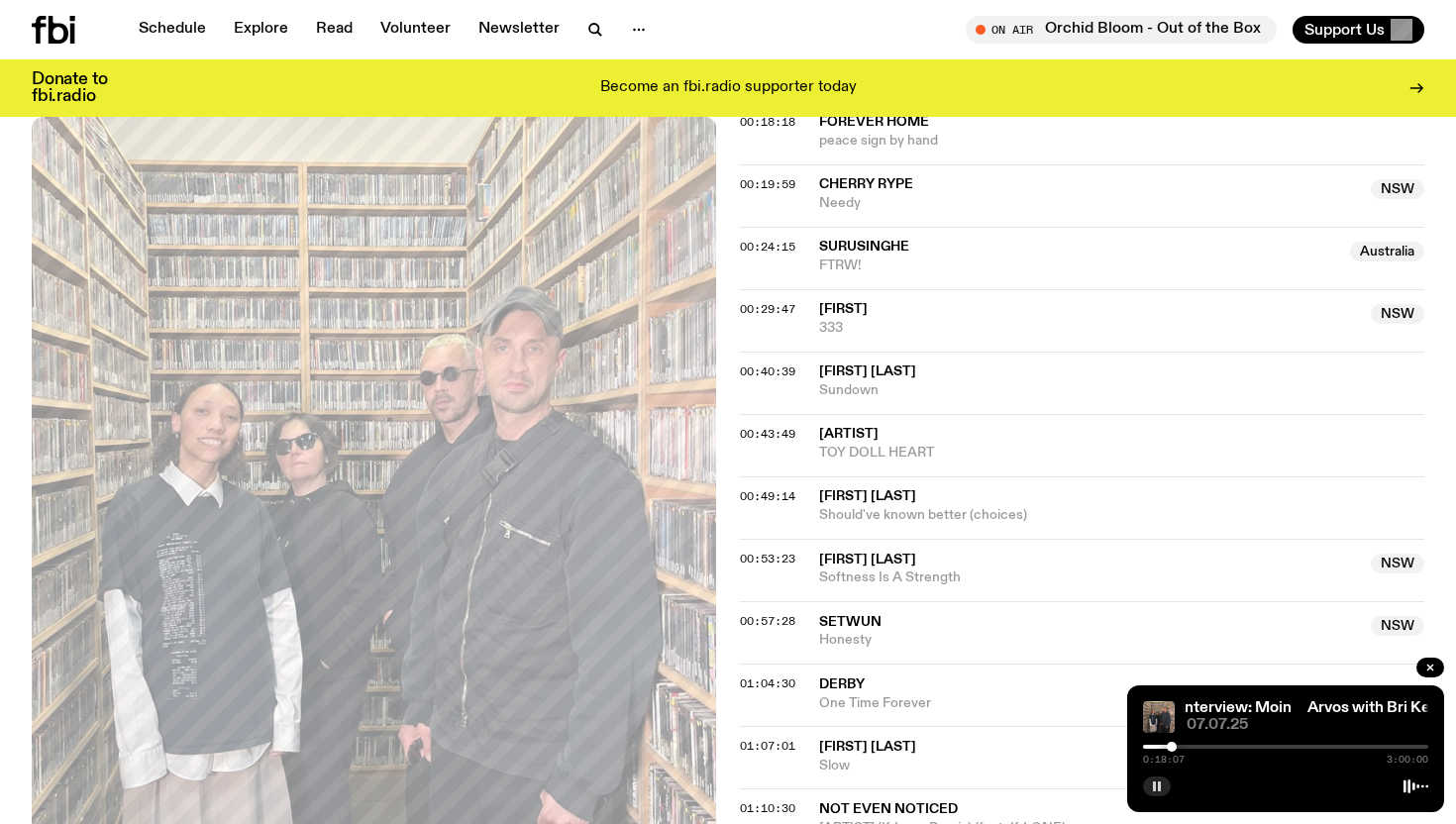 click at bounding box center (1172, 747) 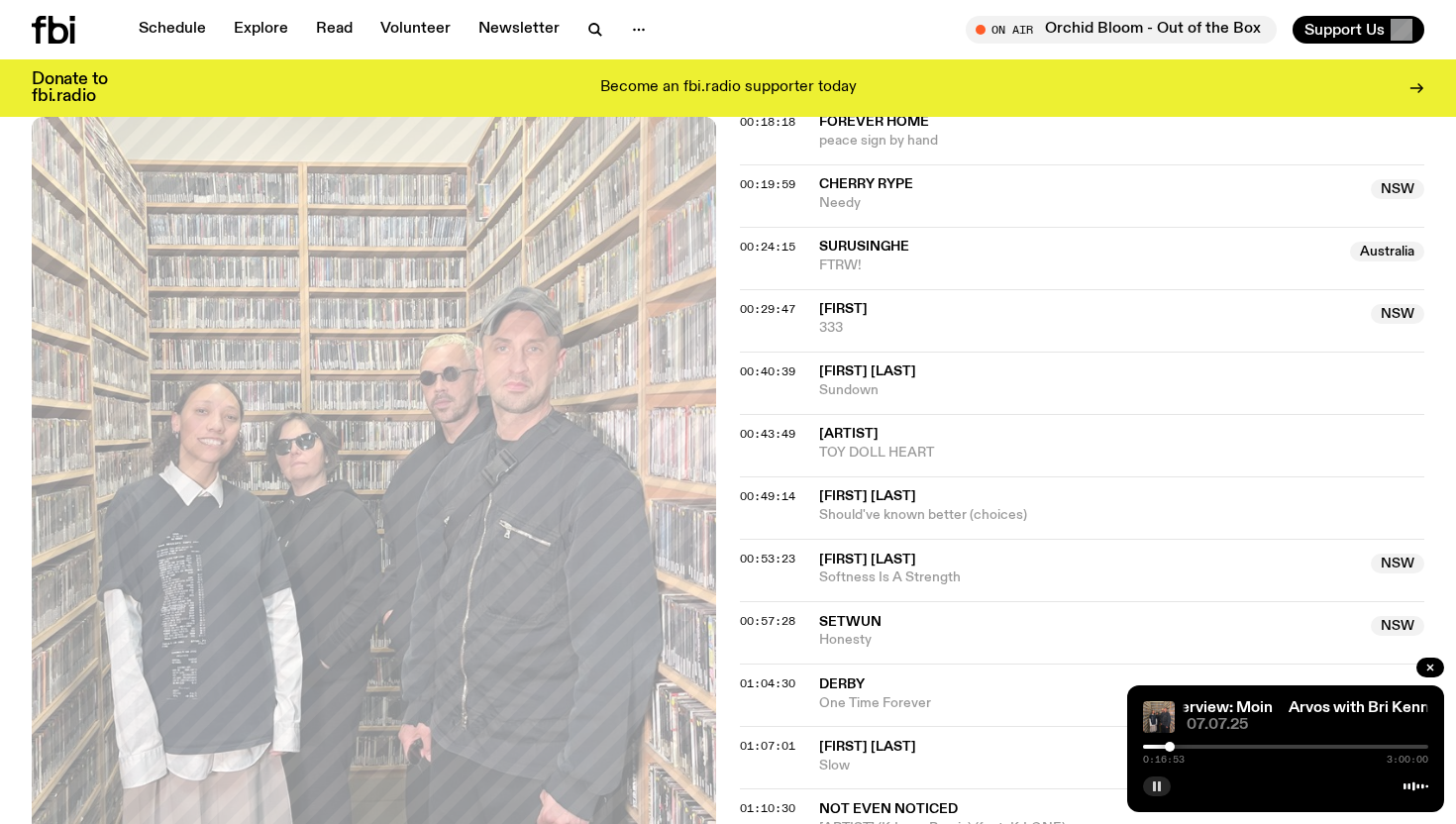 click at bounding box center (1170, 747) 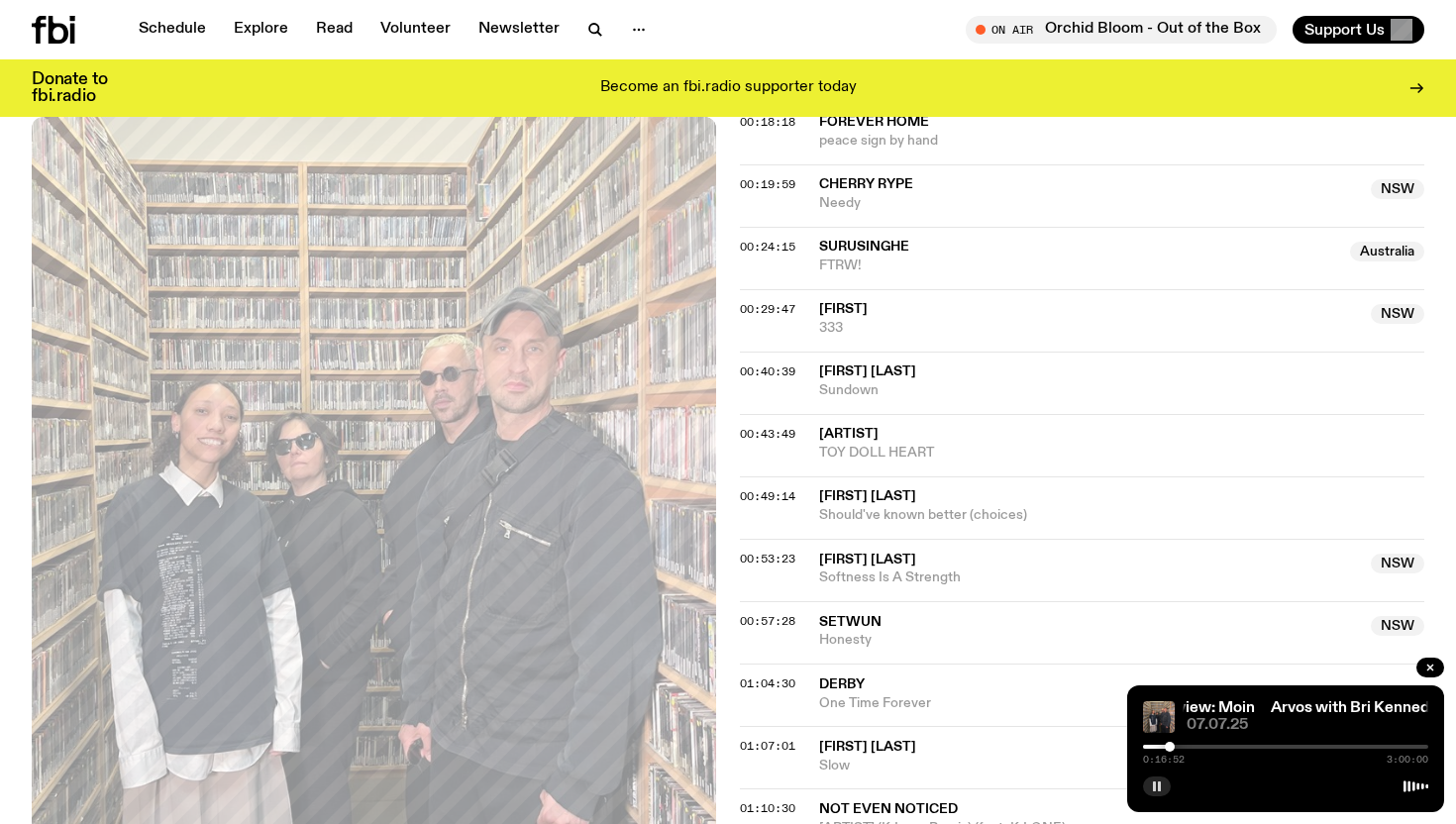 click at bounding box center [1170, 747] 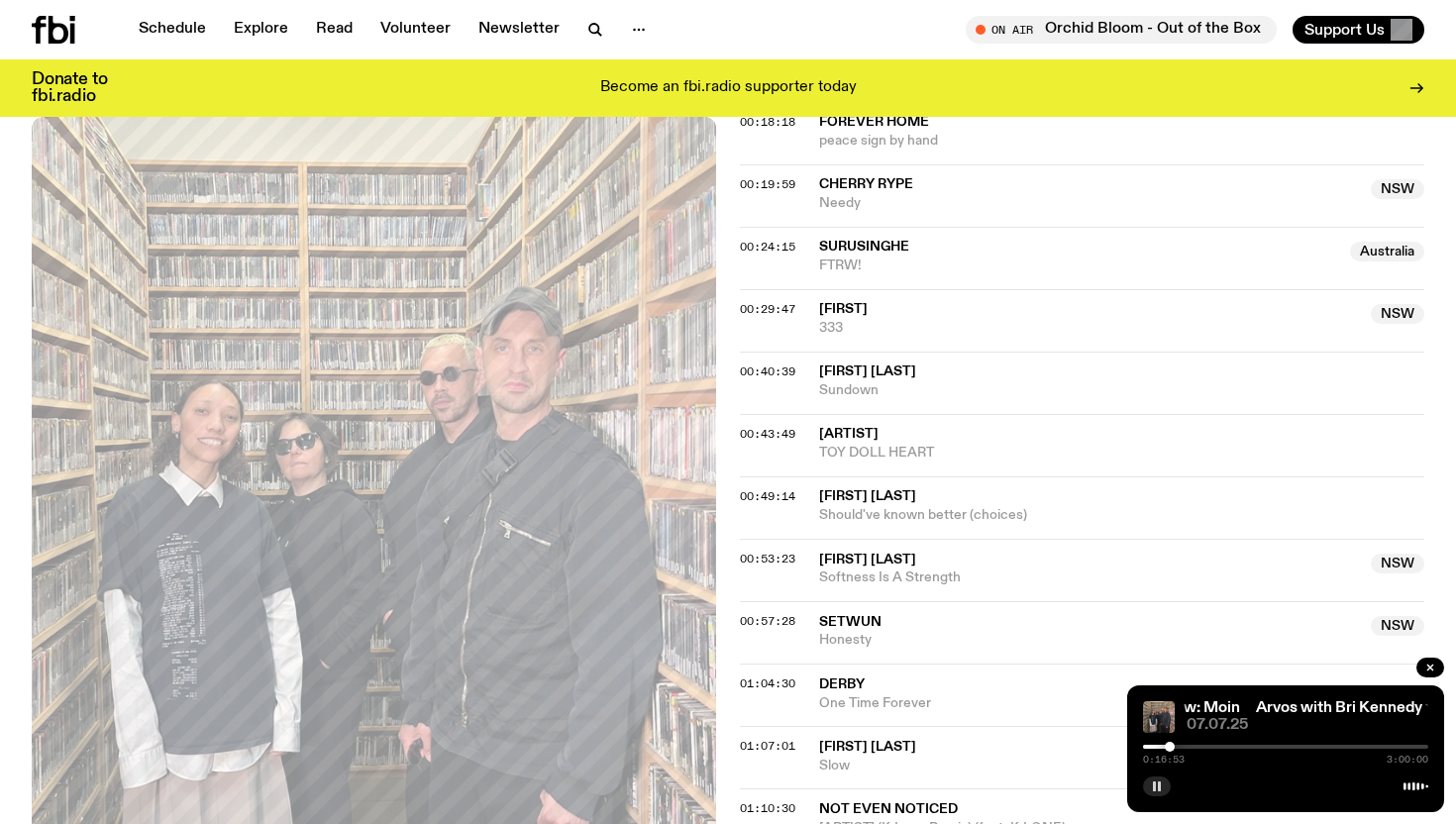 click at bounding box center (1170, 747) 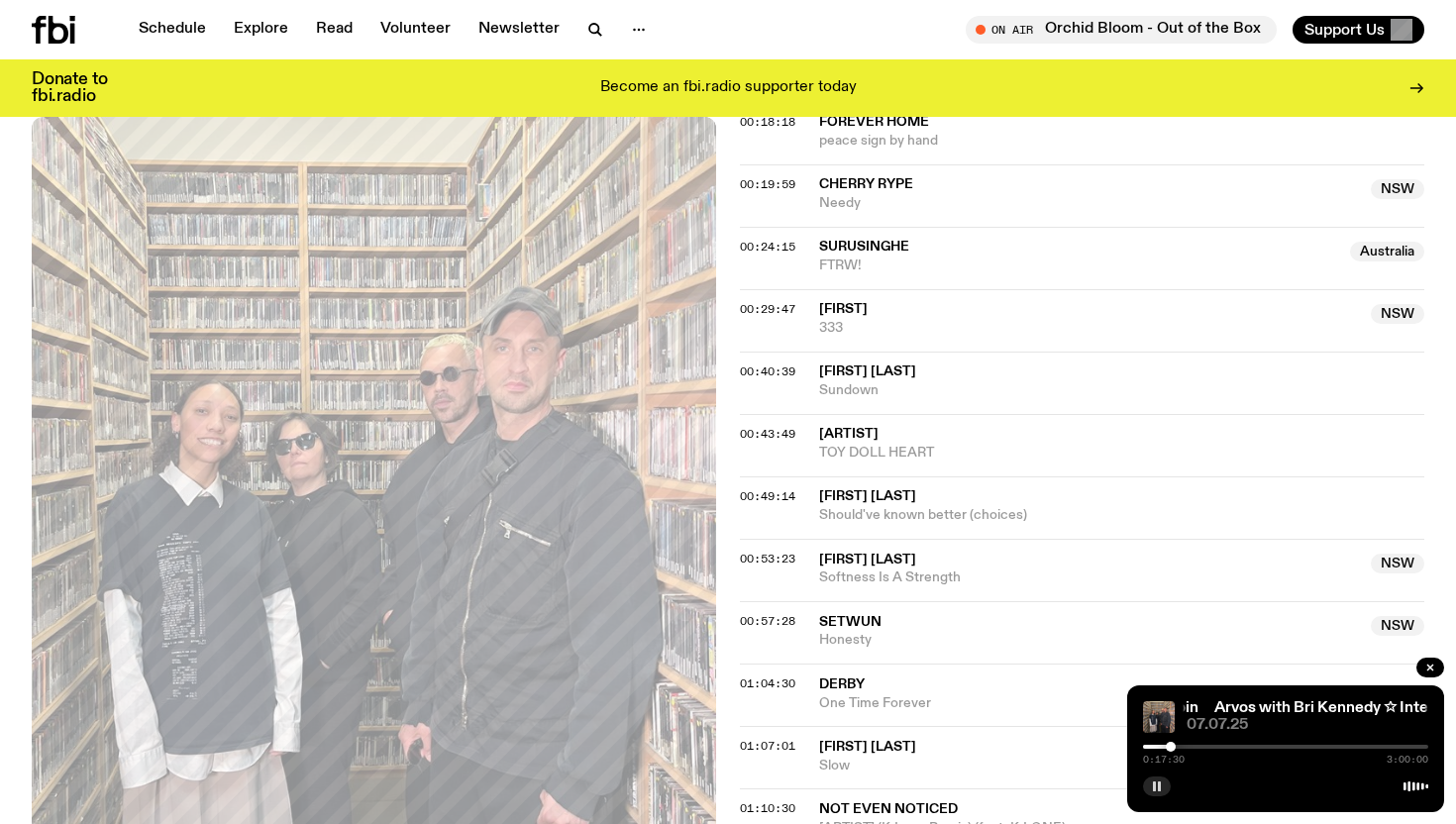click at bounding box center (1171, 747) 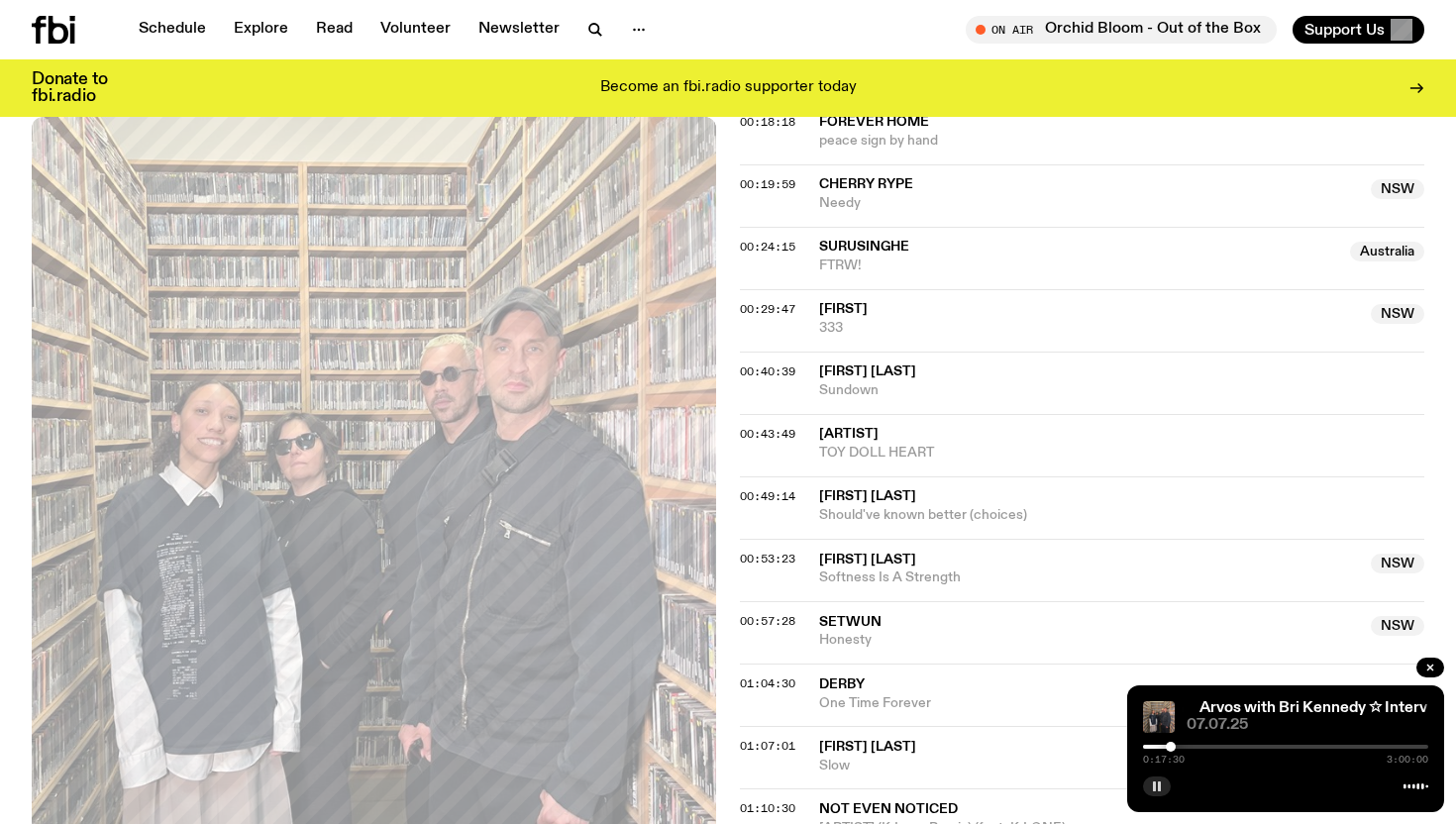 click at bounding box center (1171, 747) 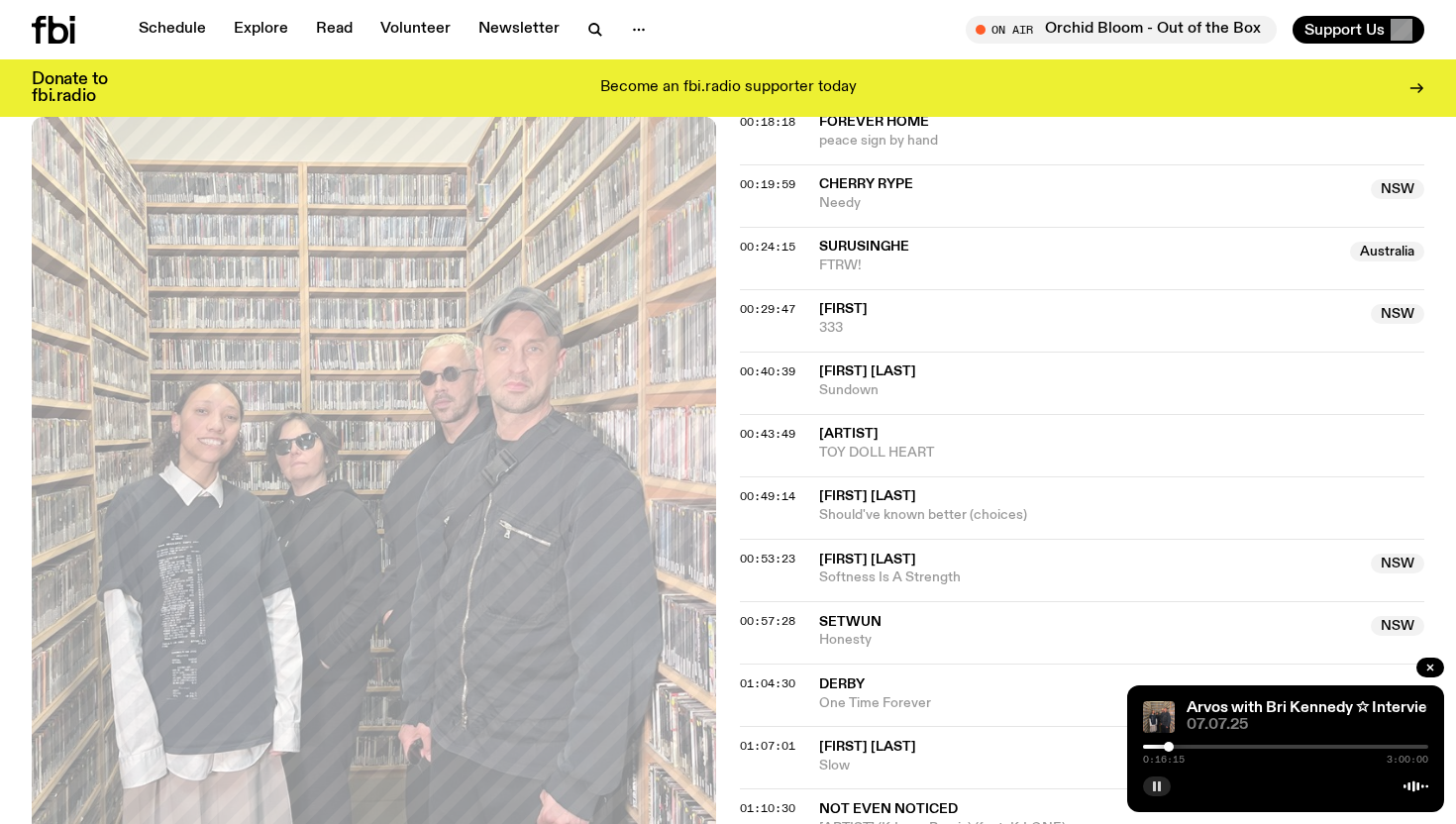 click at bounding box center (1169, 747) 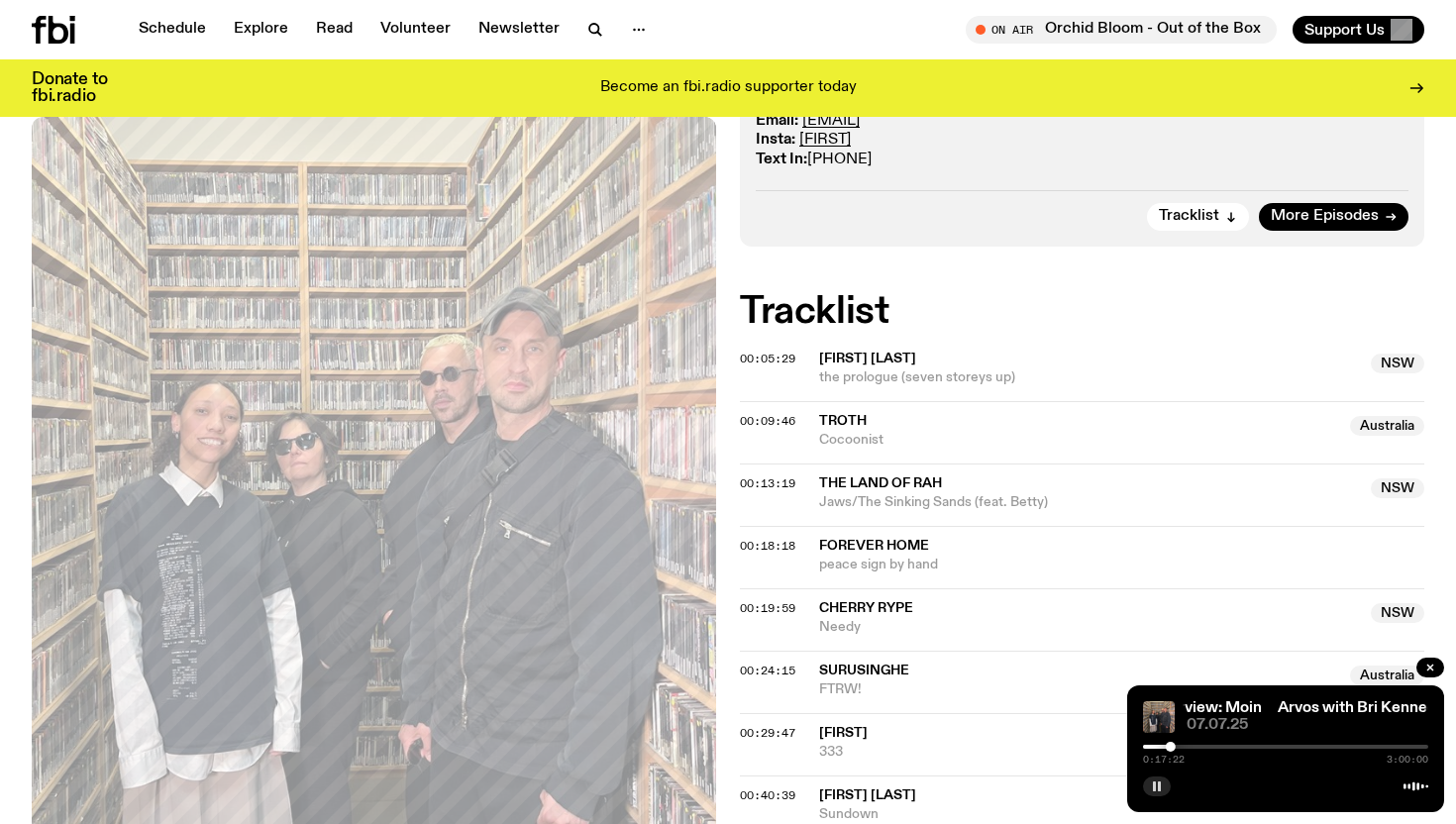 scroll, scrollTop: 607, scrollLeft: 0, axis: vertical 